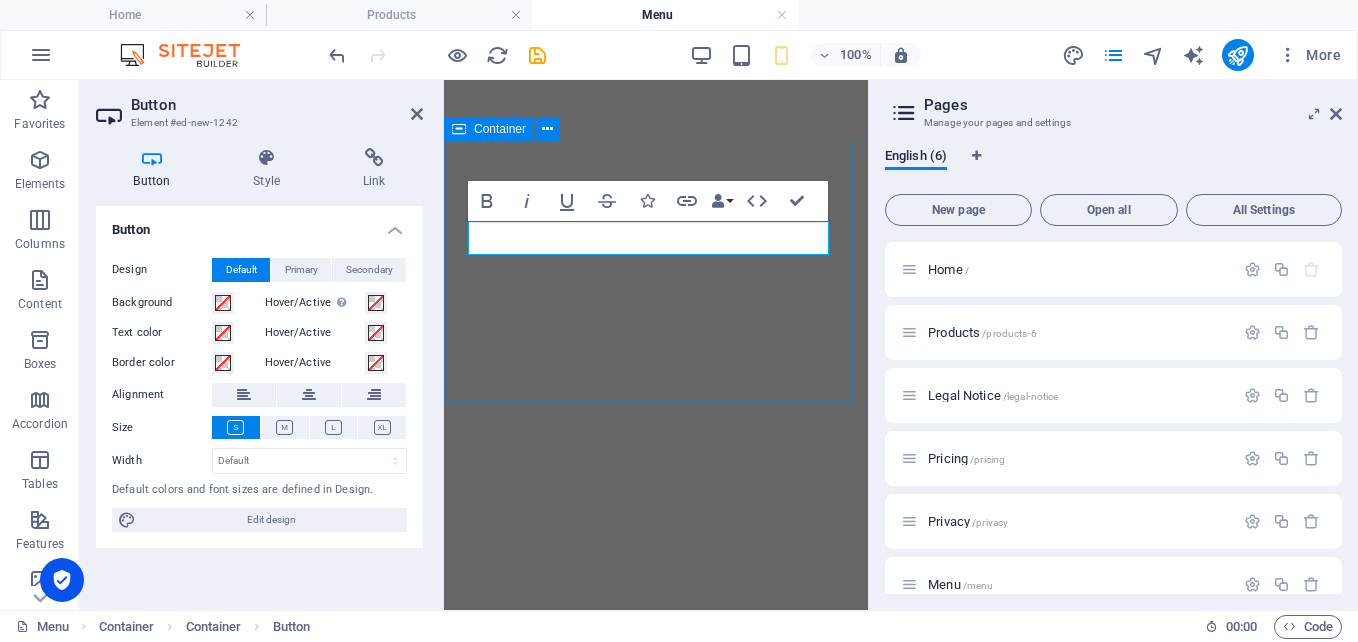 scroll, scrollTop: 0, scrollLeft: 0, axis: both 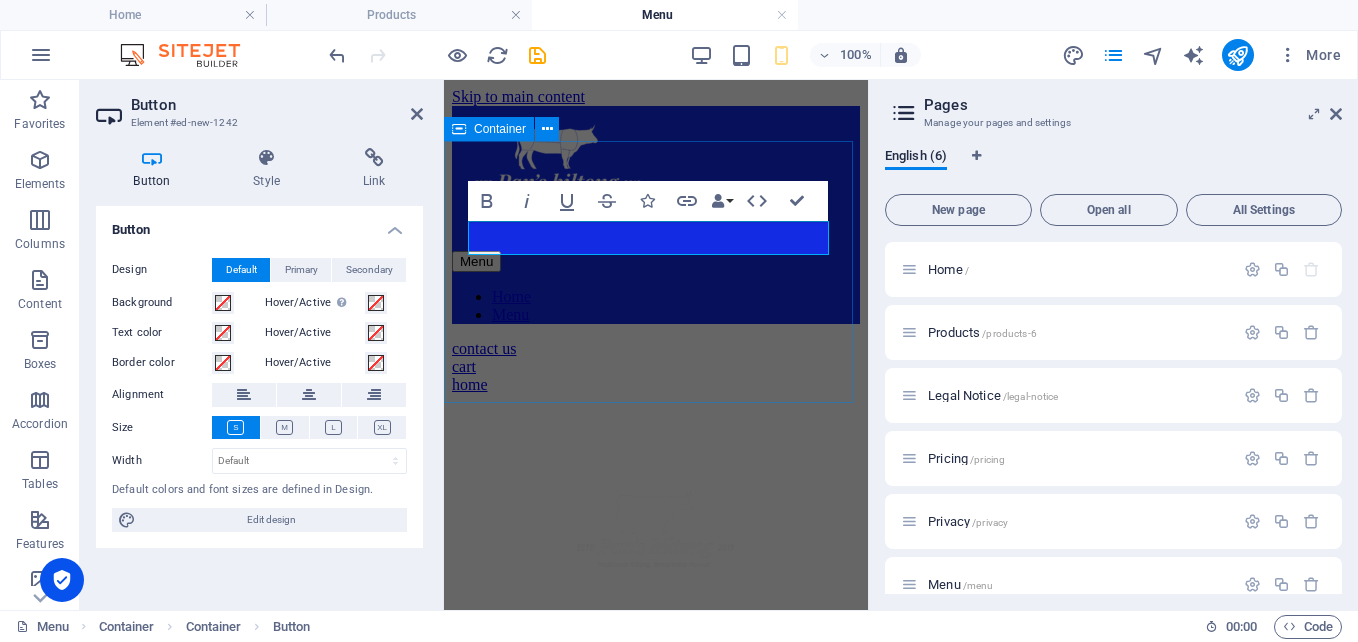 click on "contact us cart home" at bounding box center [656, 367] 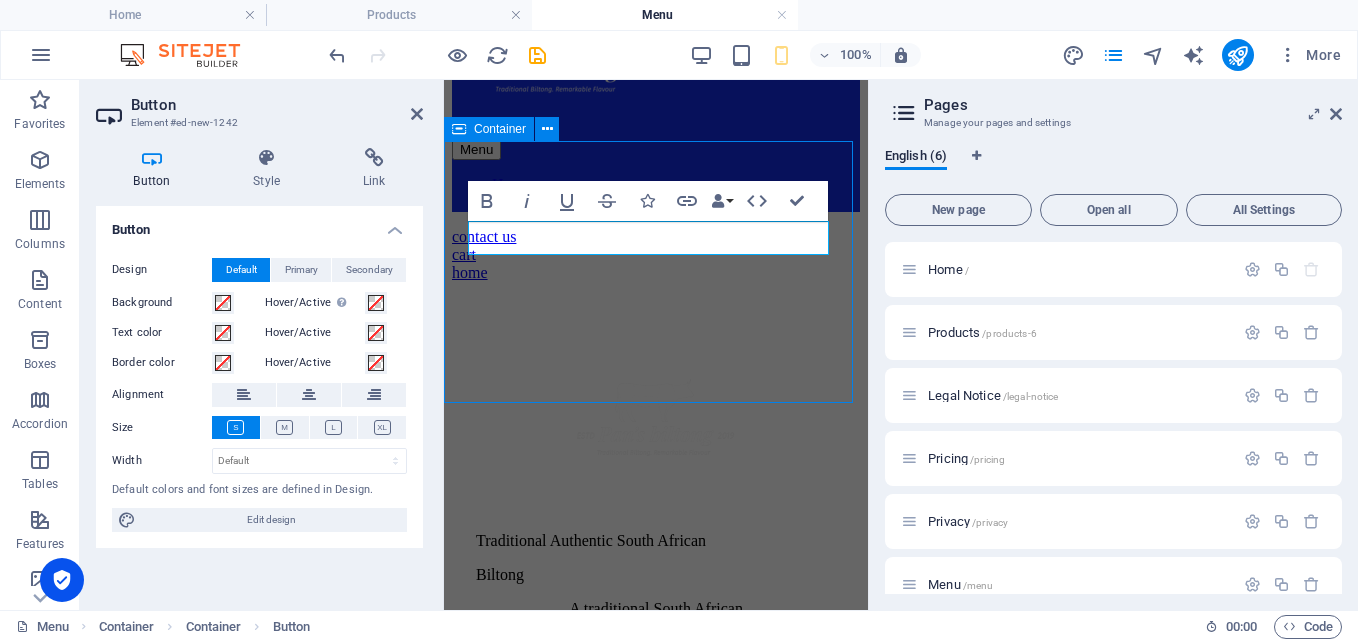 click on "contact us cart home" at bounding box center [656, 255] 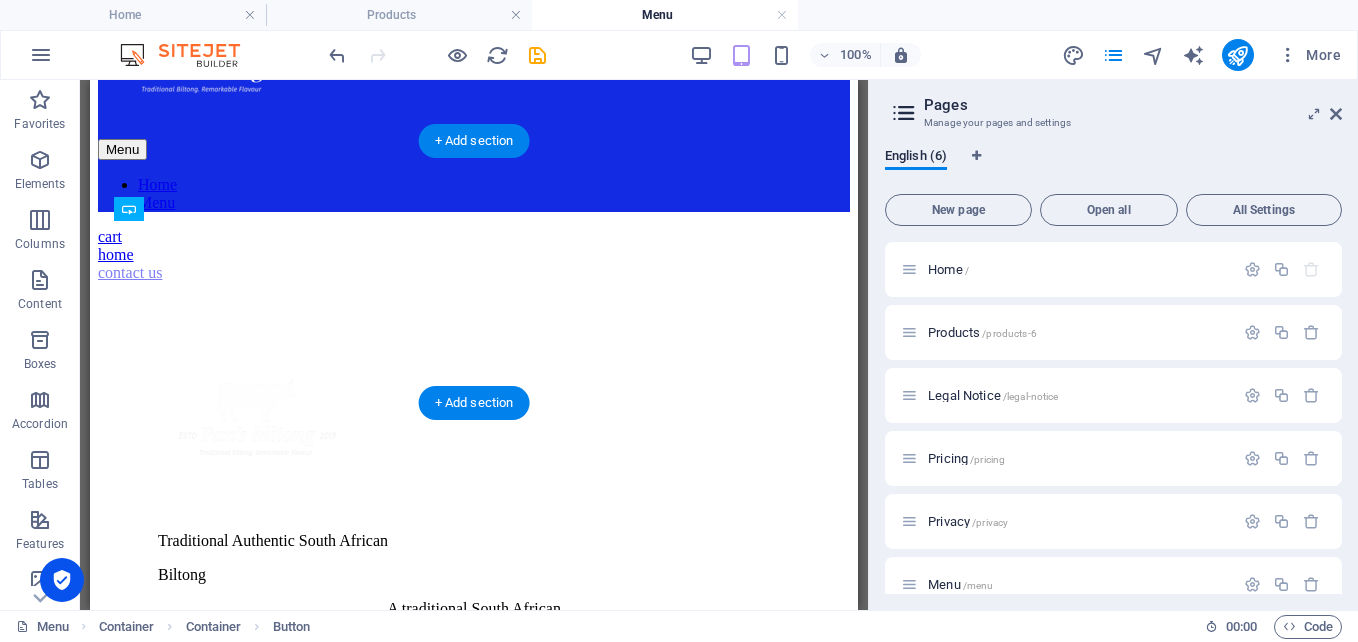 drag, startPoint x: 237, startPoint y: 245, endPoint x: 582, endPoint y: 302, distance: 349.677 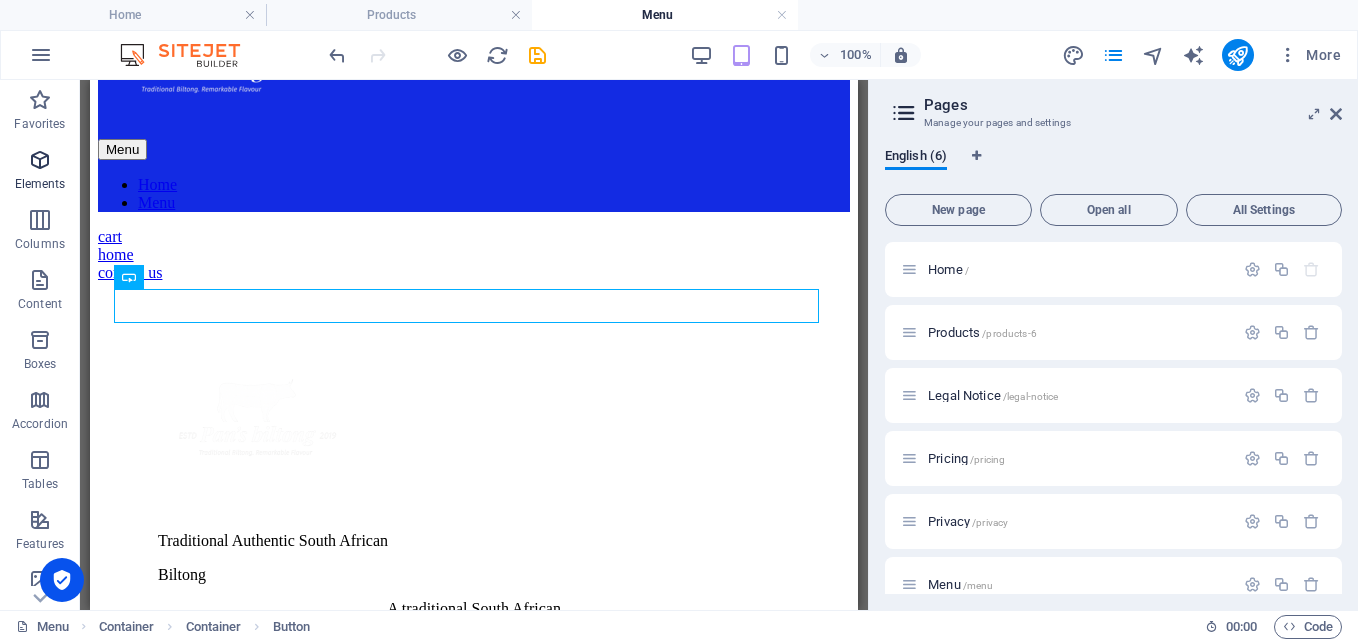 click at bounding box center (40, 160) 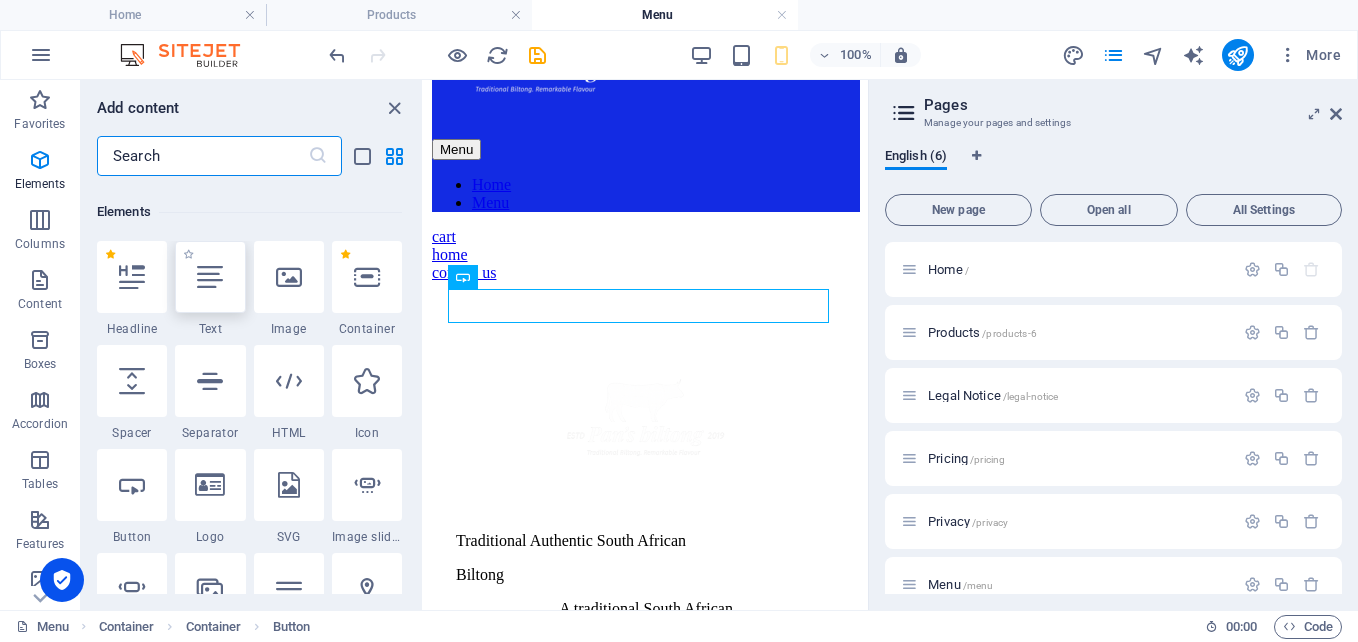 scroll, scrollTop: 213, scrollLeft: 0, axis: vertical 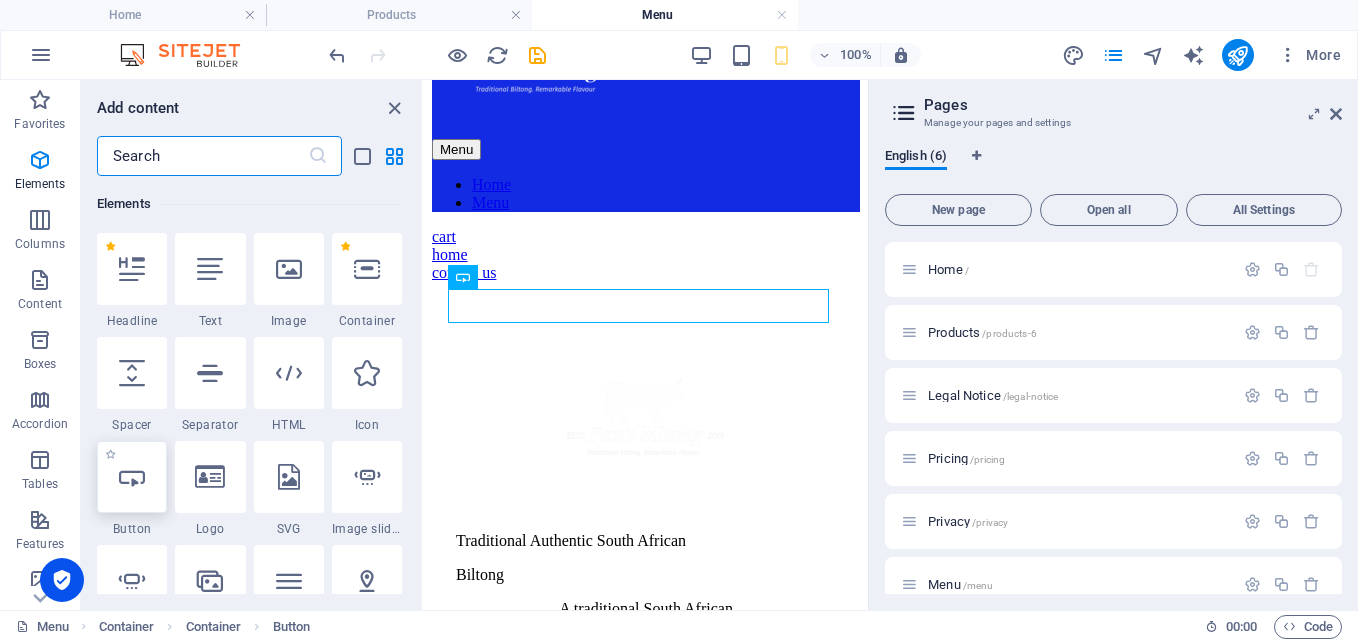 click at bounding box center (132, 477) 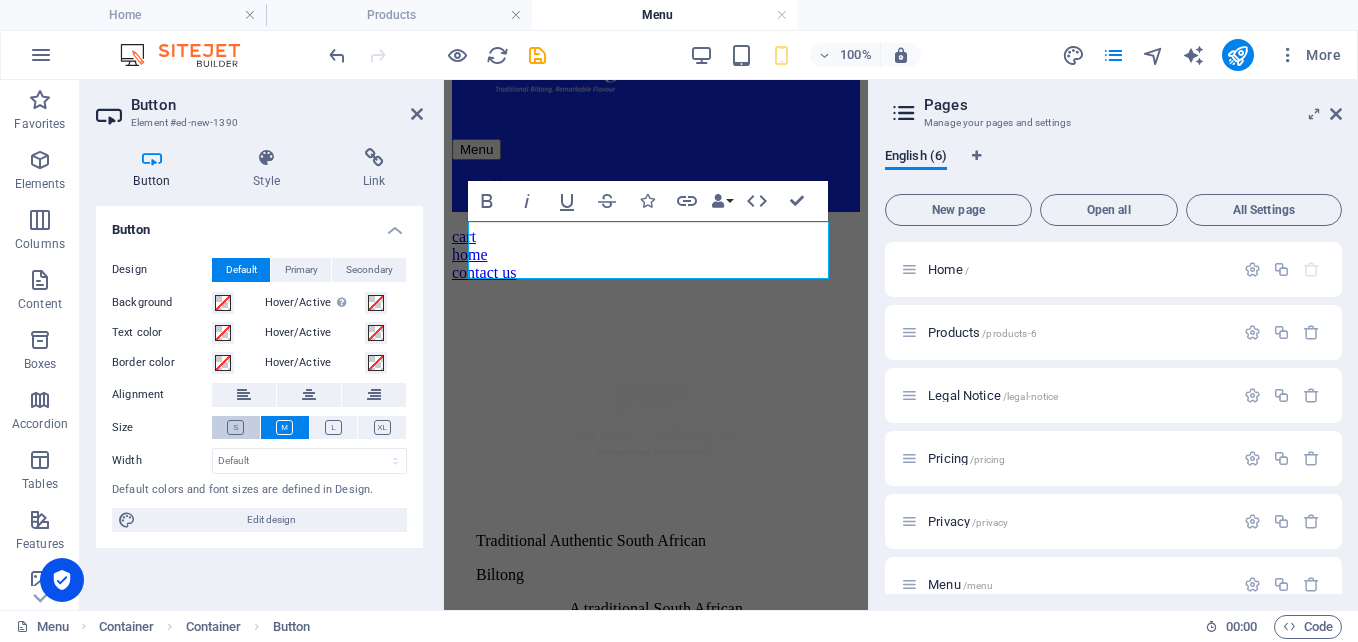 click at bounding box center (235, 427) 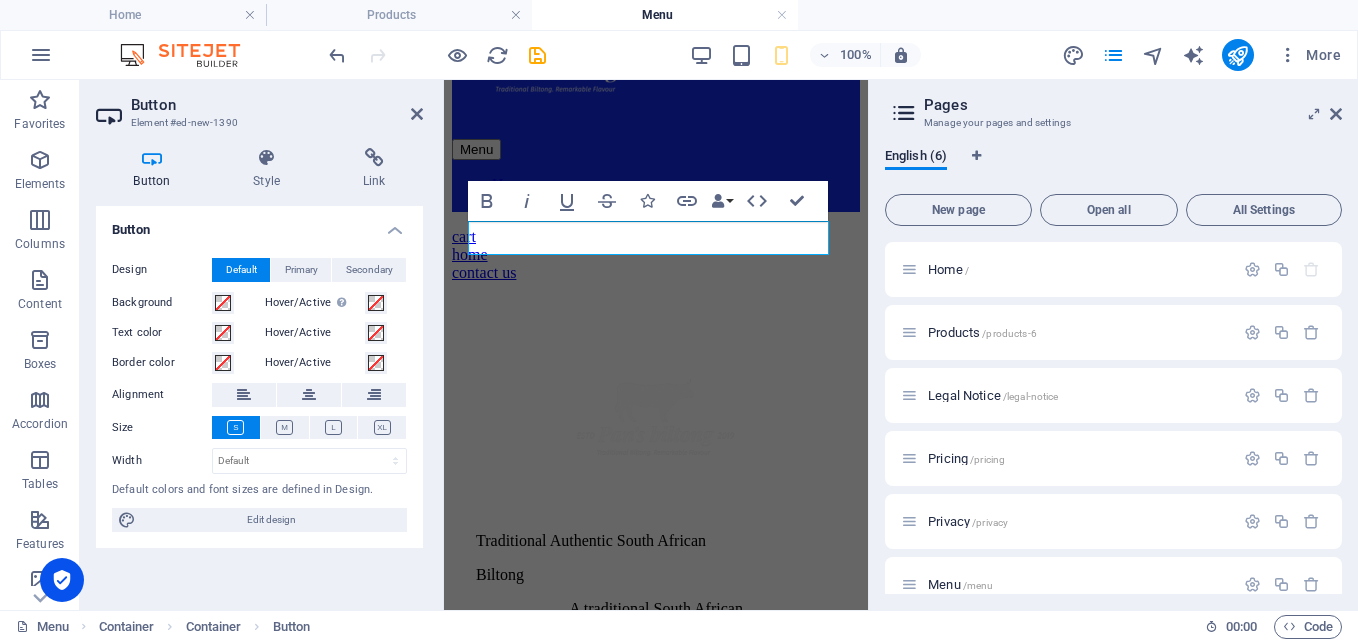 type 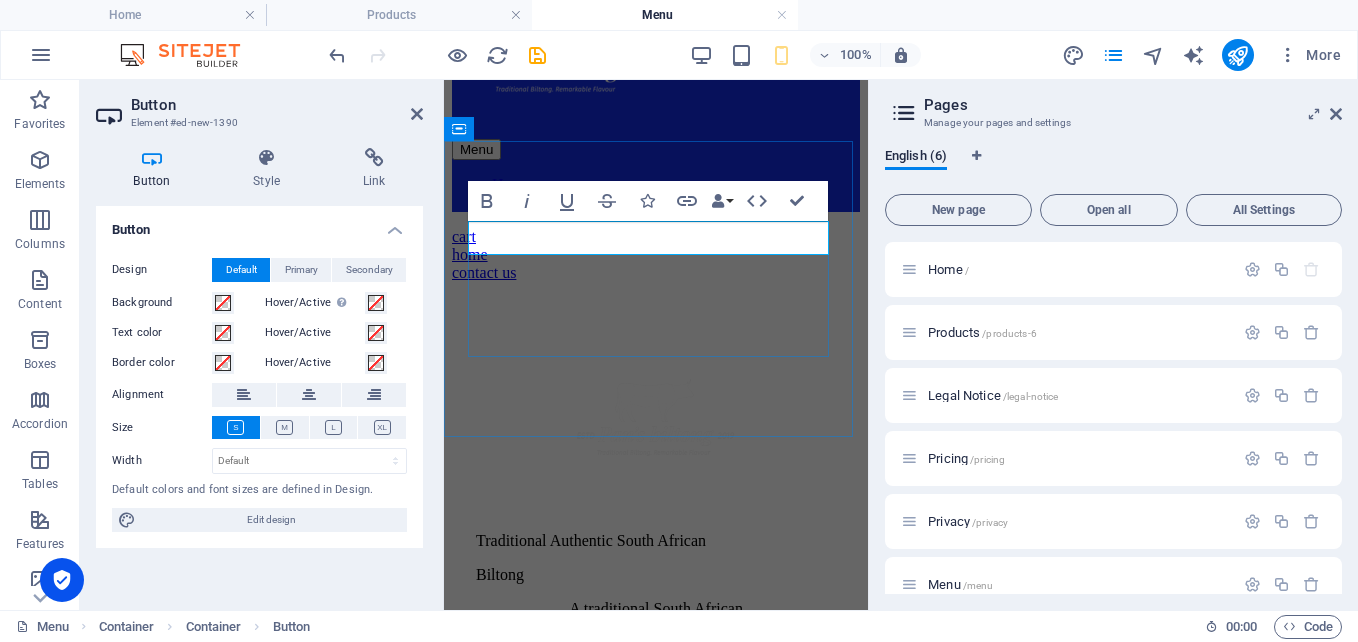 click at bounding box center [452, 228] 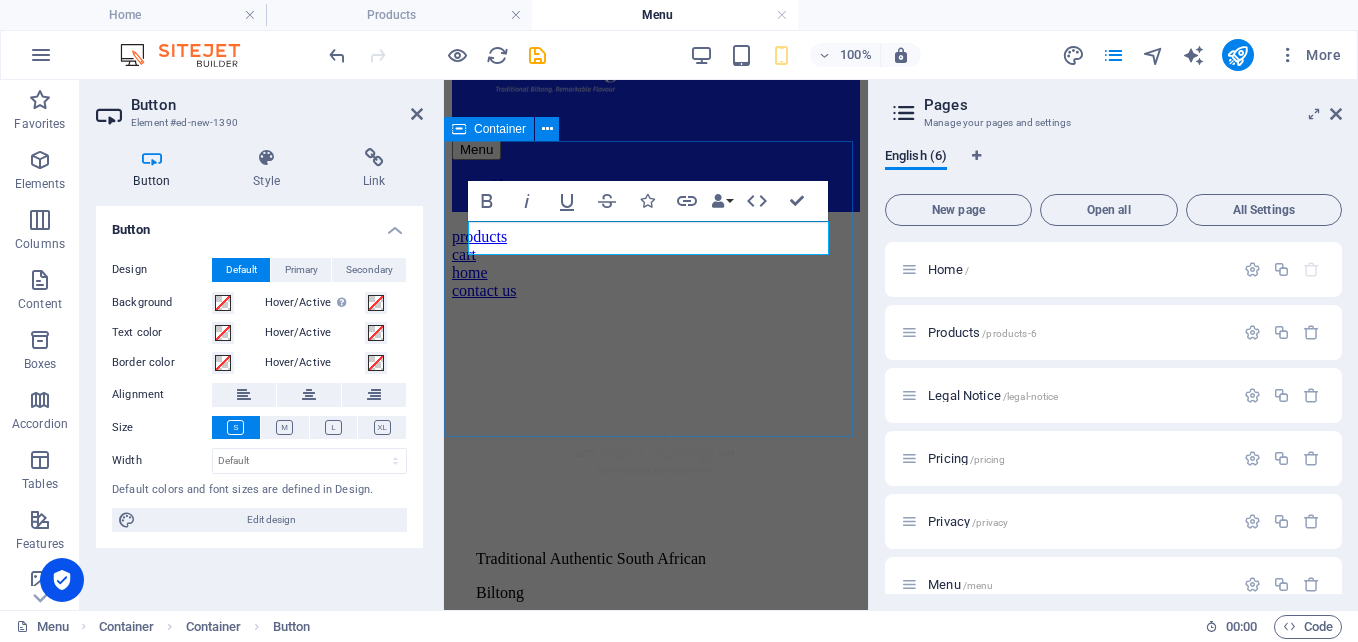 click on "products cart home contact us" at bounding box center [656, 264] 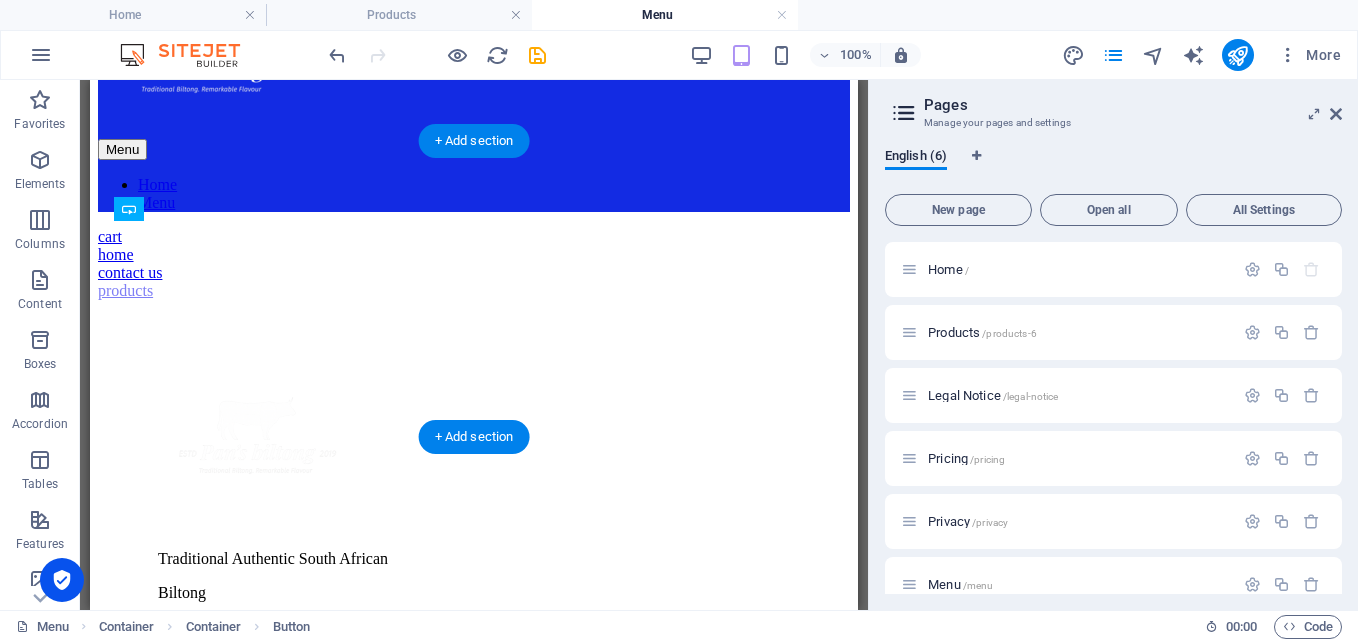 drag, startPoint x: 344, startPoint y: 239, endPoint x: 344, endPoint y: 338, distance: 99 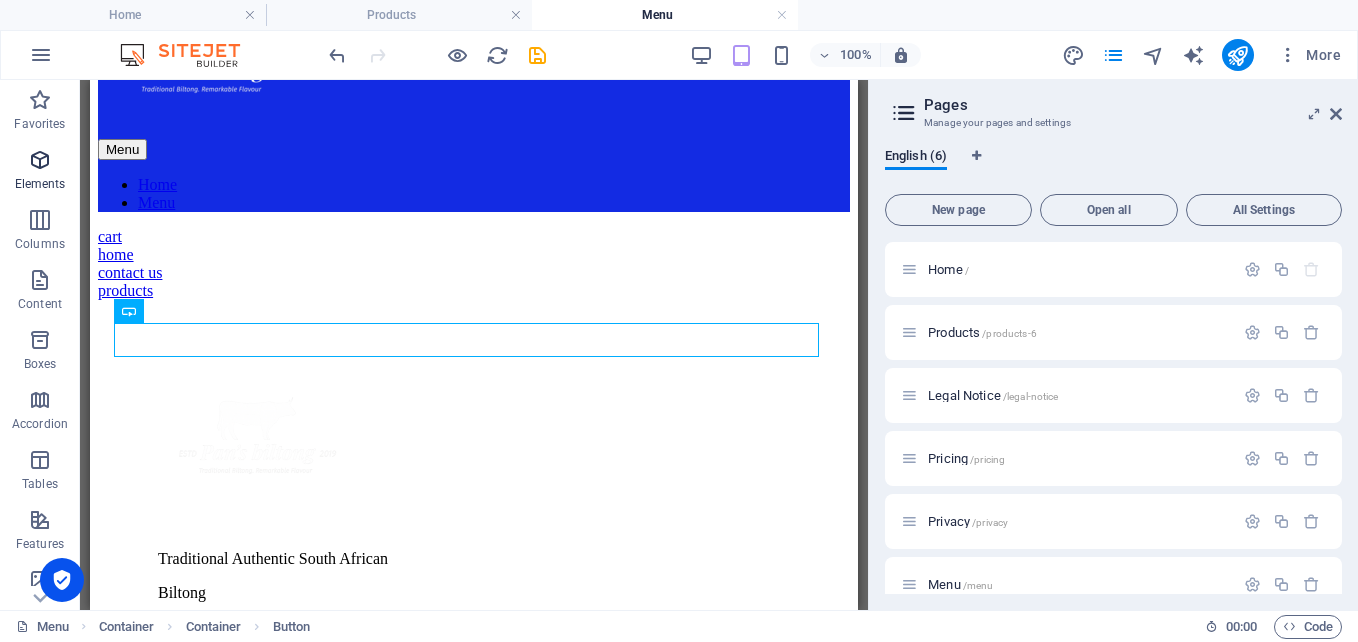 click at bounding box center [40, 160] 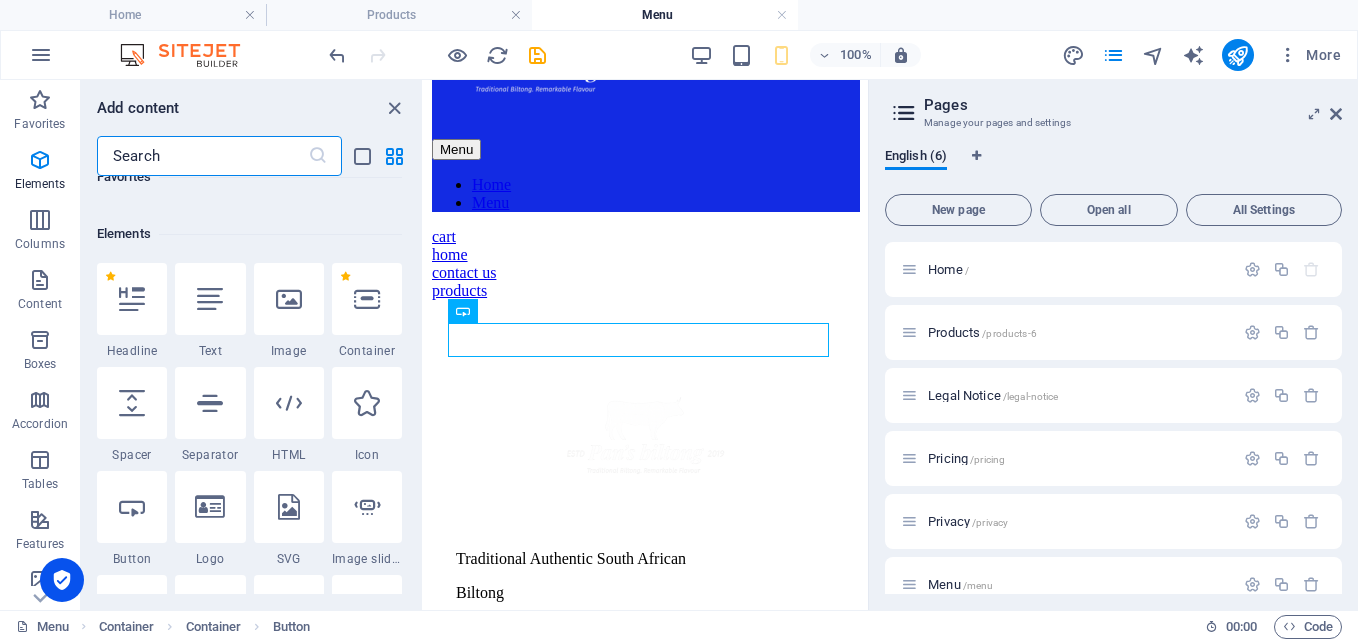 scroll, scrollTop: 213, scrollLeft: 0, axis: vertical 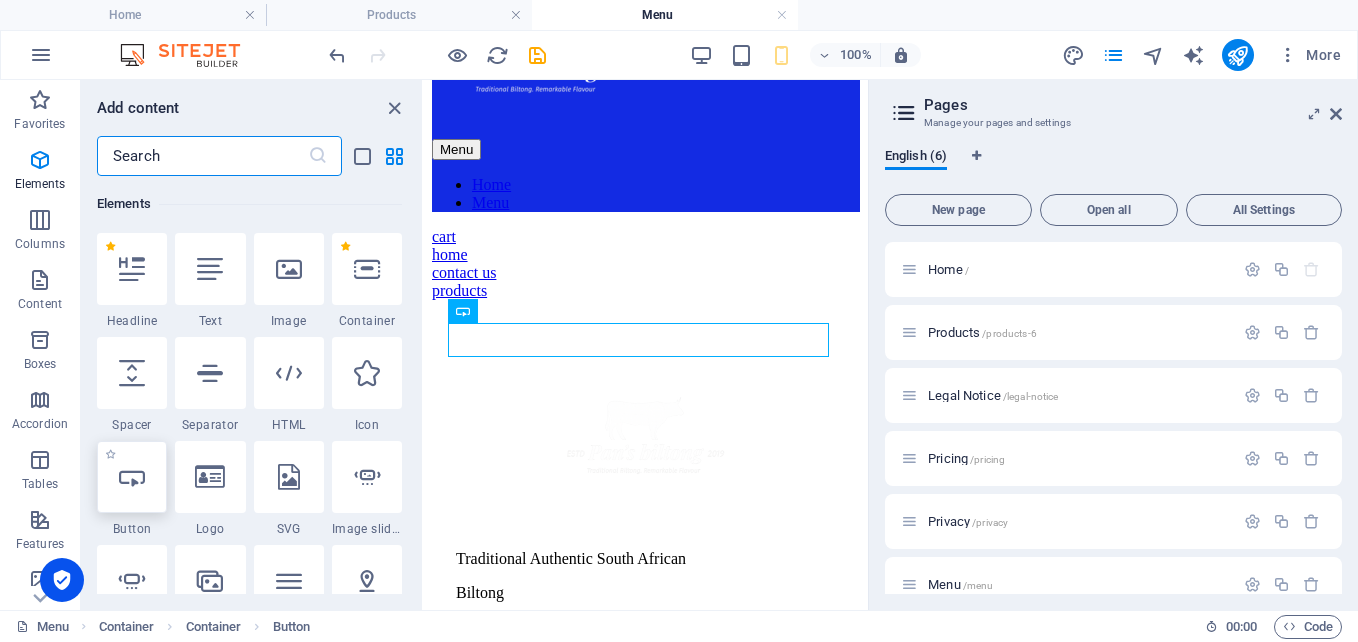 click at bounding box center [132, 477] 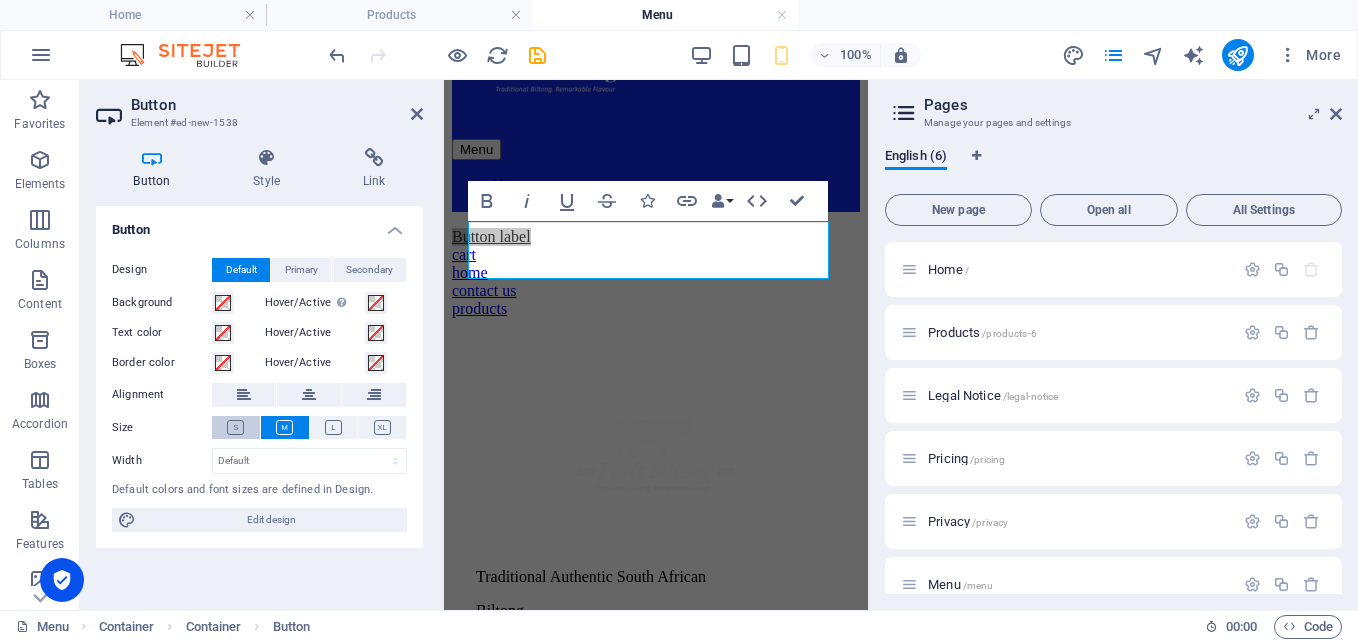 click at bounding box center (236, 427) 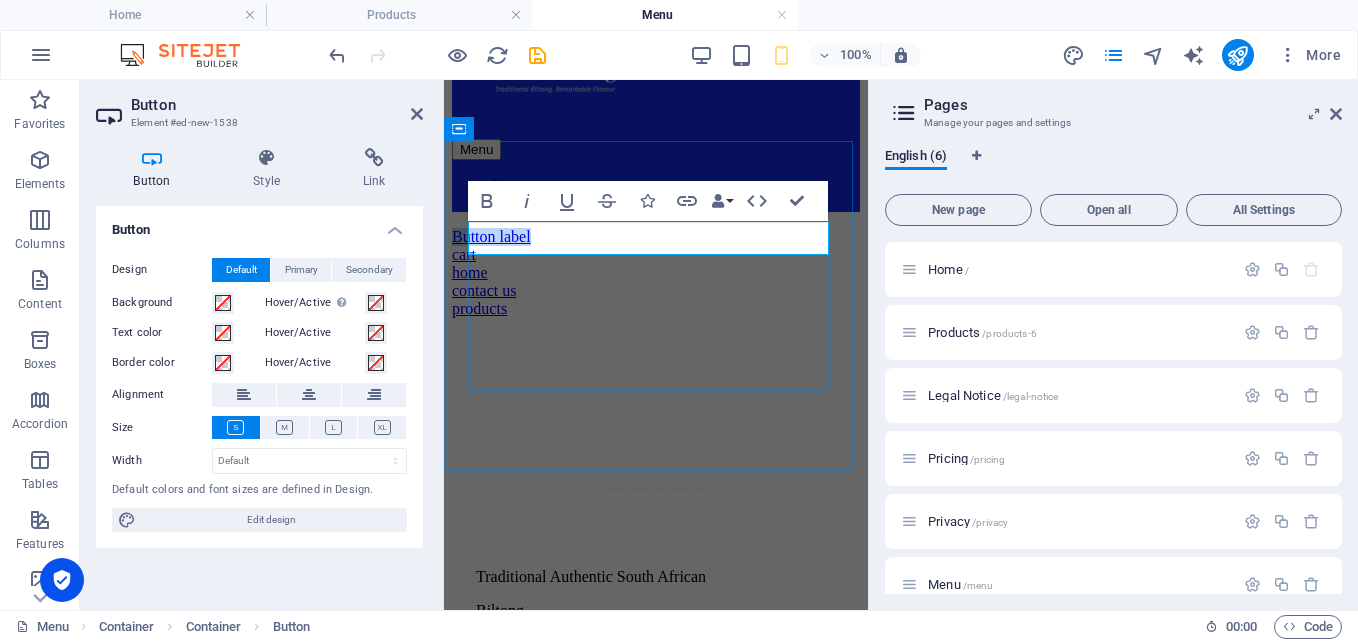 click on "Button label" at bounding box center [491, 236] 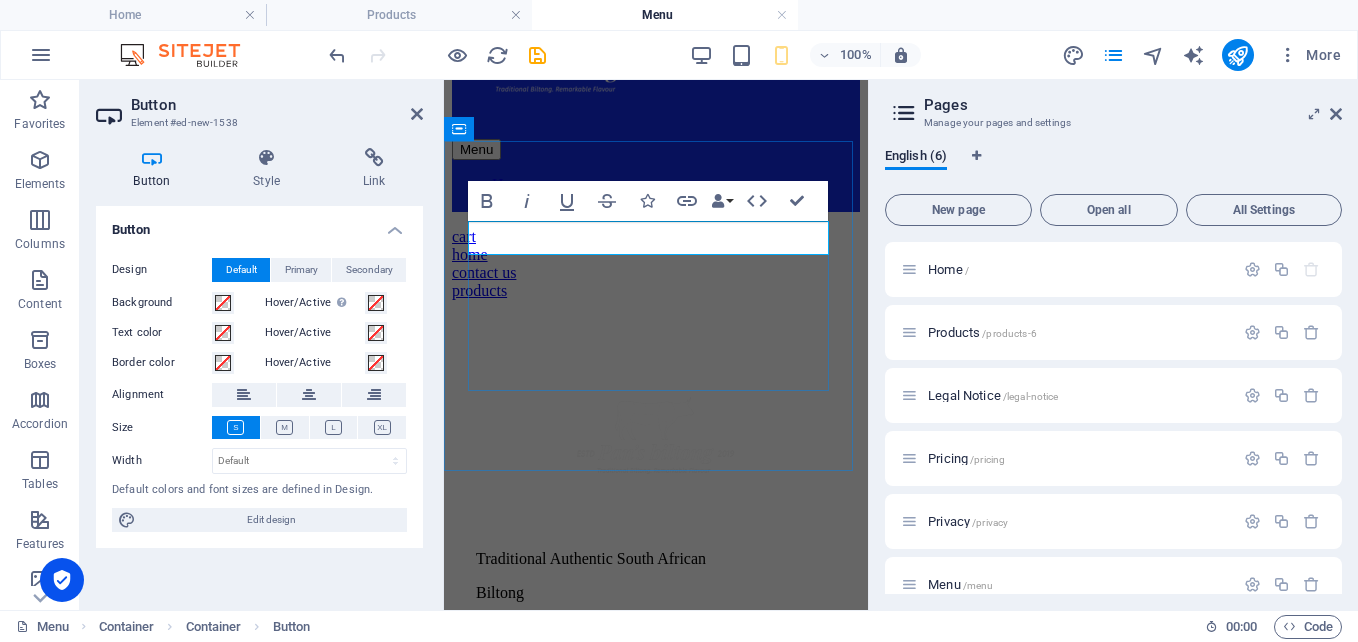 type 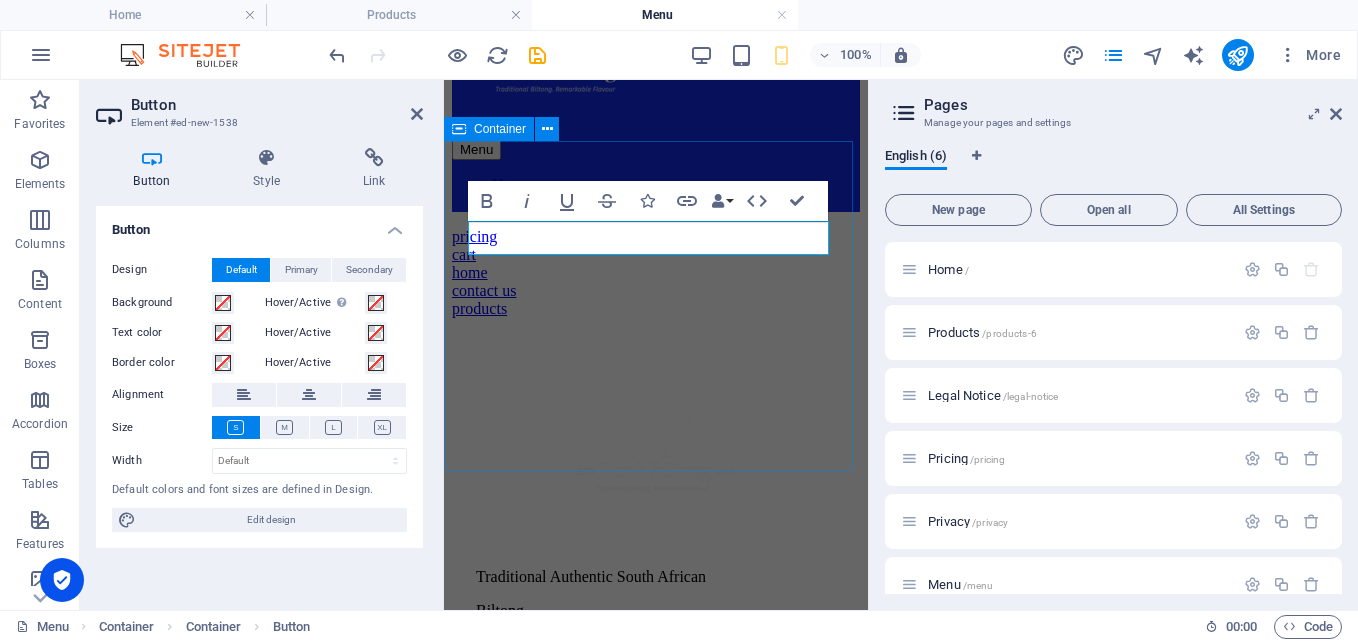 click on "pricing cart home contact us products" at bounding box center [656, 273] 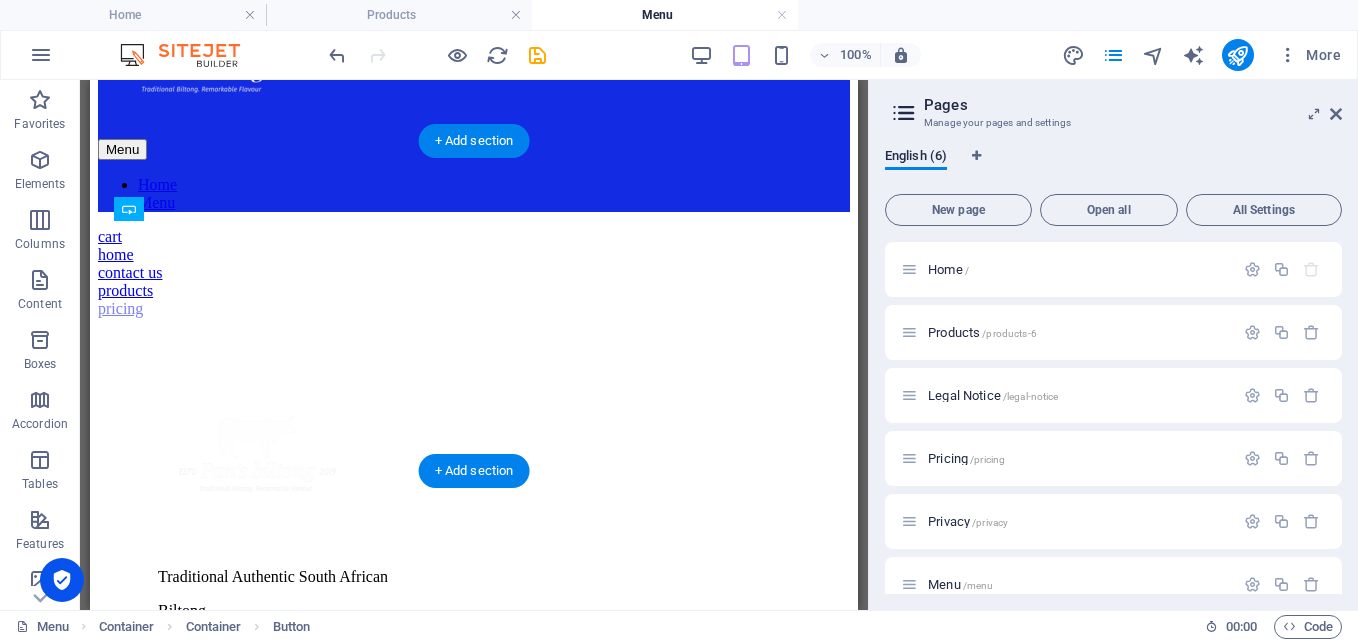 drag, startPoint x: 456, startPoint y: 248, endPoint x: 455, endPoint y: 370, distance: 122.0041 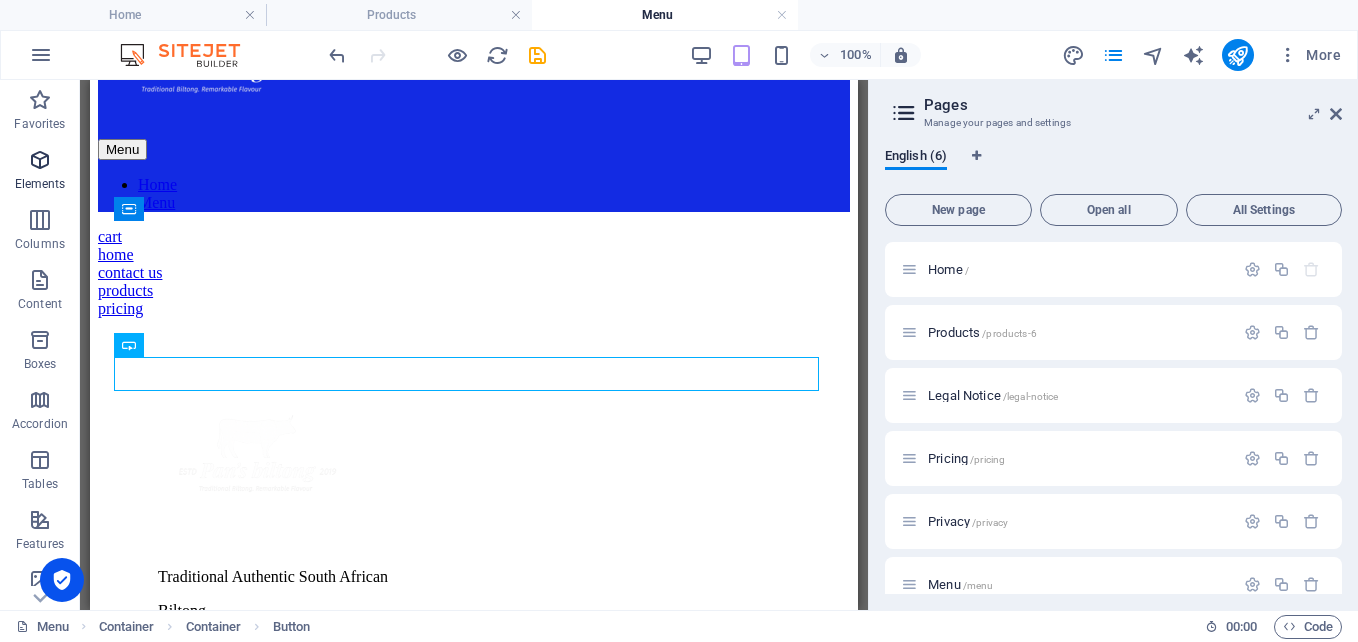 click on "Elements" at bounding box center (40, 172) 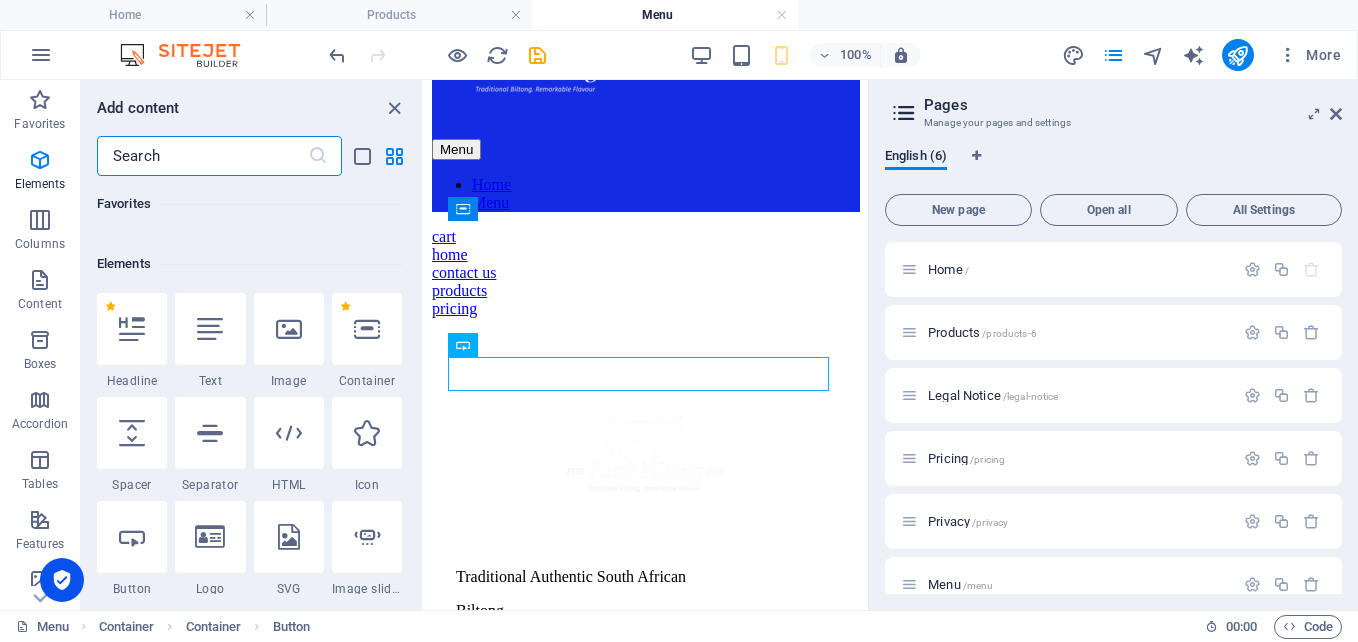 scroll, scrollTop: 213, scrollLeft: 0, axis: vertical 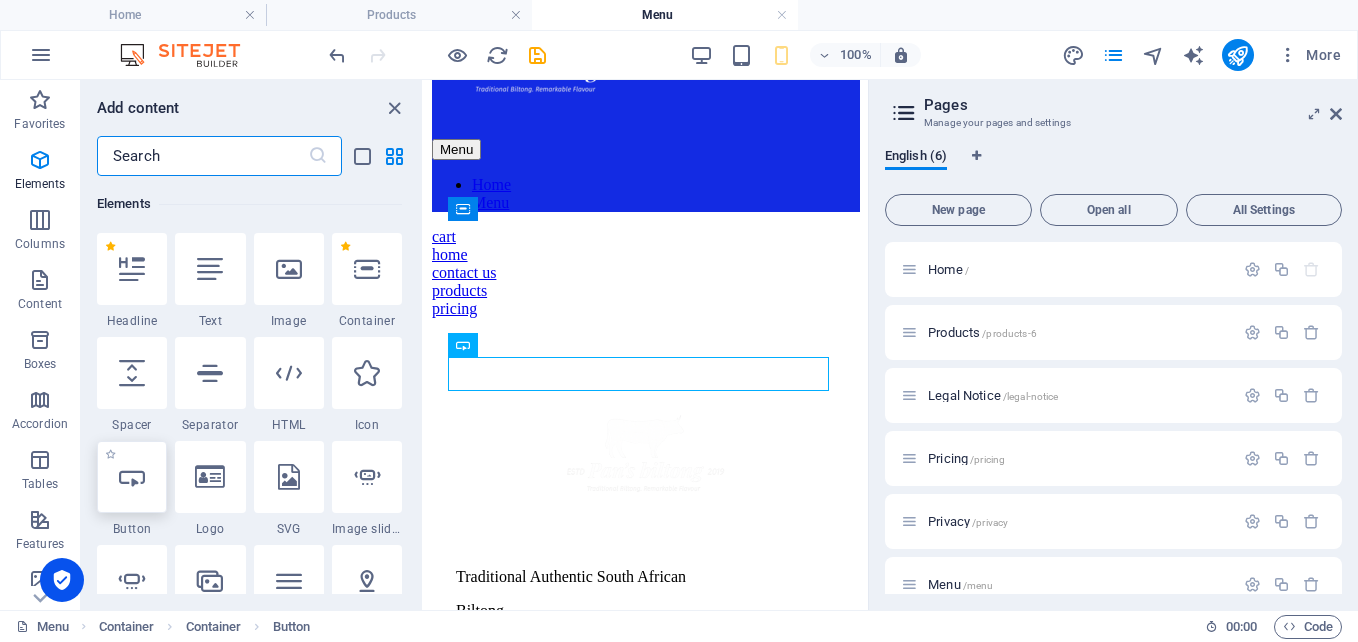 click at bounding box center [132, 477] 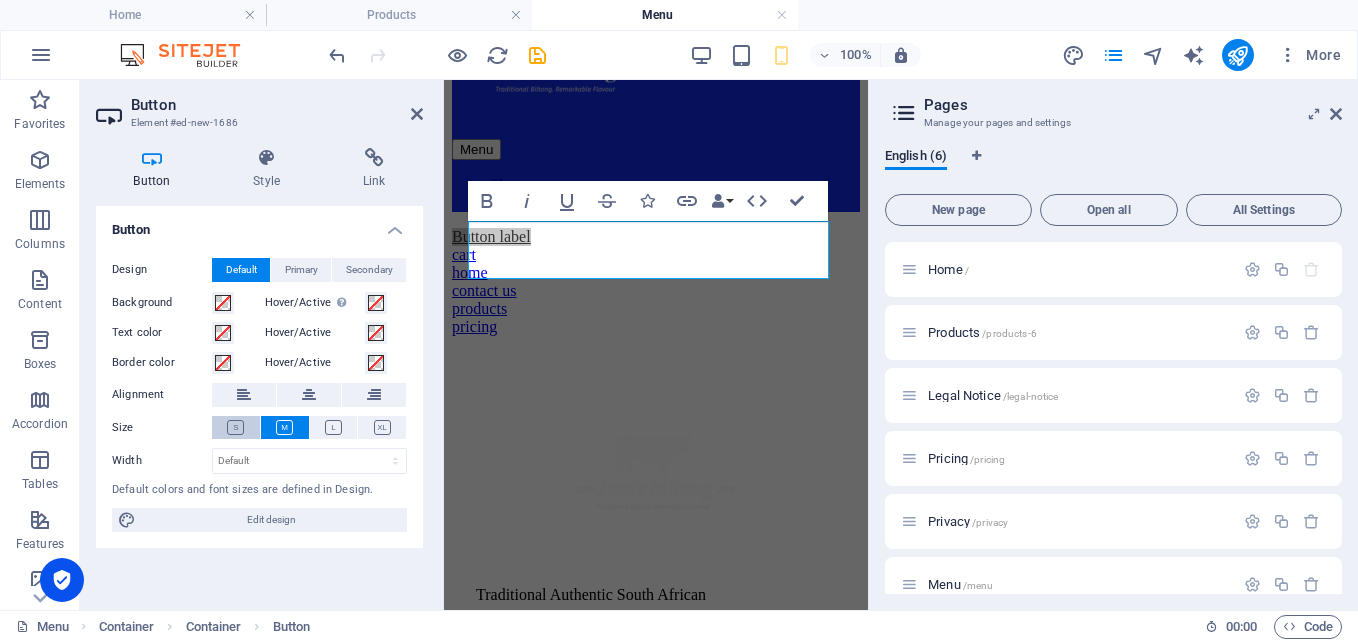 click at bounding box center [236, 427] 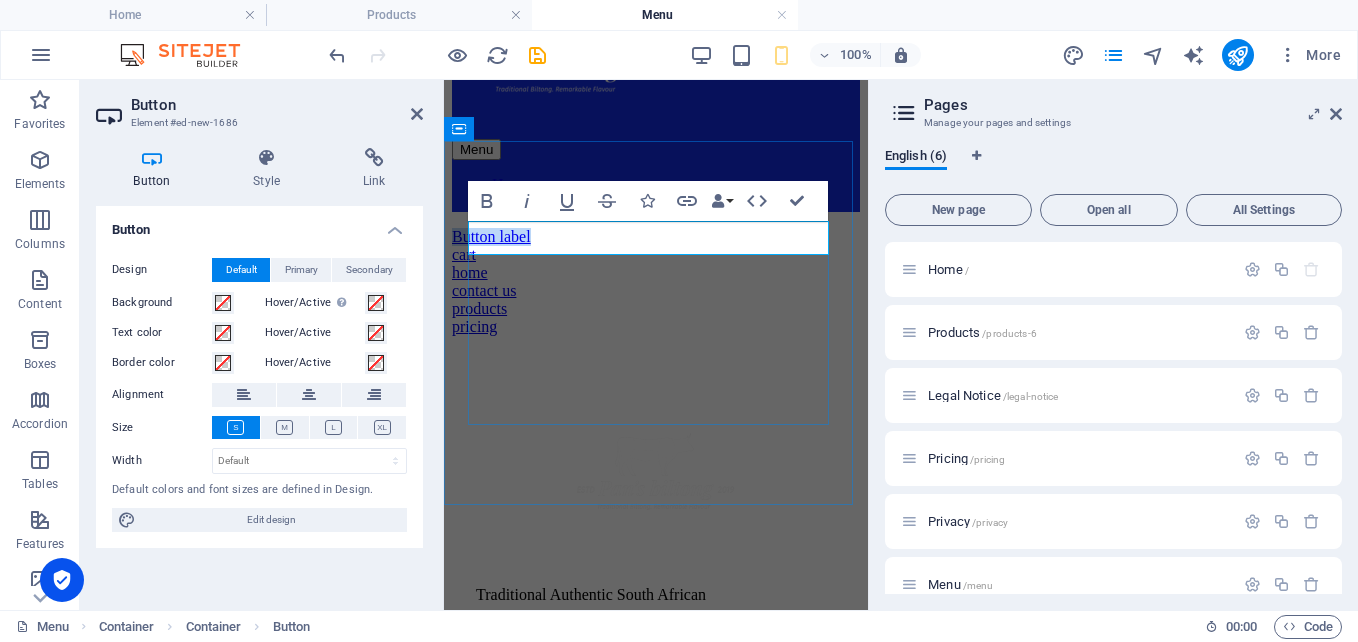 click on "Button label" at bounding box center [491, 236] 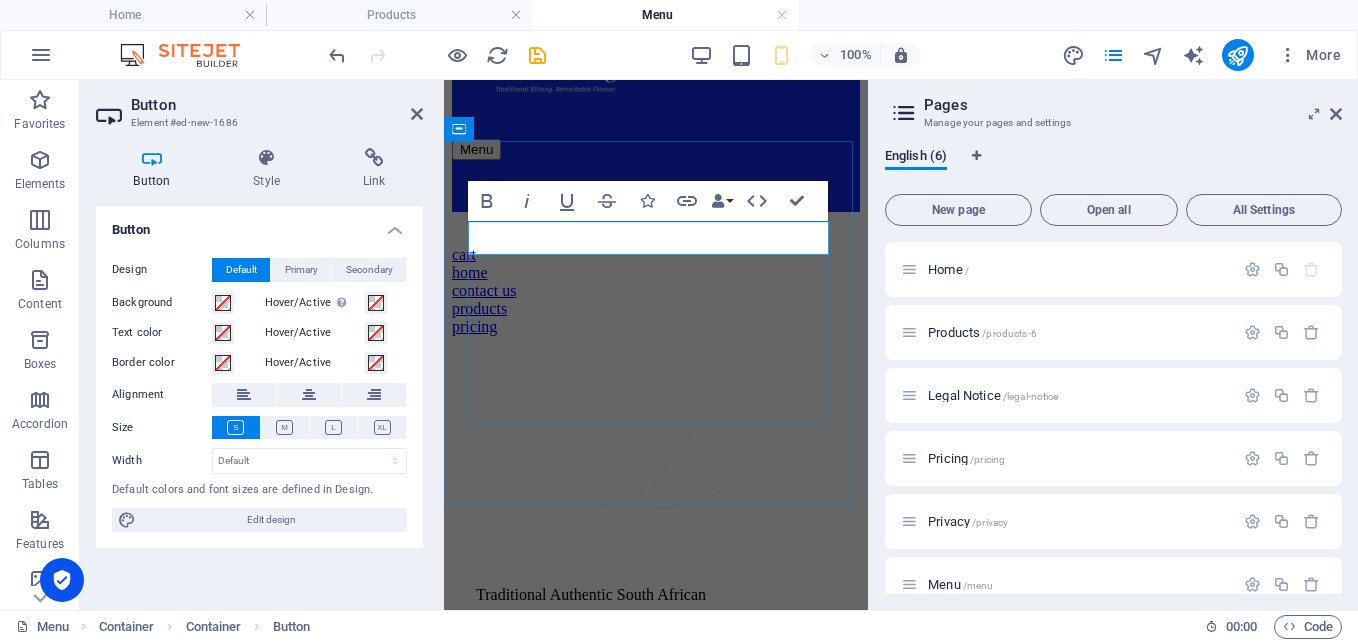 type 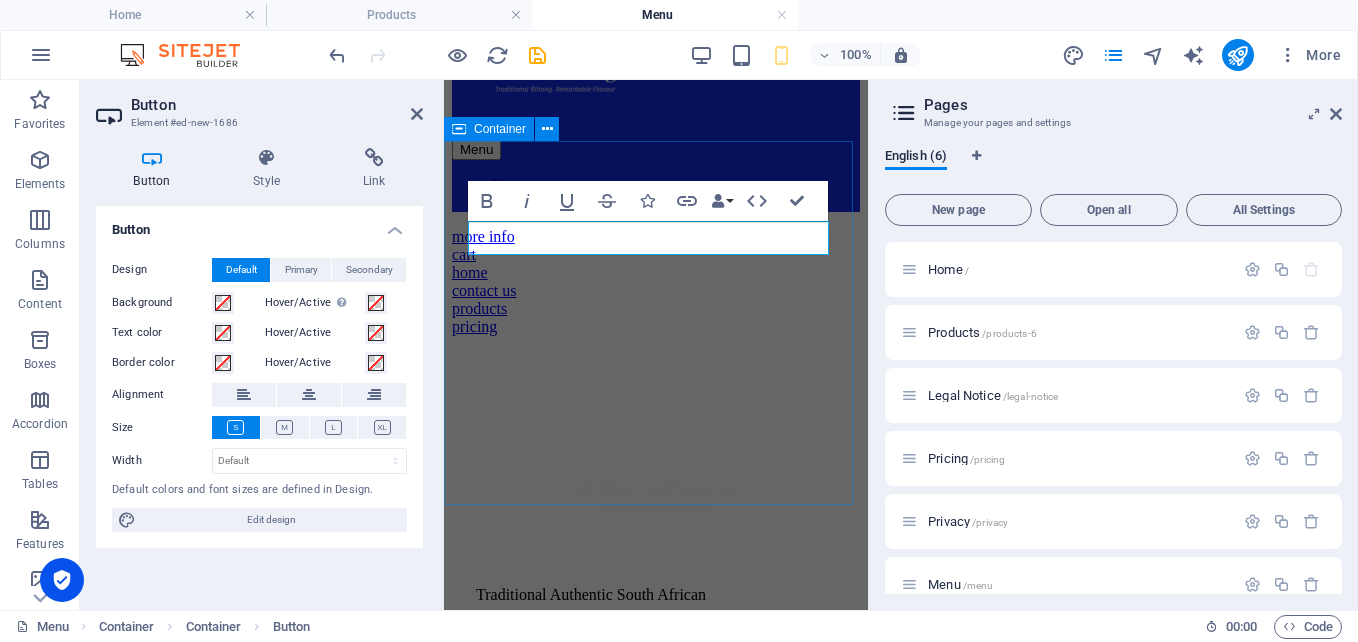 click on "more info cart home contact us products pricing" at bounding box center (656, 282) 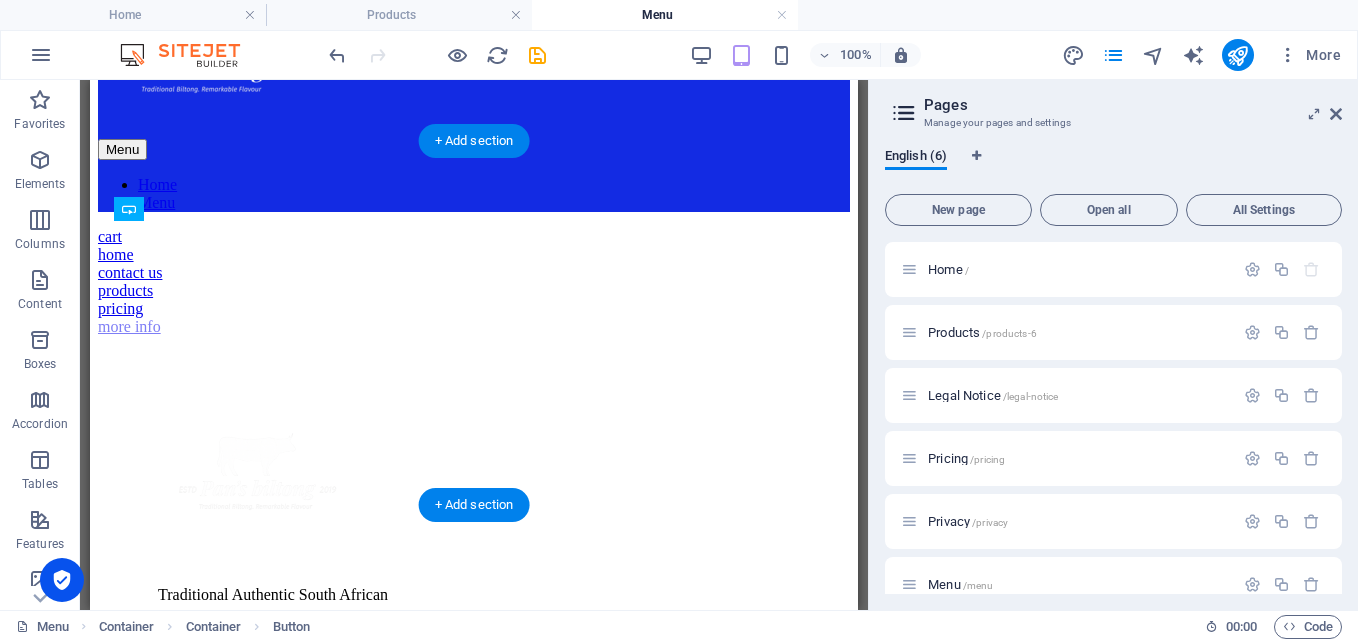 drag, startPoint x: 479, startPoint y: 239, endPoint x: 450, endPoint y: 399, distance: 162.60689 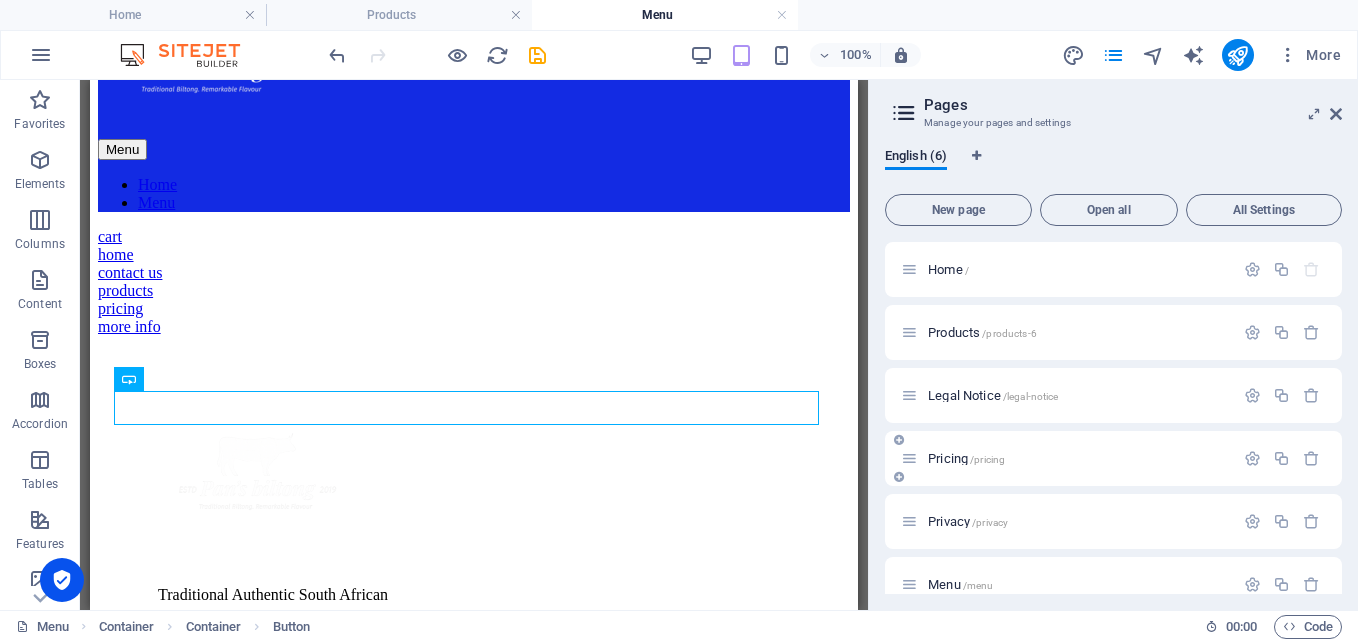 scroll, scrollTop: 26, scrollLeft: 0, axis: vertical 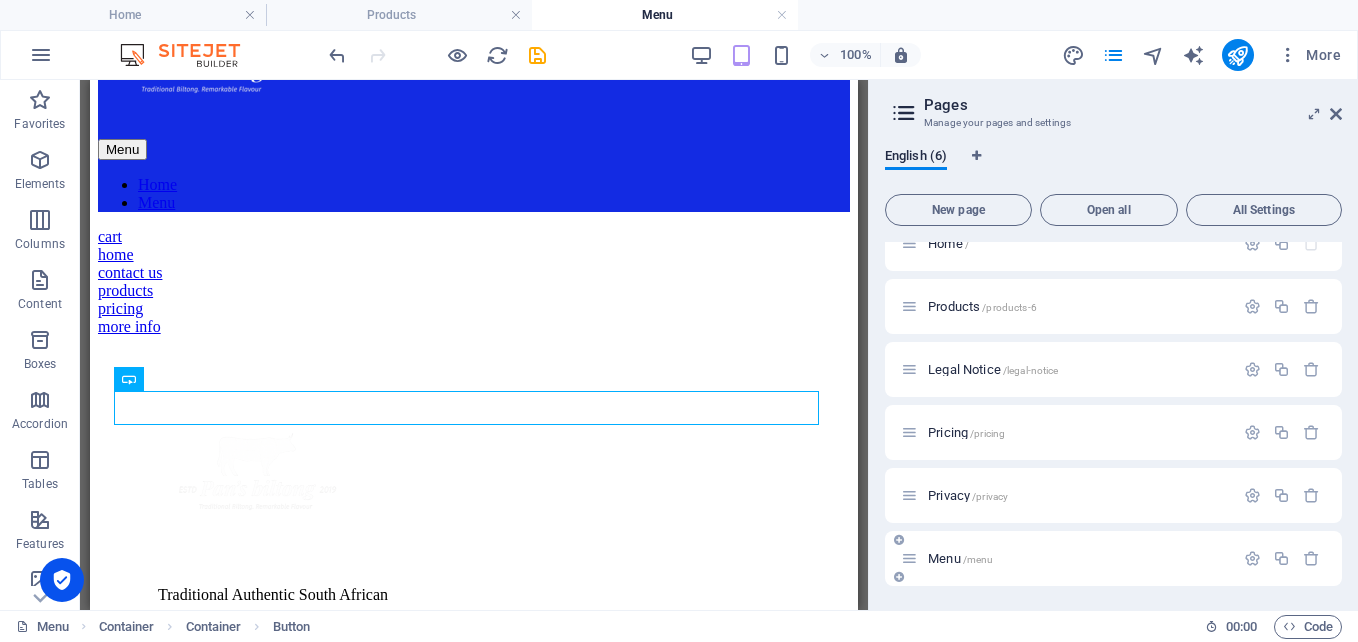 click on "Menu /menu" at bounding box center [1067, 558] 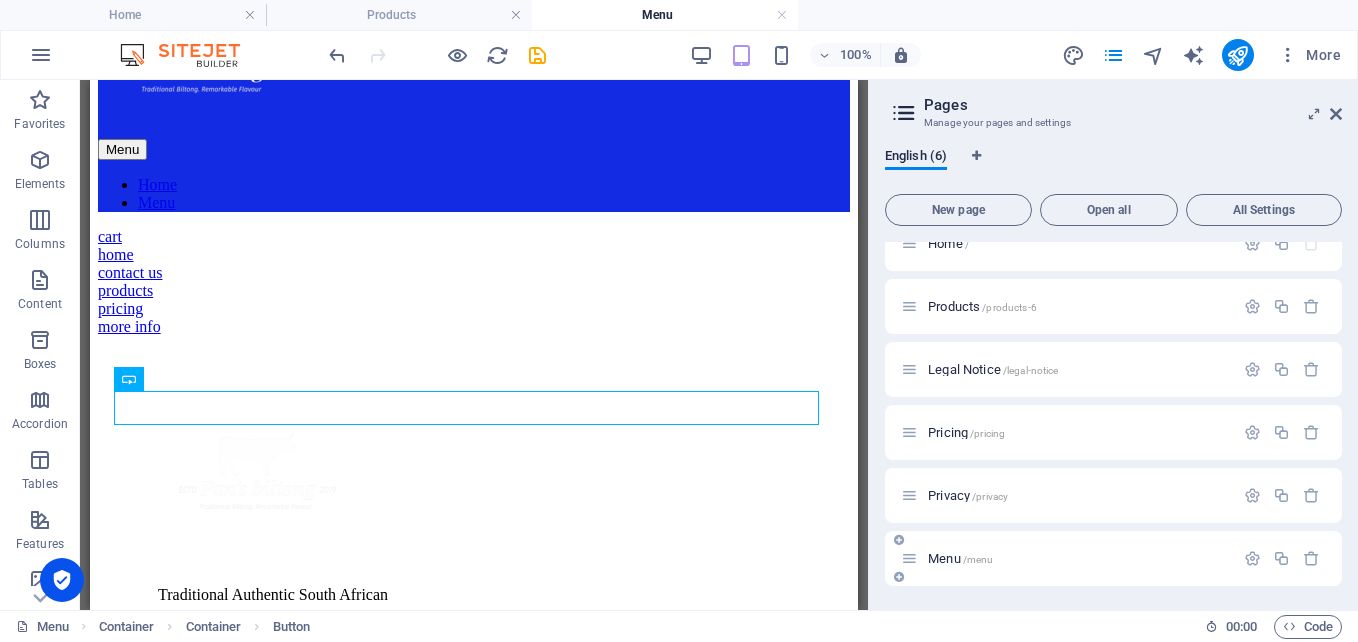 click on "Menu /menu" at bounding box center (960, 558) 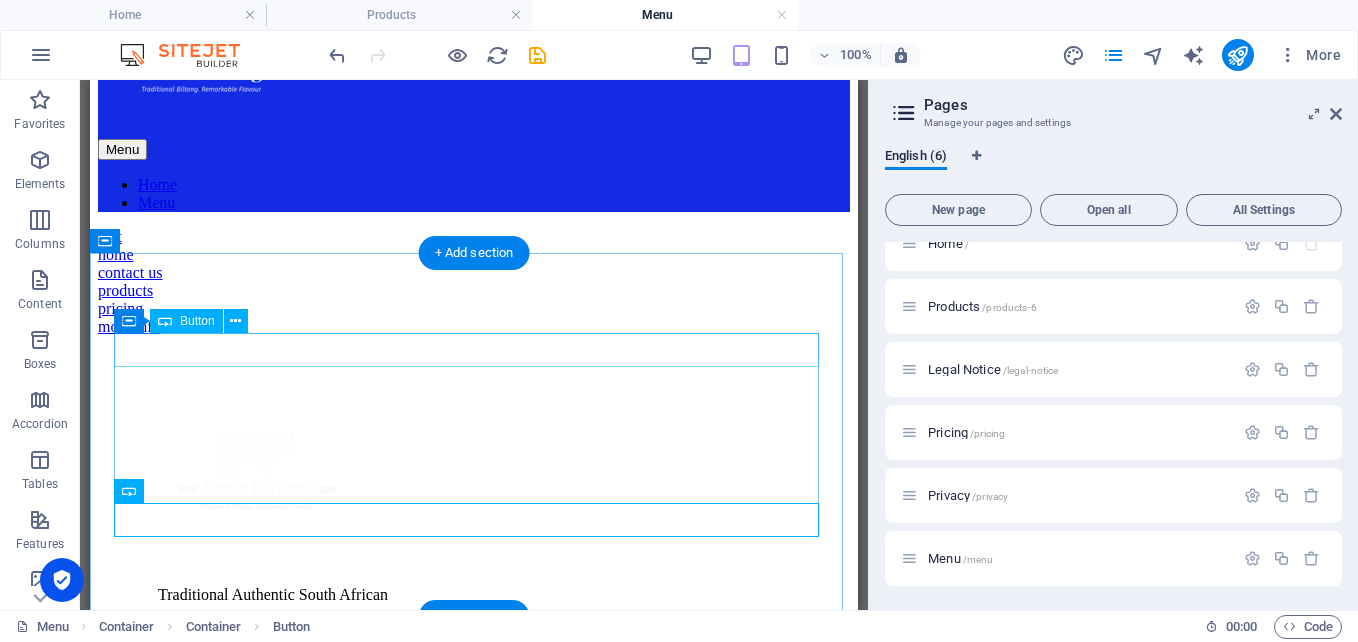 scroll, scrollTop: 0, scrollLeft: 0, axis: both 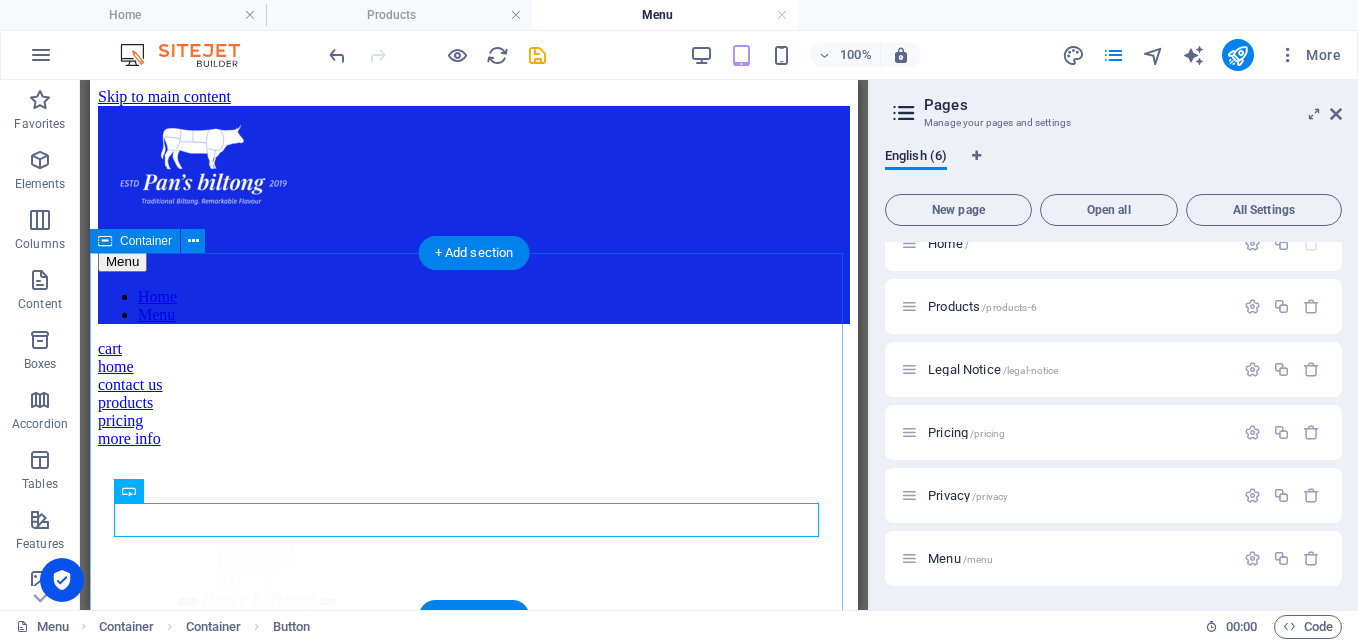 click on "cart home contact us products pricing more info" at bounding box center (474, 394) 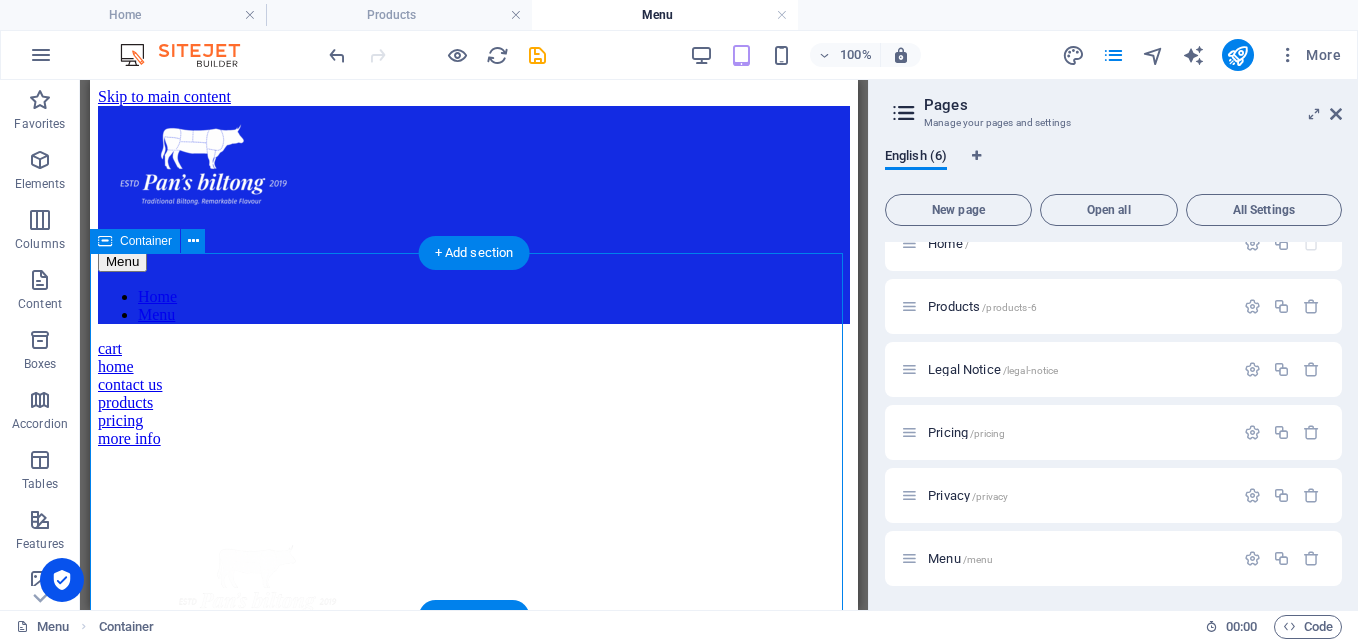 click on "cart home contact us products pricing more info" at bounding box center (474, 394) 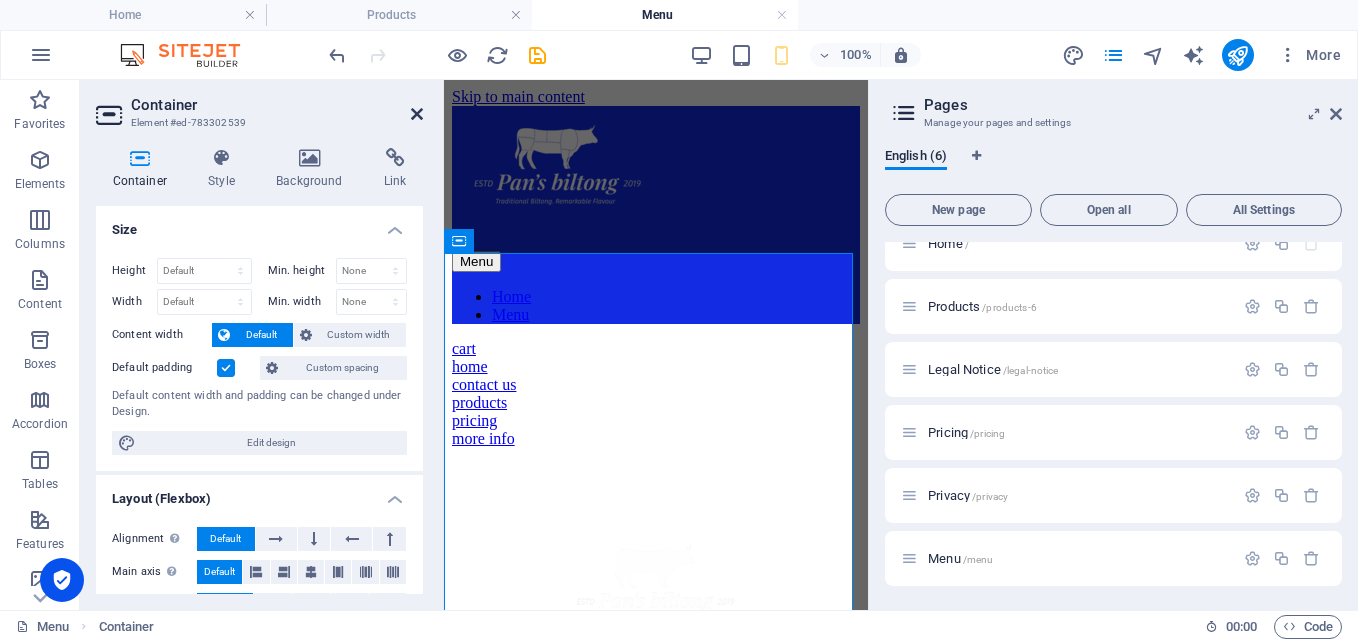 click at bounding box center [417, 114] 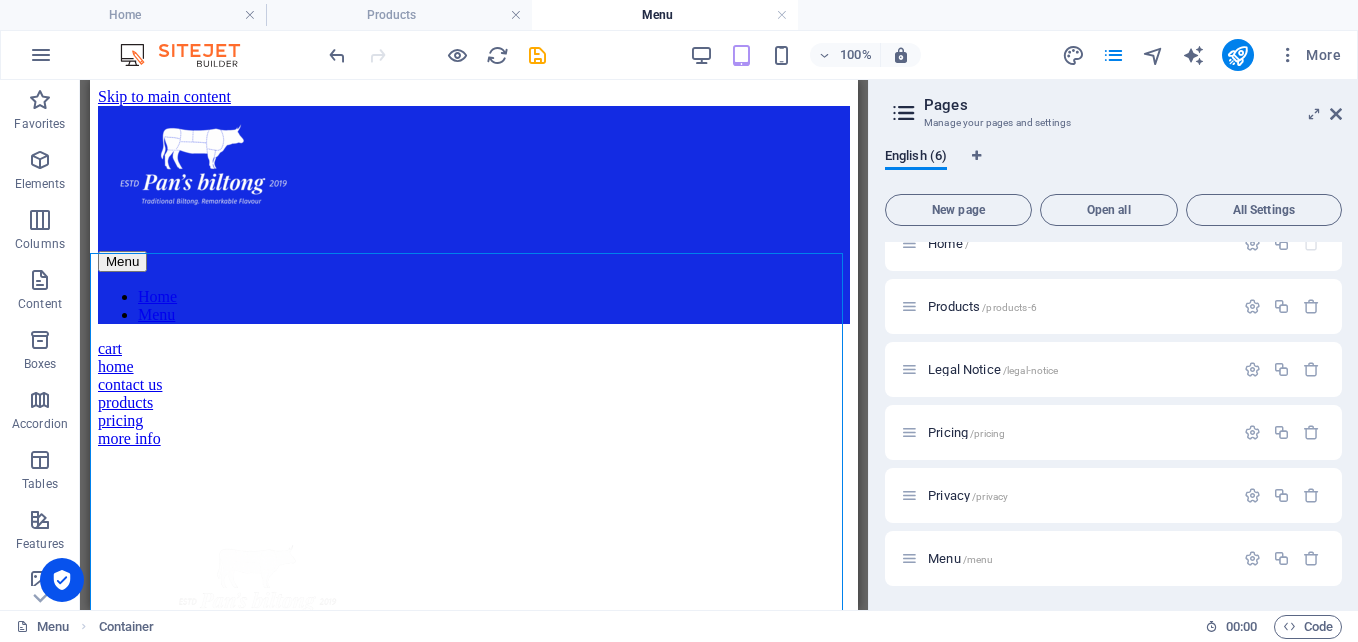 click on "More" at bounding box center [1205, 55] 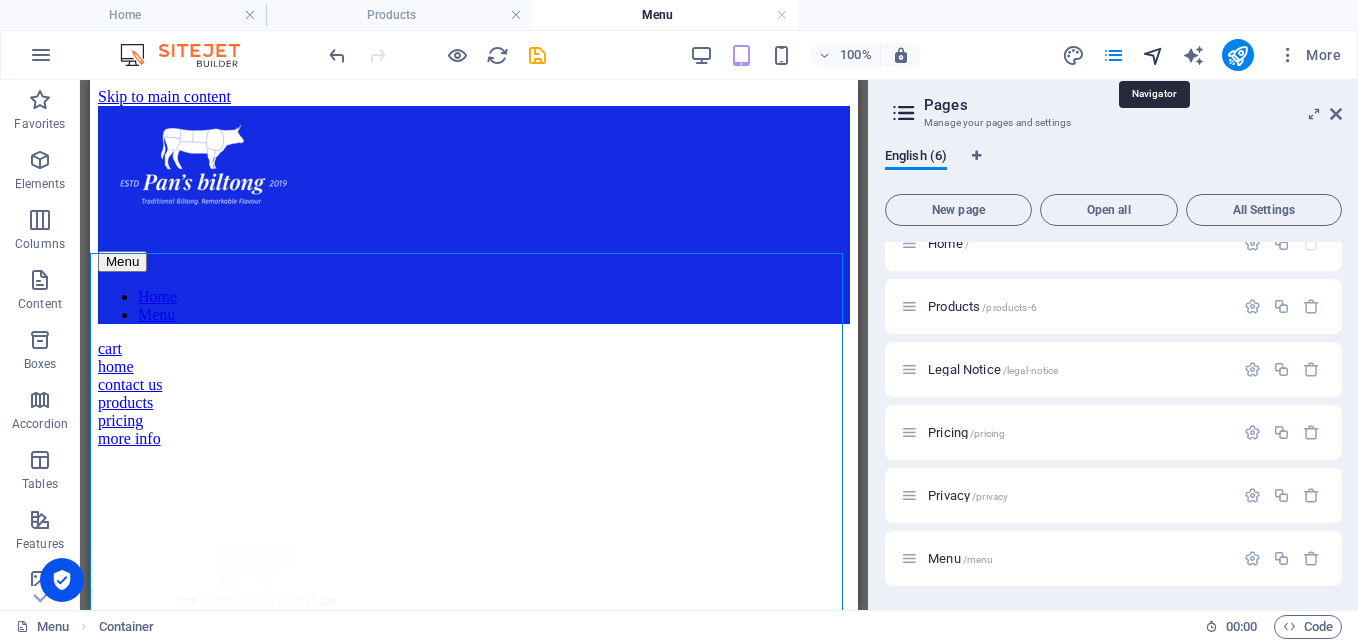 click at bounding box center [1153, 55] 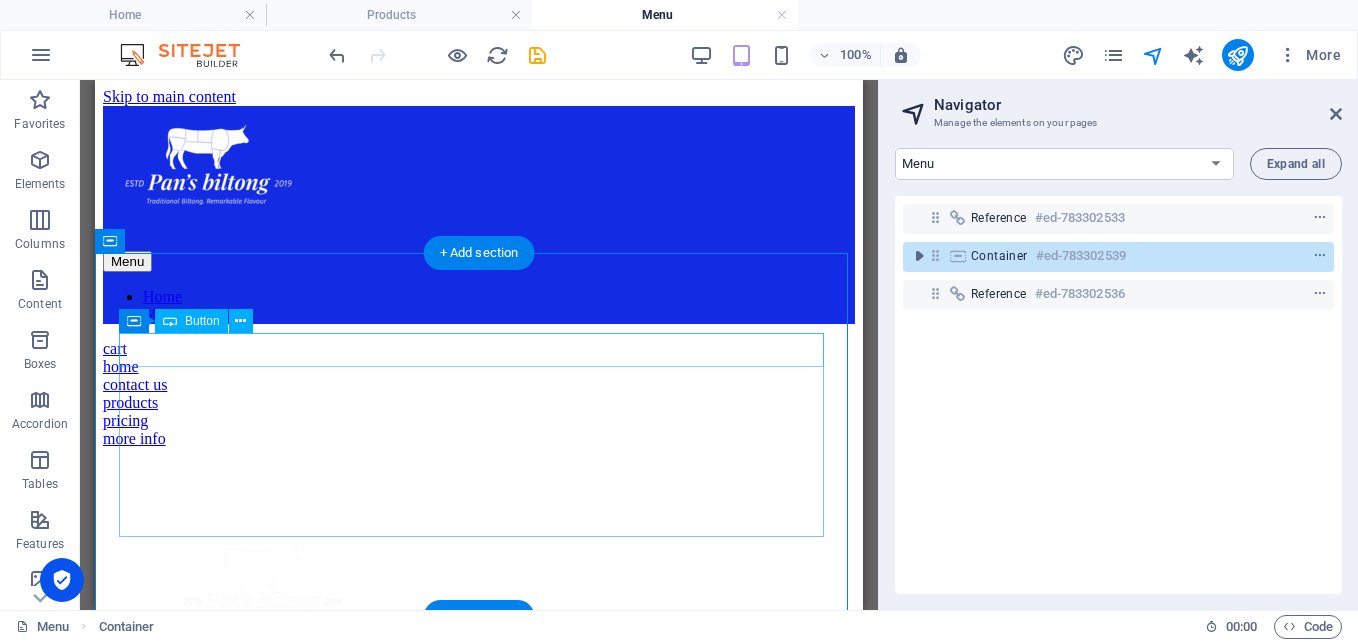 click on "cart" at bounding box center [479, 349] 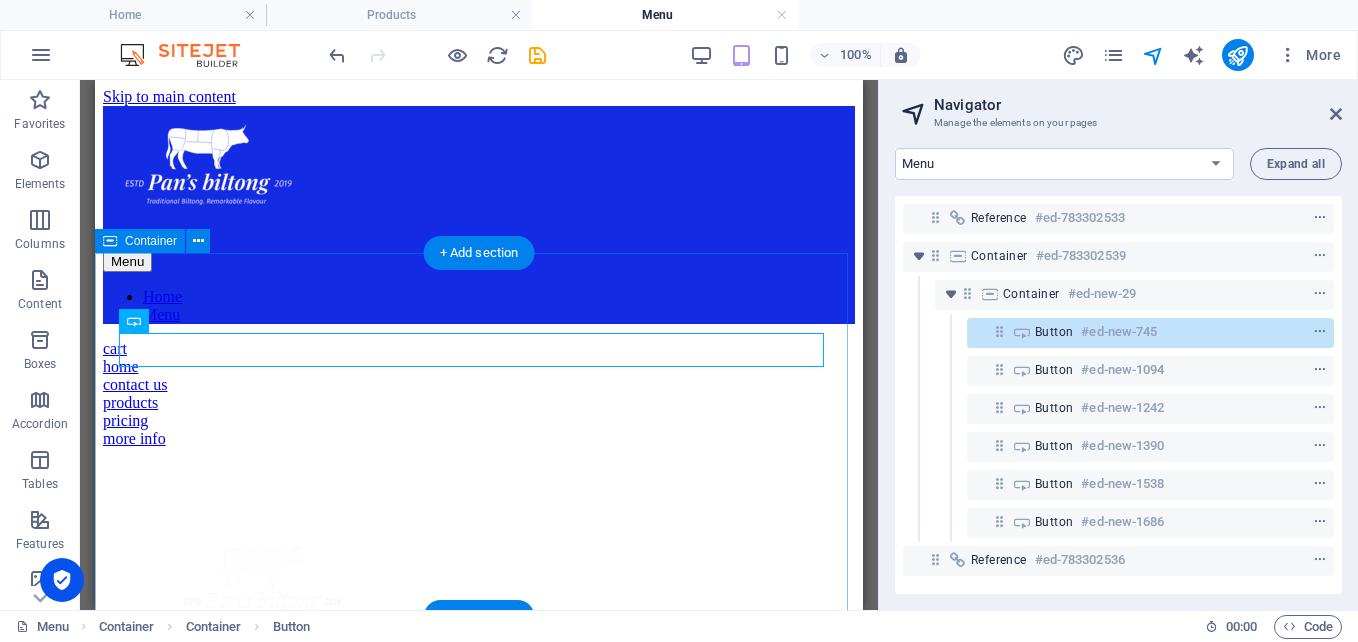 click on "cart home contact us products pricing more info" at bounding box center [479, 394] 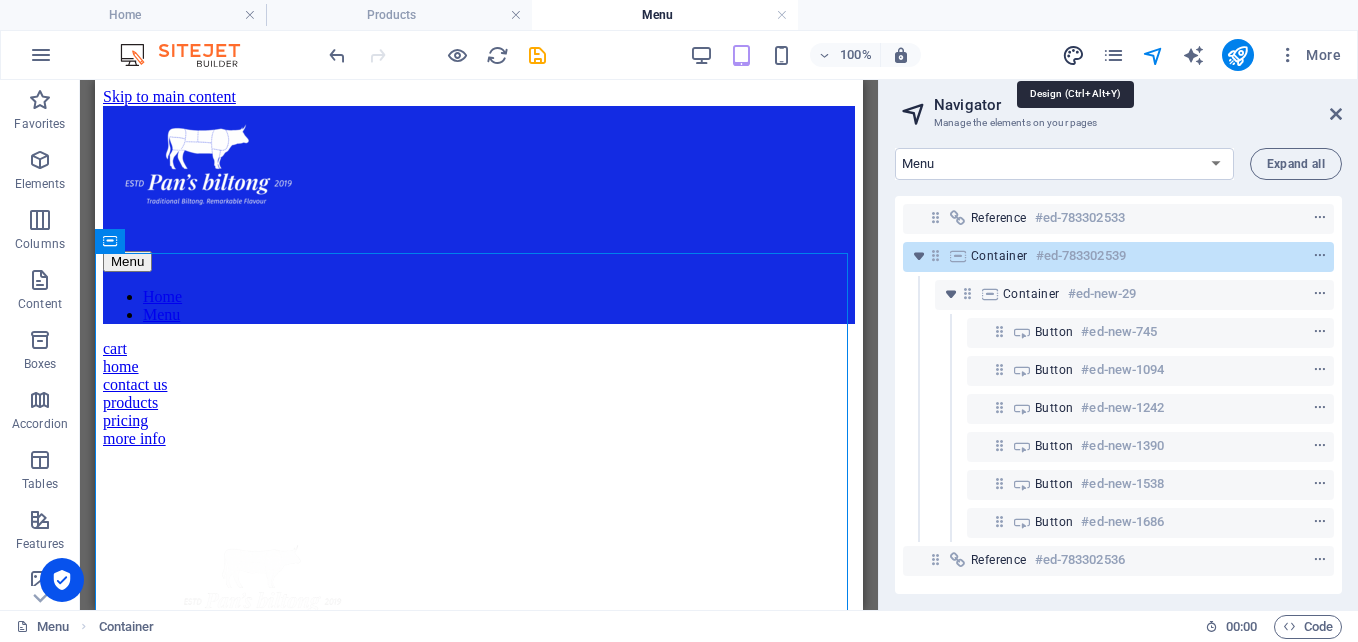 click at bounding box center (1073, 55) 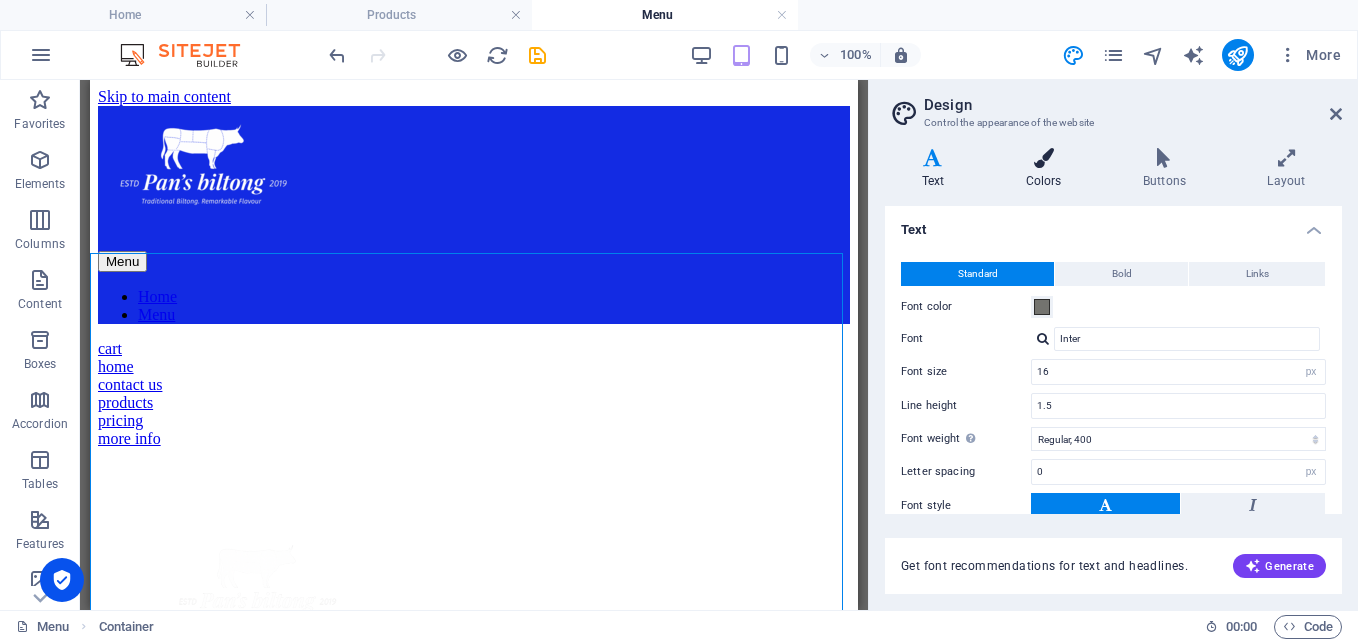 click at bounding box center (1043, 158) 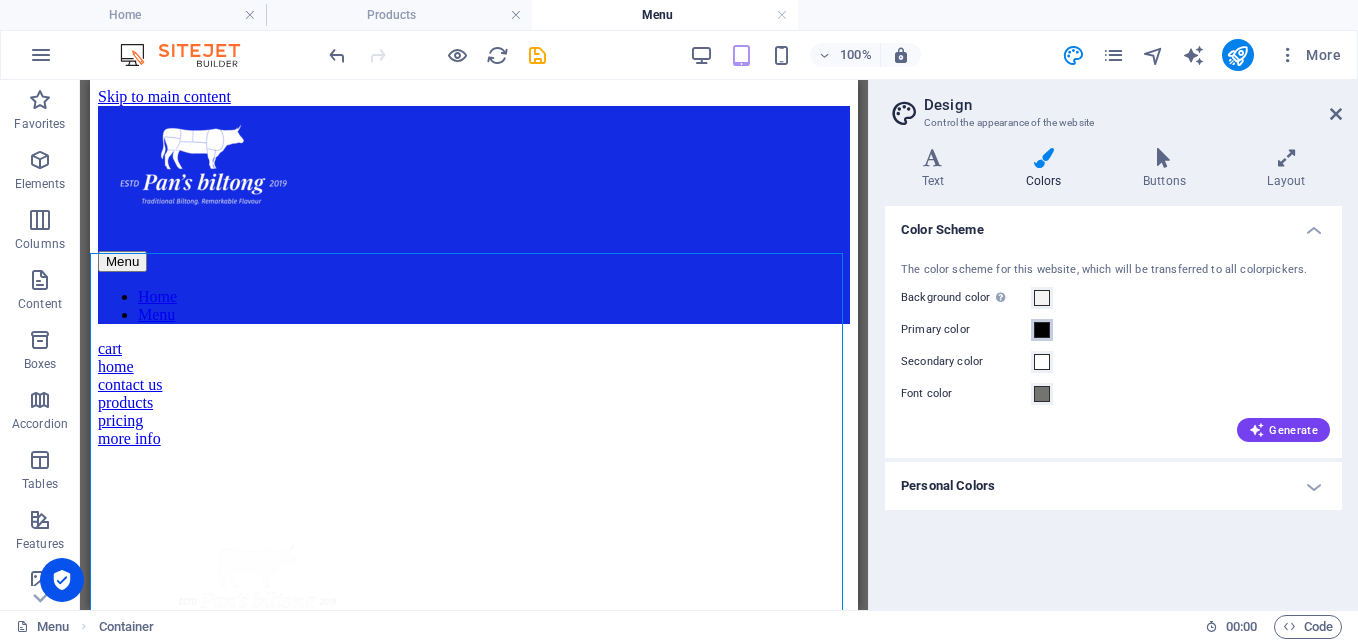 click at bounding box center (1042, 330) 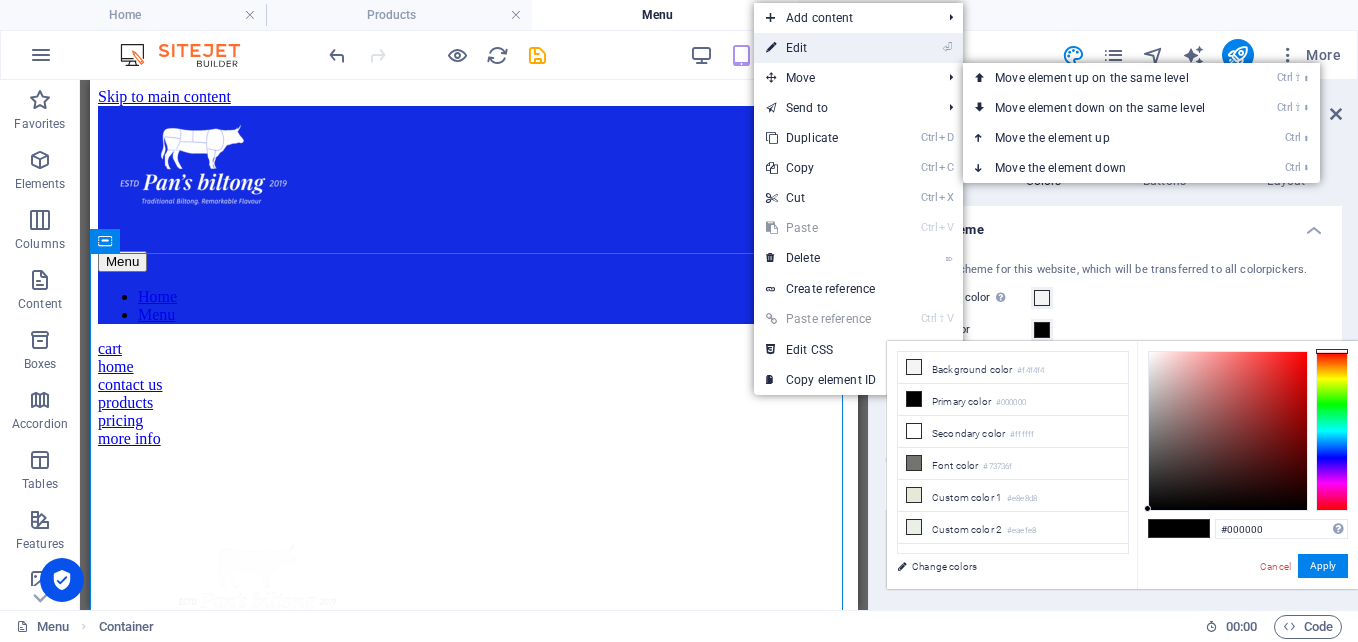 click on "⏎  Edit" at bounding box center [821, 48] 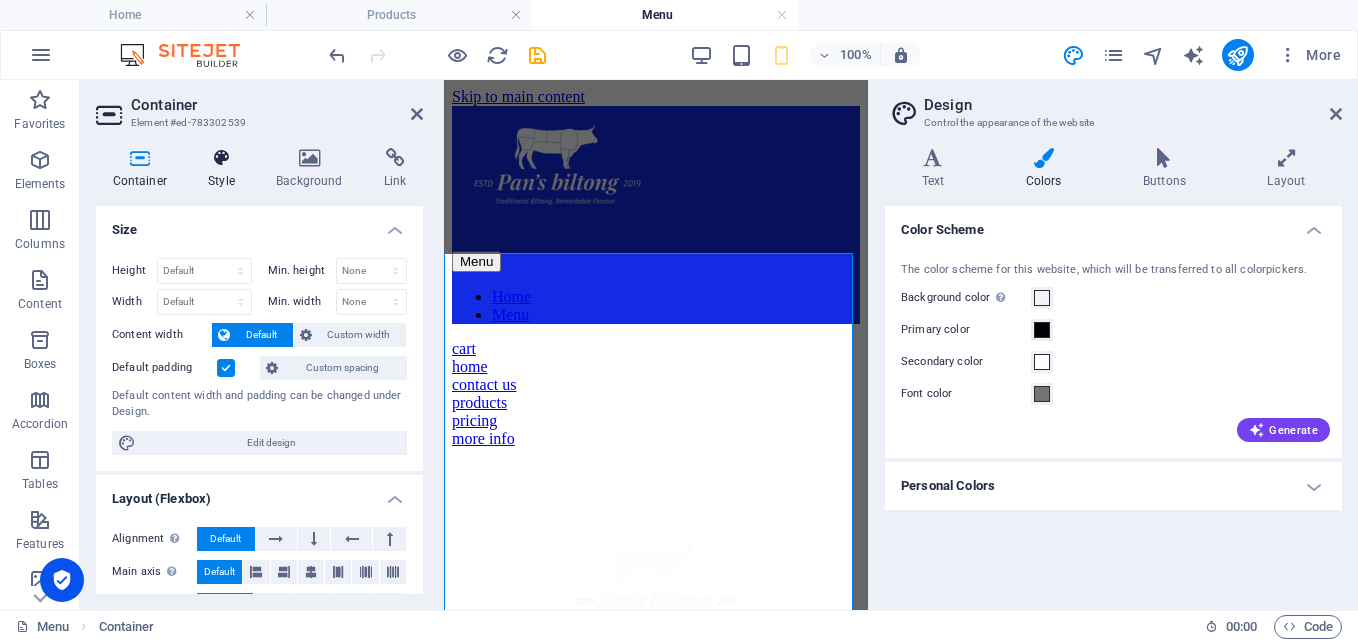 click at bounding box center (222, 158) 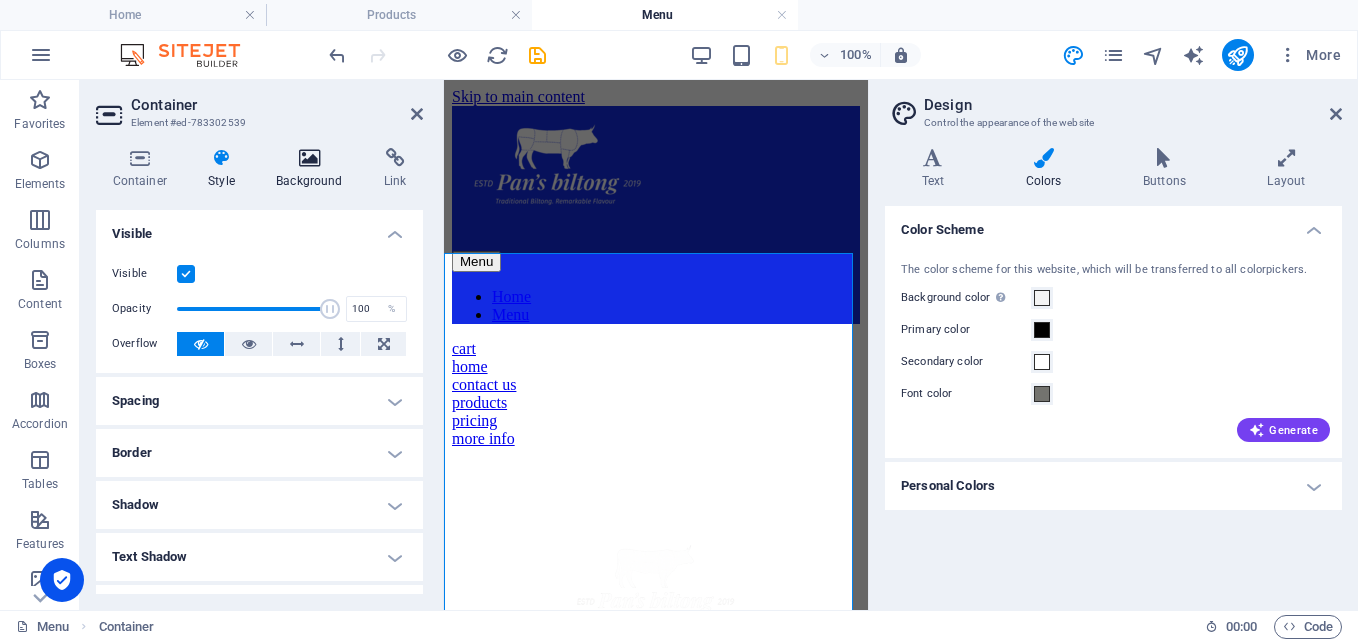 click at bounding box center (310, 158) 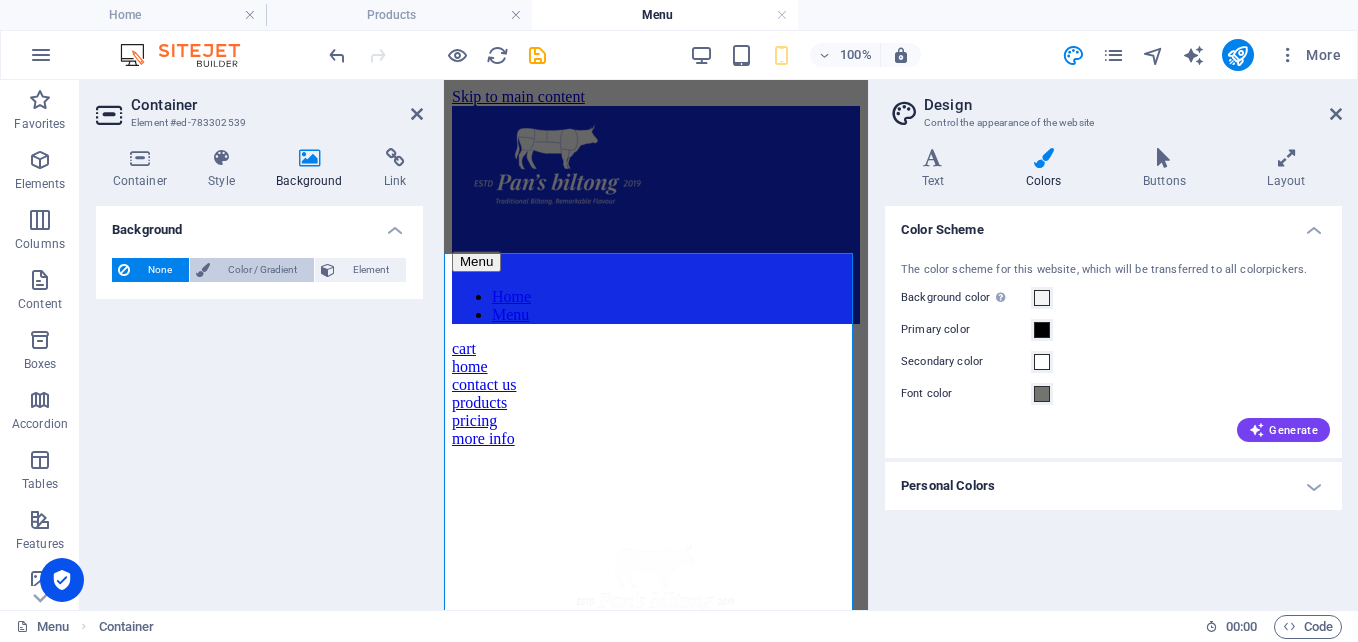 click on "Color / Gradient" at bounding box center (262, 270) 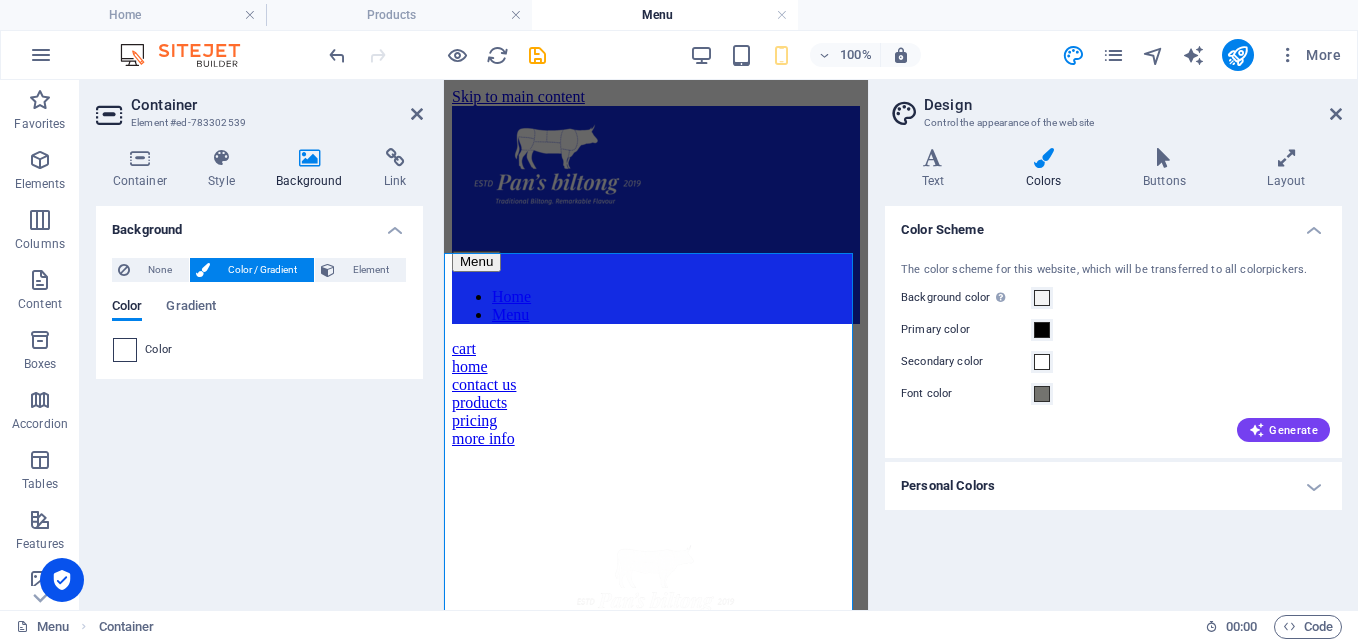 click at bounding box center (125, 350) 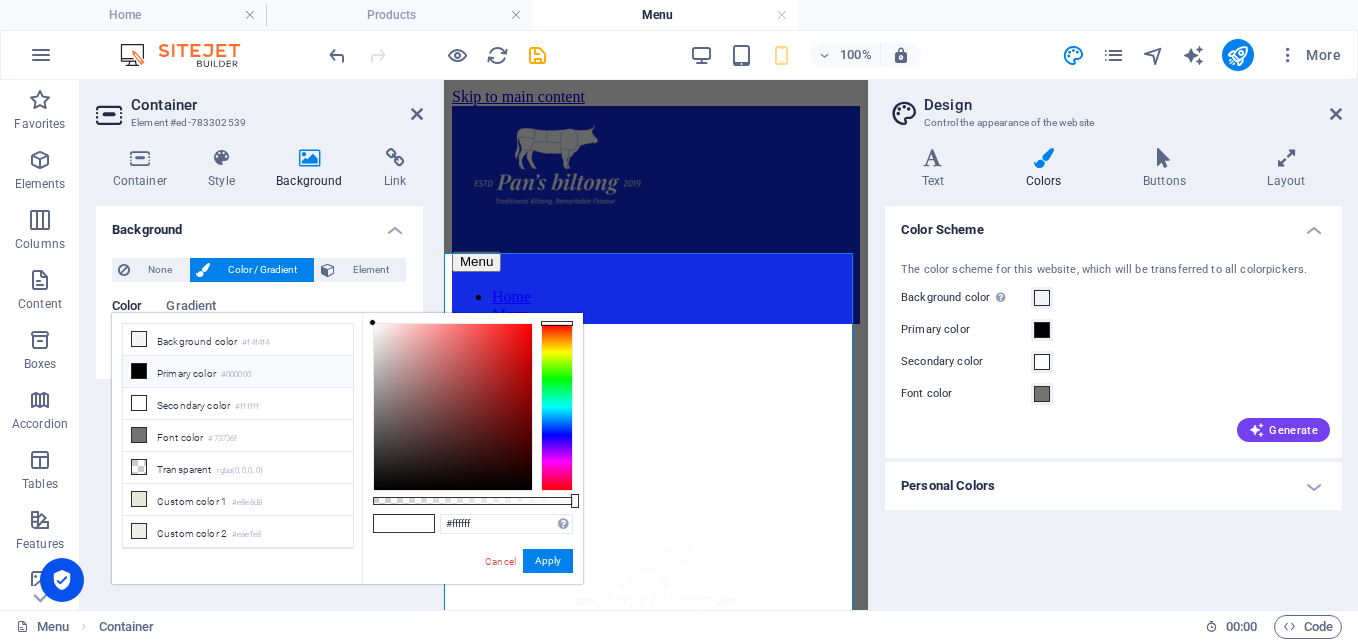 click on "Primary color
#000000" at bounding box center (238, 372) 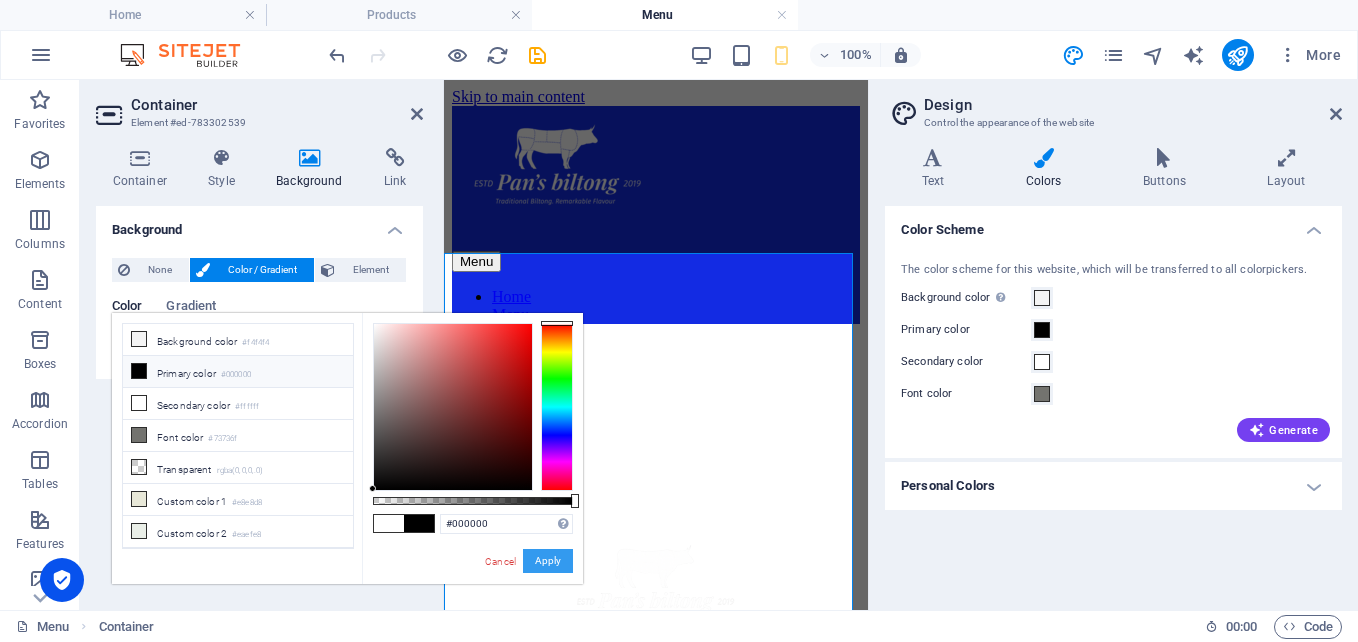 click on "Apply" at bounding box center [548, 561] 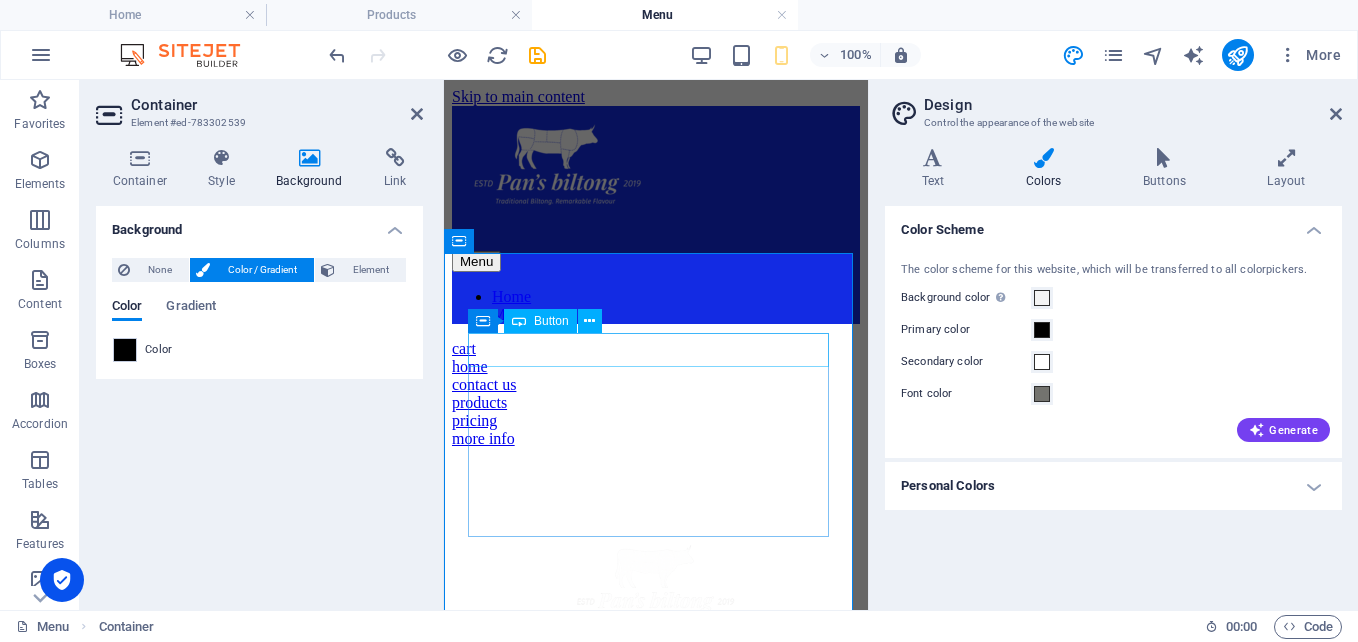 click on "cart" at bounding box center [656, 349] 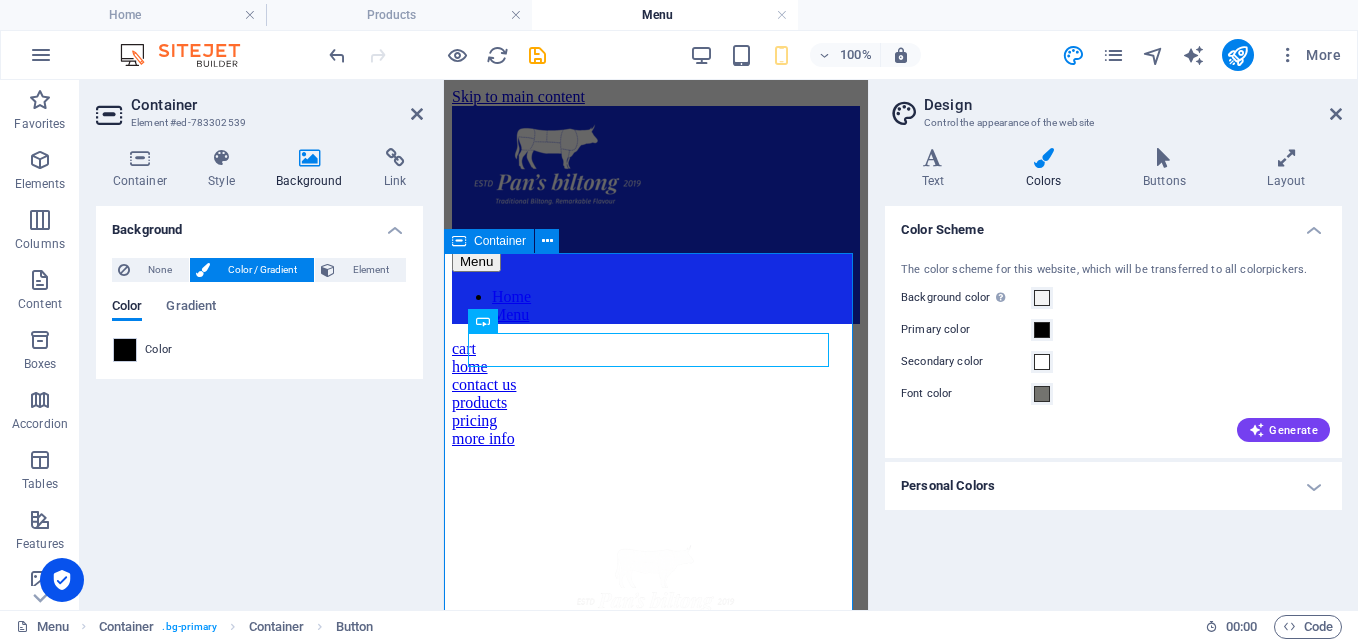 click on "cart home contact us products pricing more info" at bounding box center (656, 394) 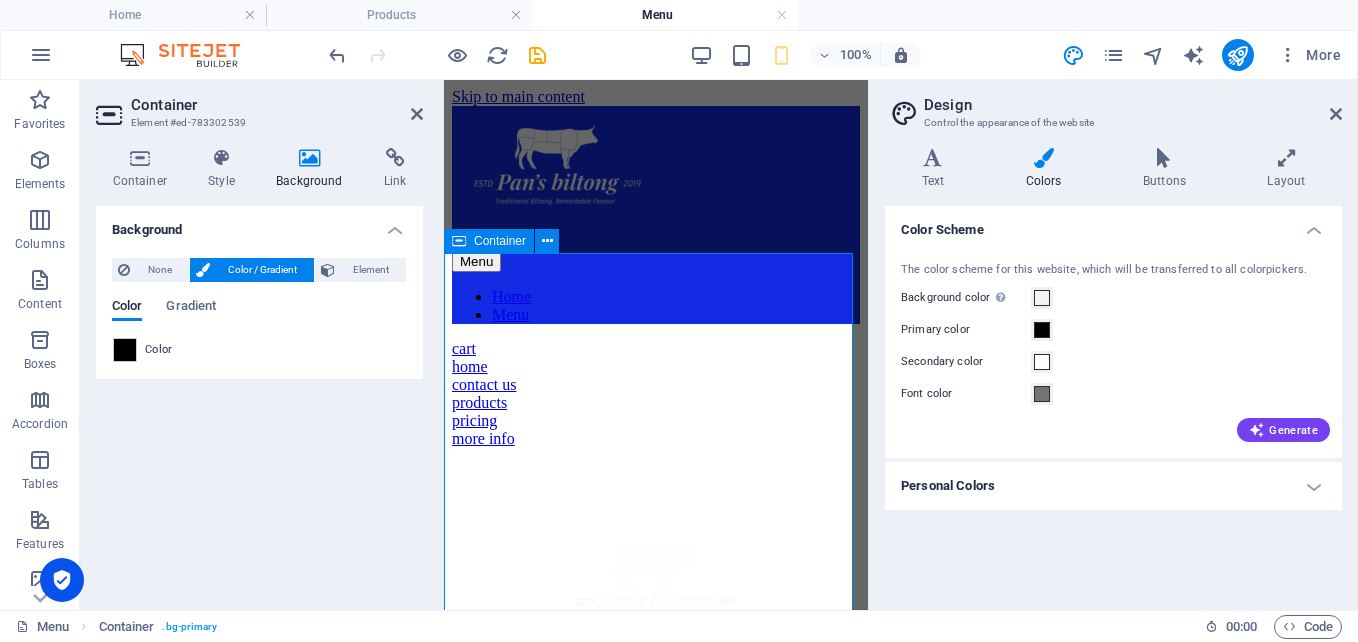 click on "cart home contact us products pricing more info" at bounding box center [656, 394] 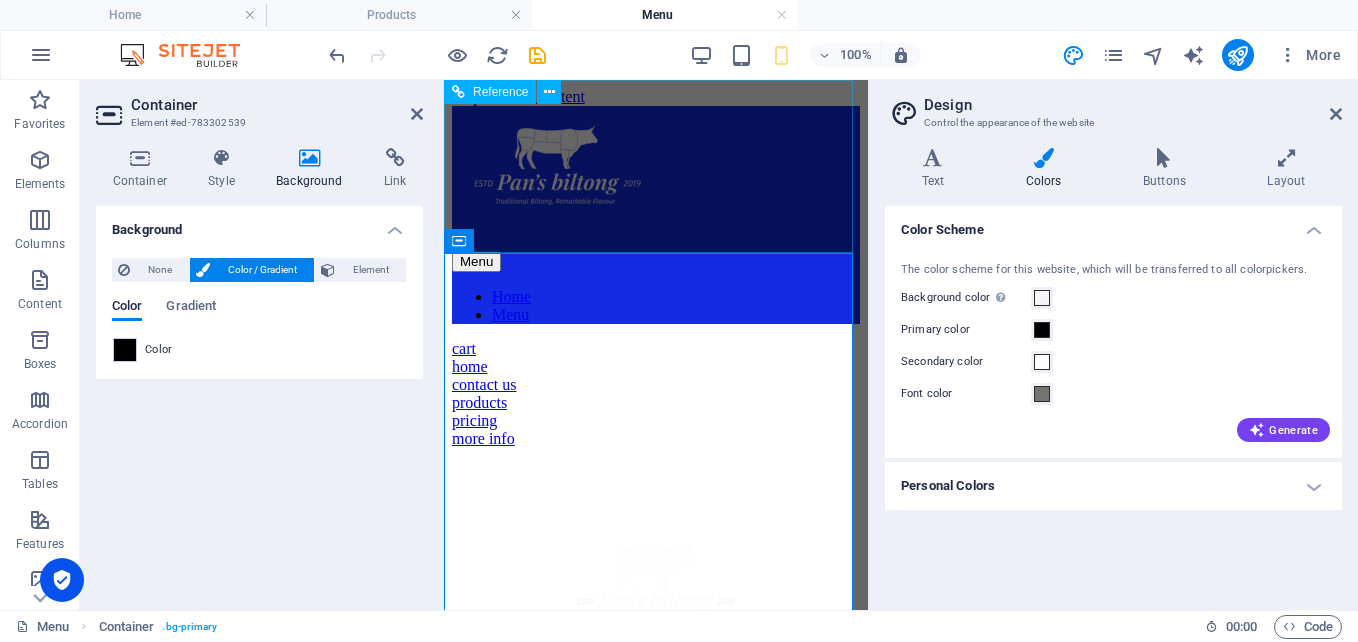 click at bounding box center (656, 178) 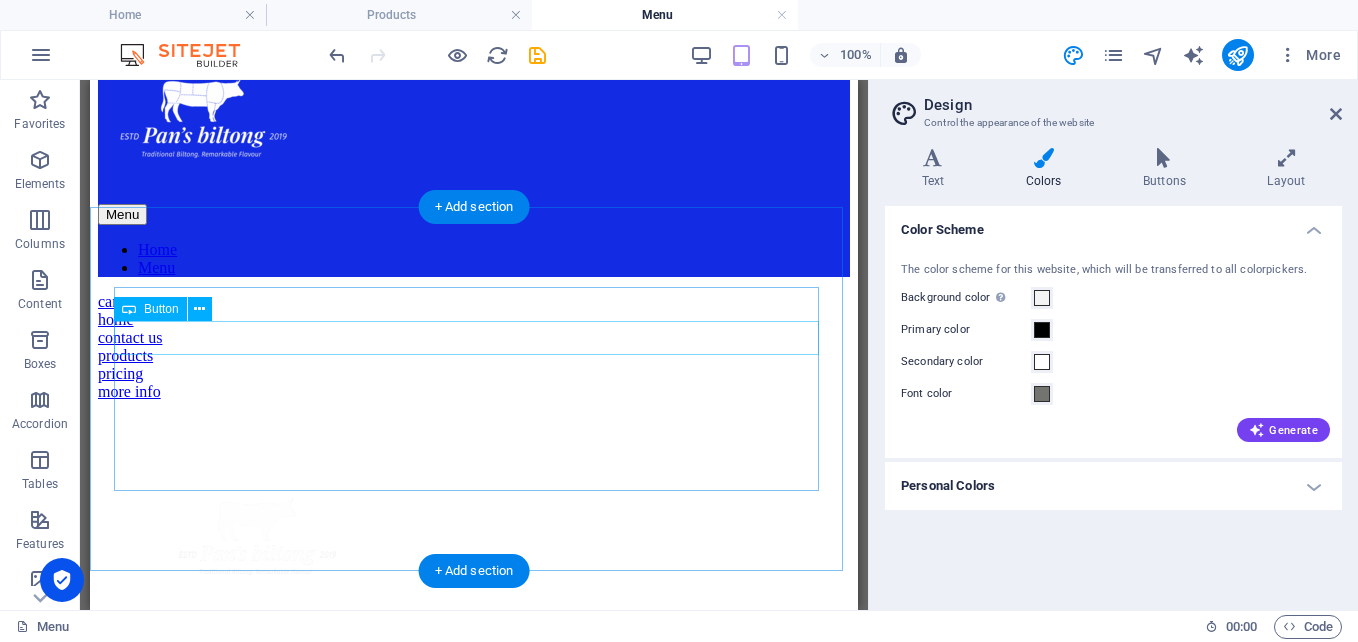 scroll, scrollTop: 46, scrollLeft: 0, axis: vertical 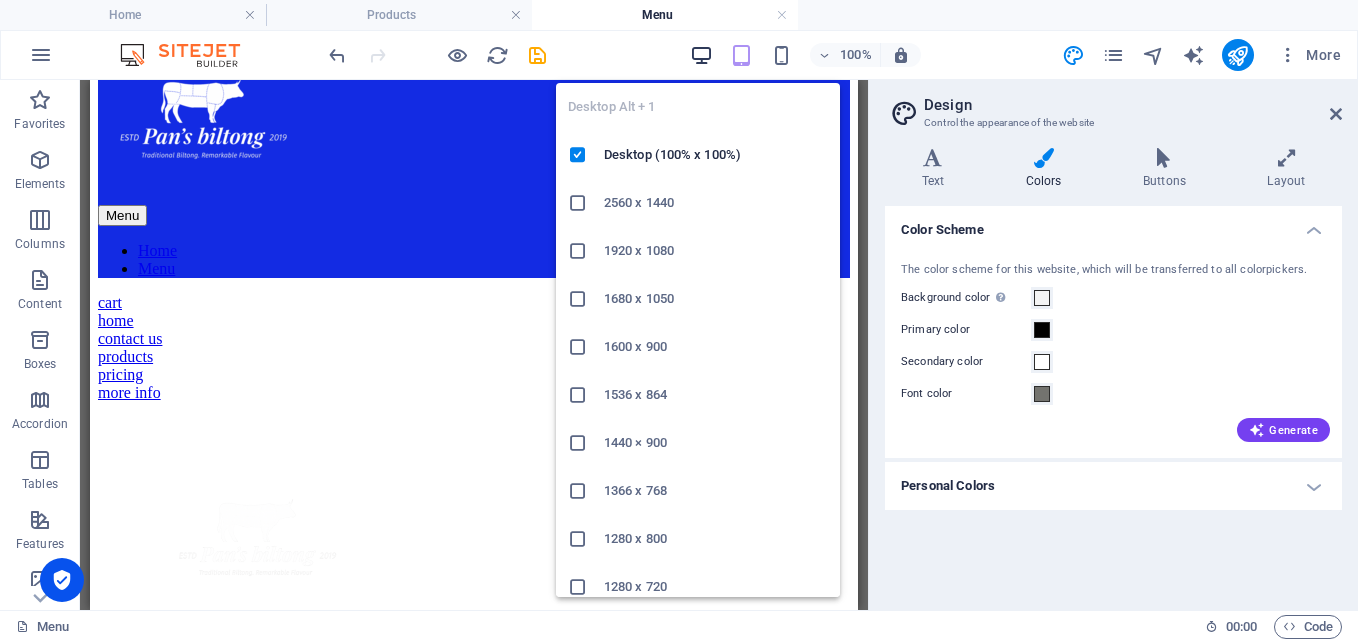 click at bounding box center [701, 55] 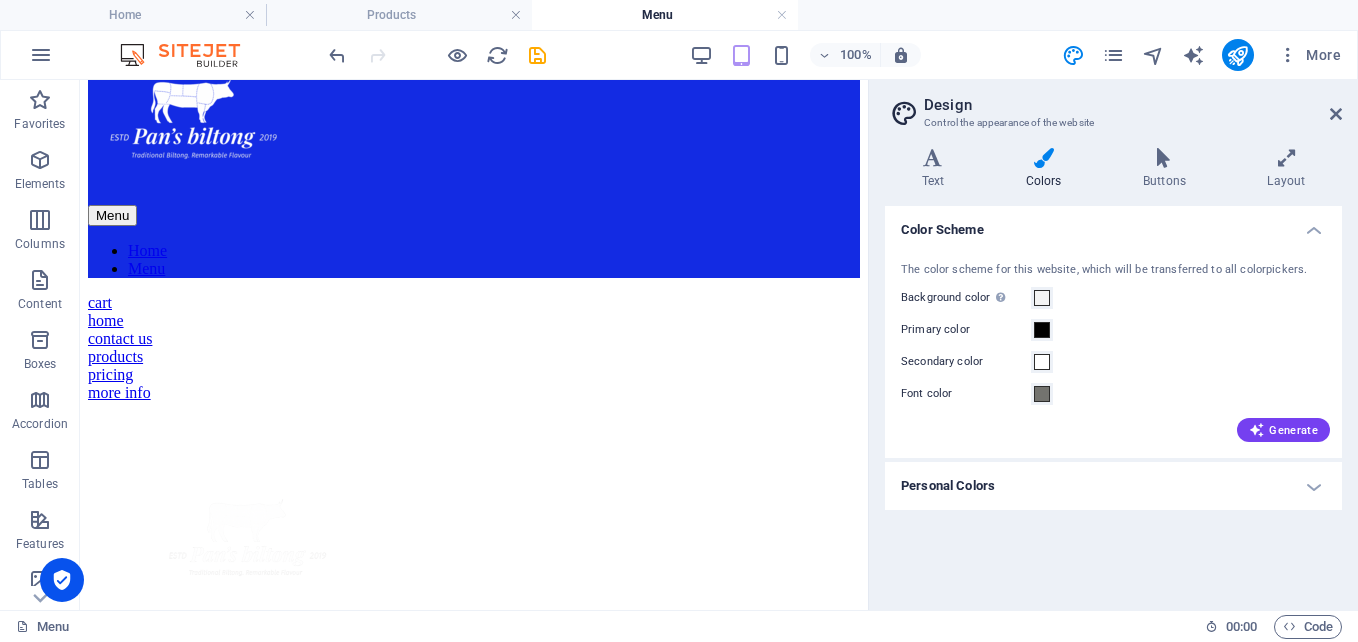 click on "100% More" at bounding box center (679, 55) 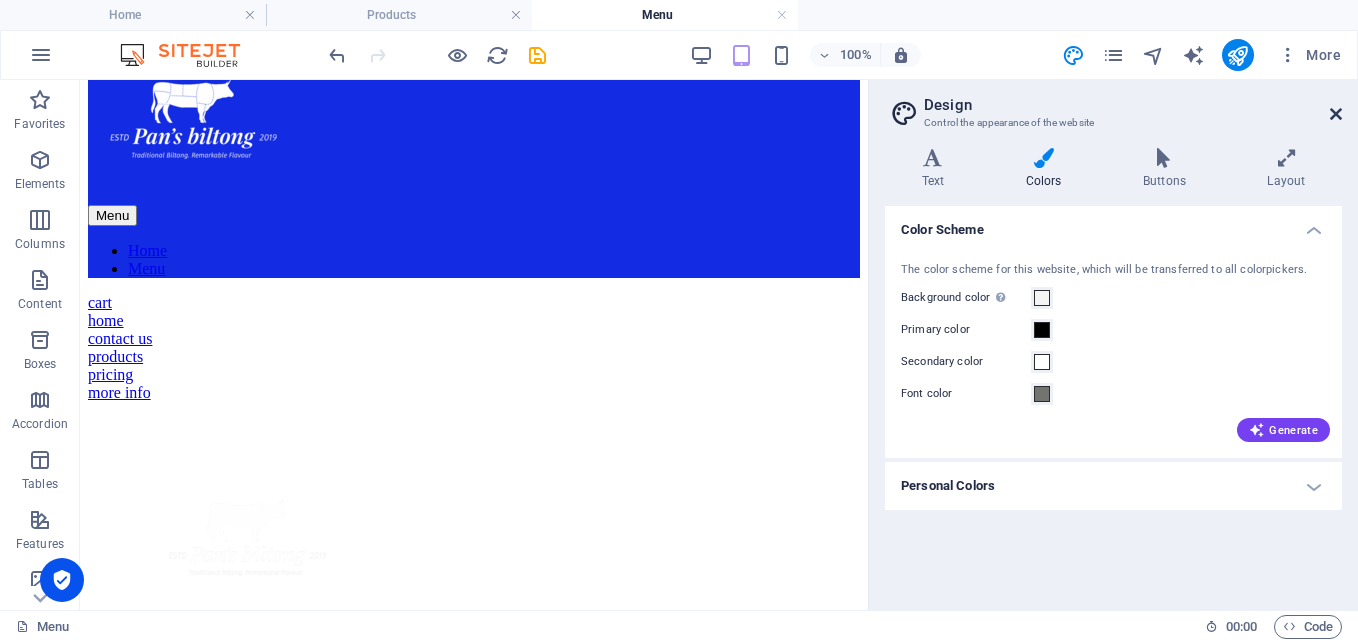 click at bounding box center (1336, 114) 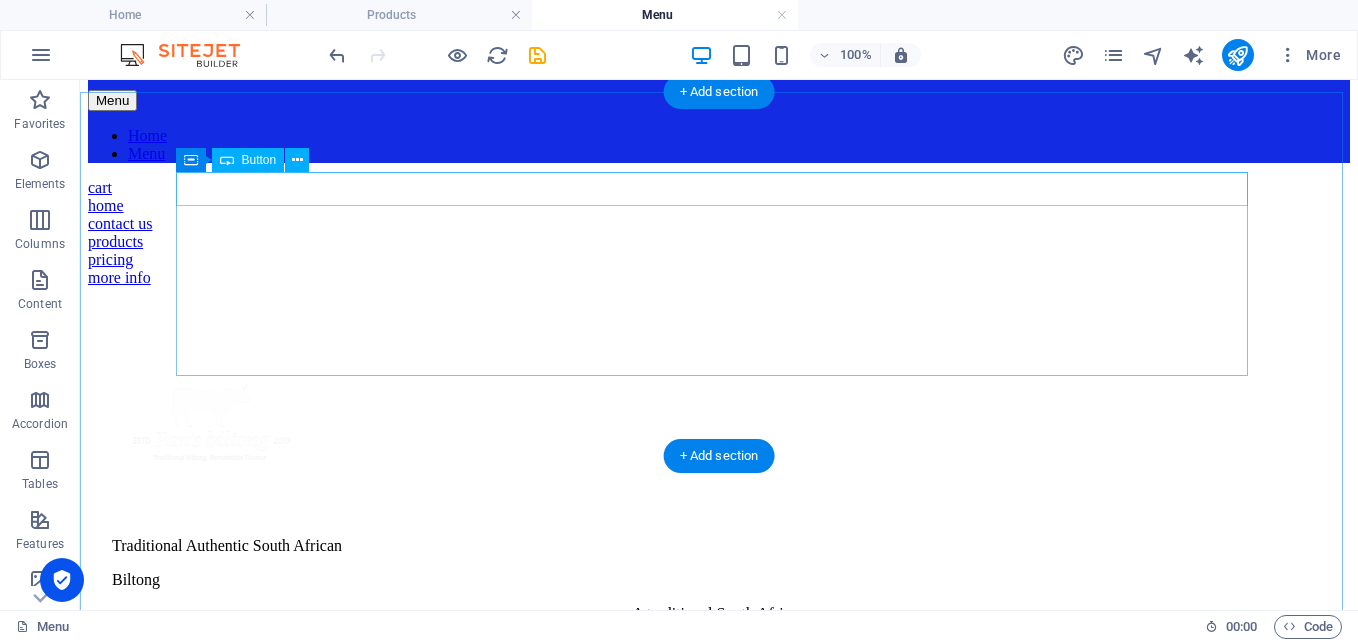 scroll, scrollTop: 160, scrollLeft: 0, axis: vertical 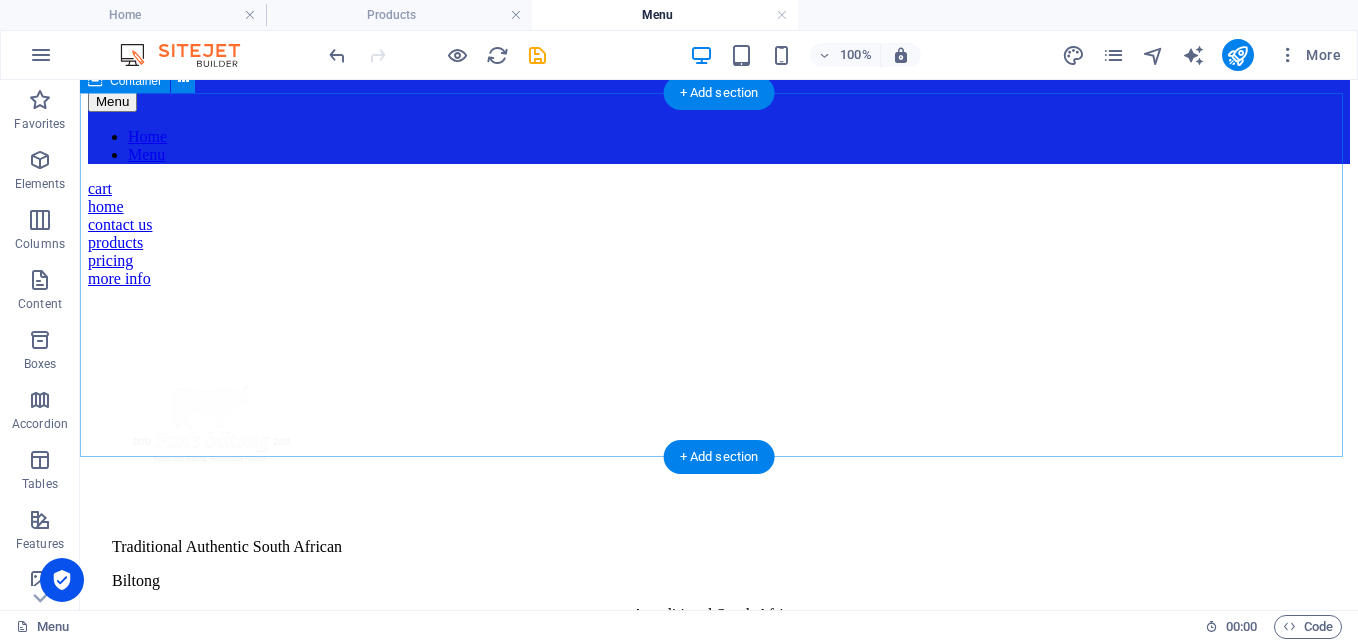 click on "cart home contact us products pricing more info" at bounding box center (719, 234) 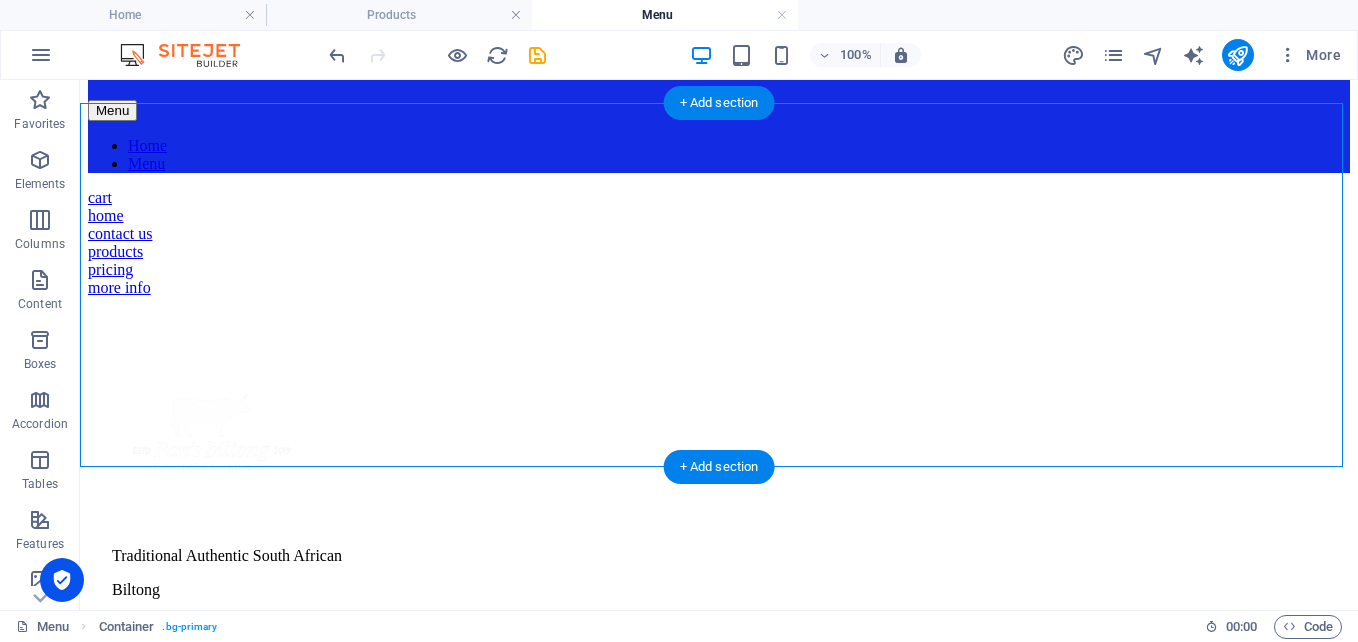 scroll, scrollTop: 150, scrollLeft: 0, axis: vertical 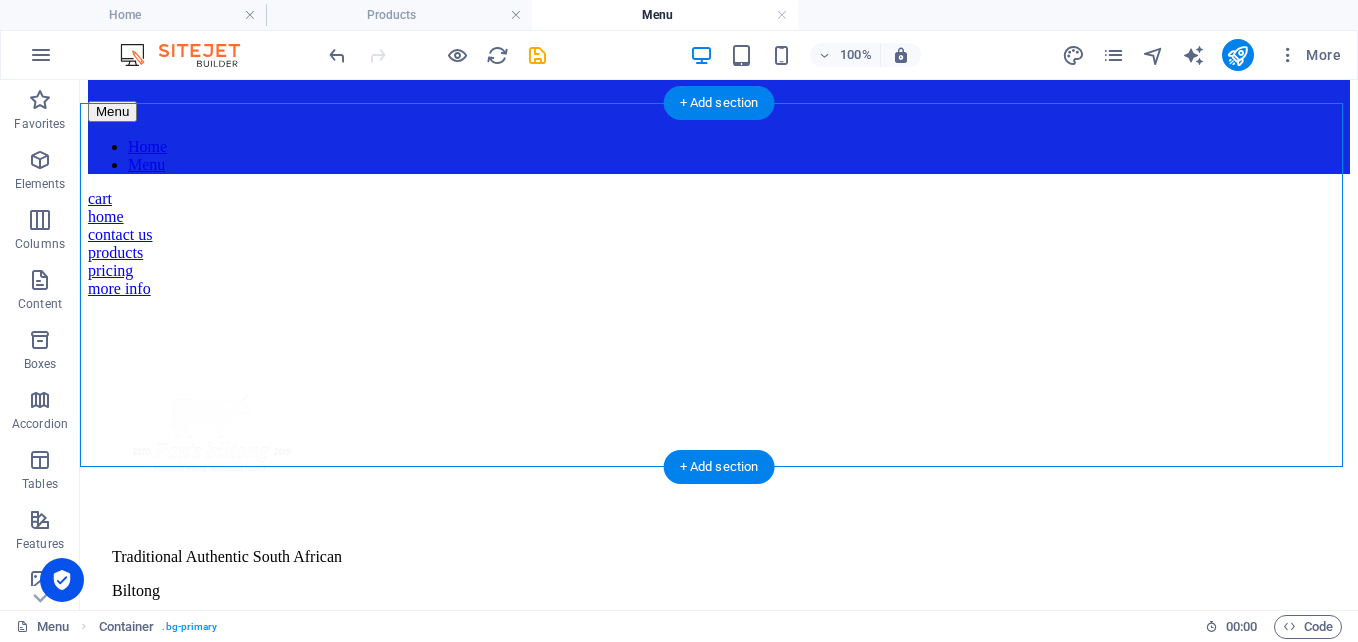 click on "cart home contact us products pricing more info" at bounding box center (719, 244) 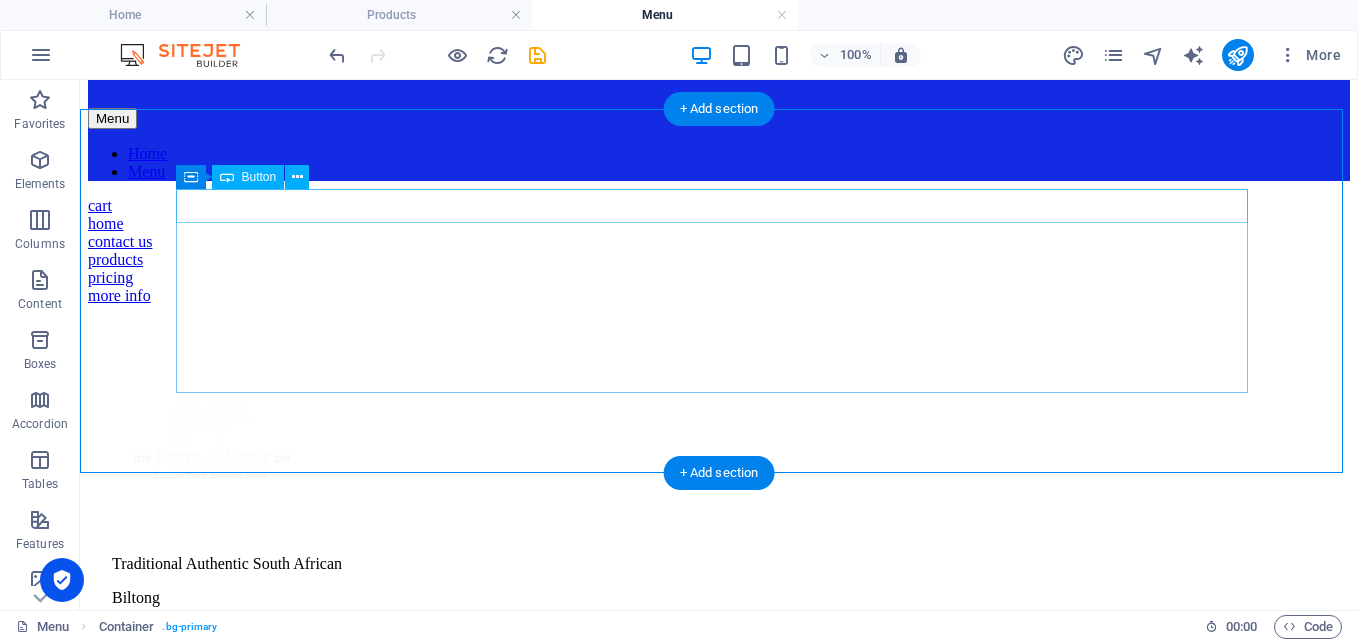 scroll, scrollTop: 144, scrollLeft: 0, axis: vertical 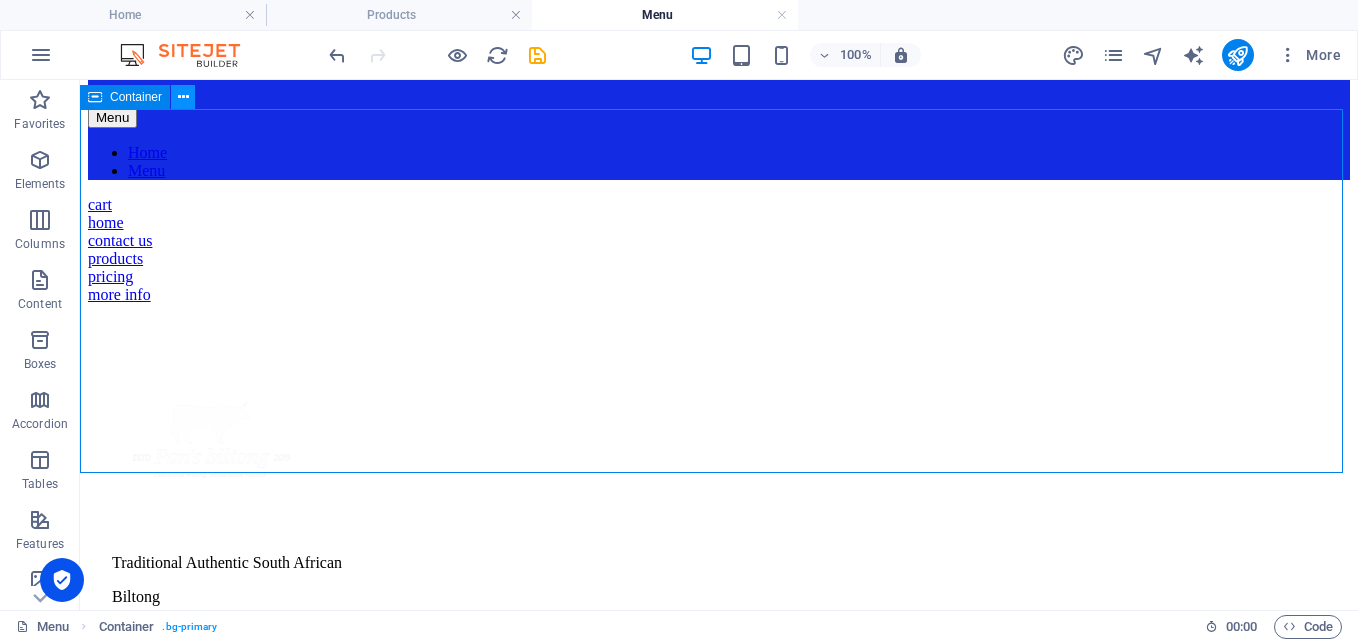 click at bounding box center [183, 97] 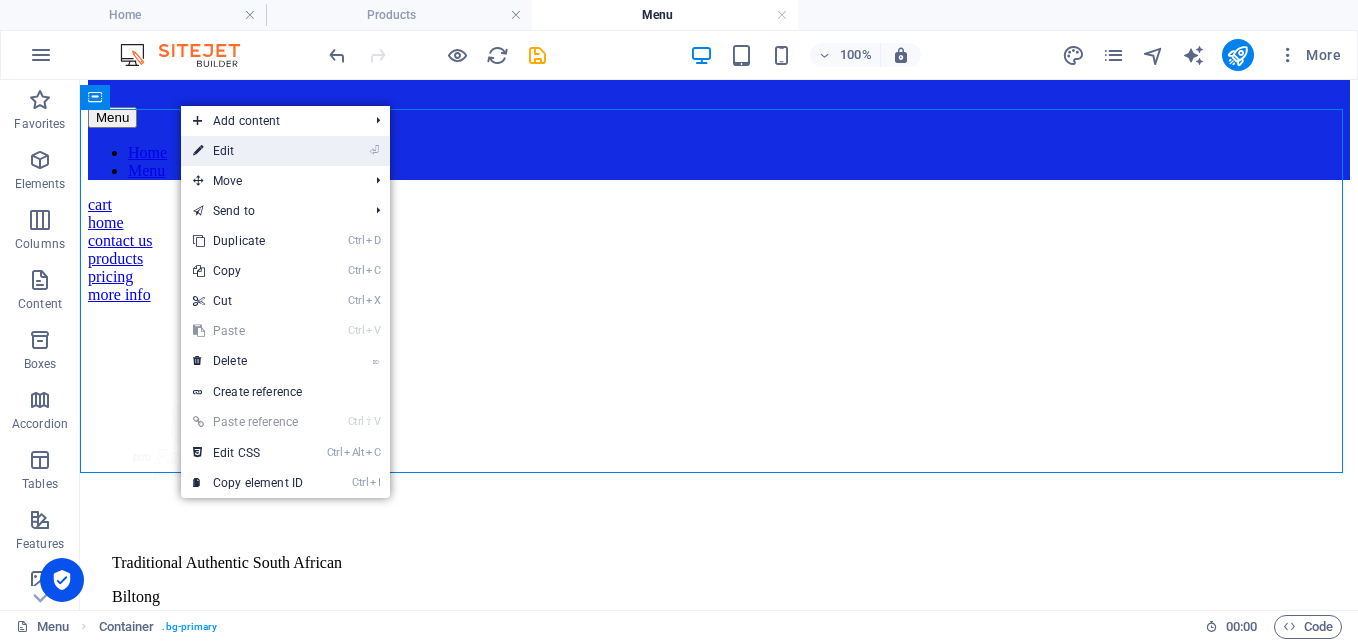 click on "⏎  Edit" at bounding box center [248, 151] 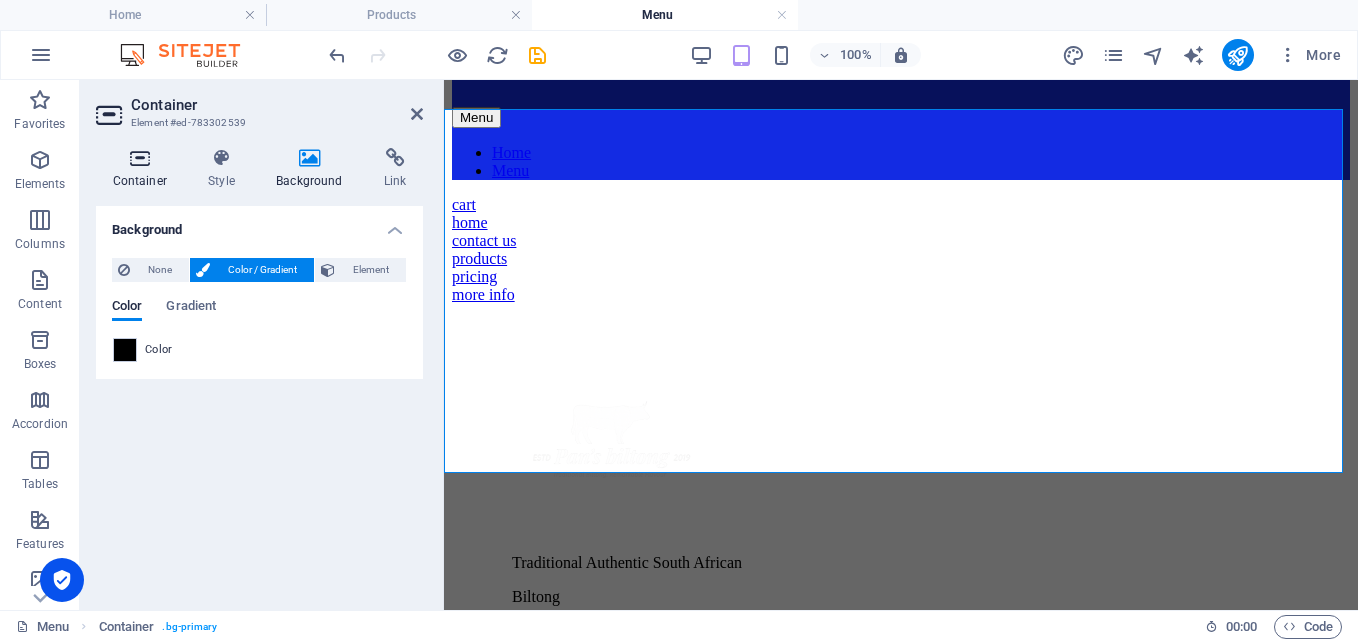 click on "Container" at bounding box center (144, 169) 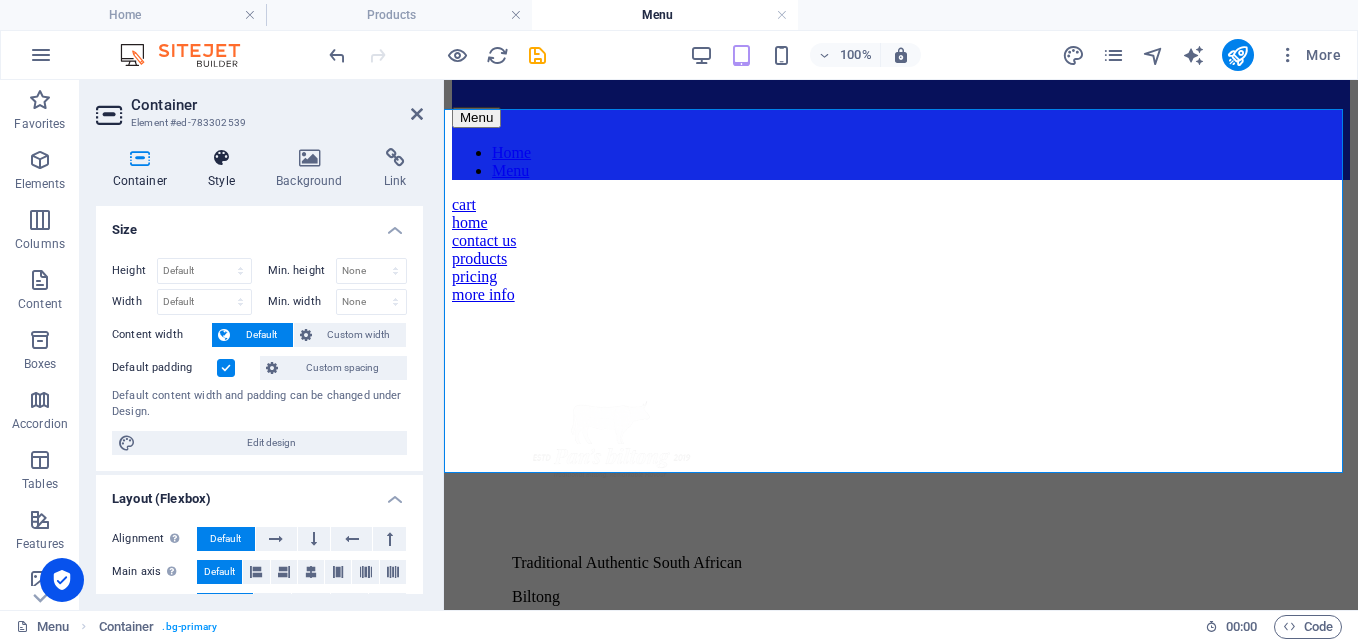 click at bounding box center (222, 158) 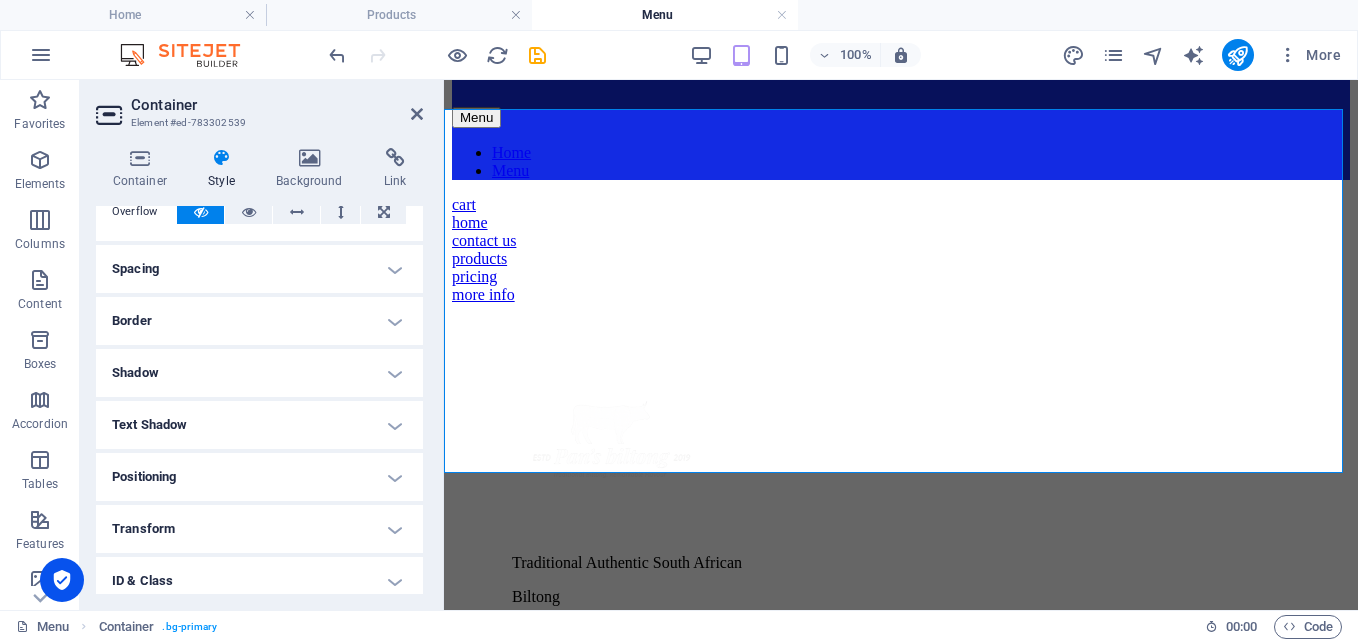 scroll, scrollTop: 133, scrollLeft: 0, axis: vertical 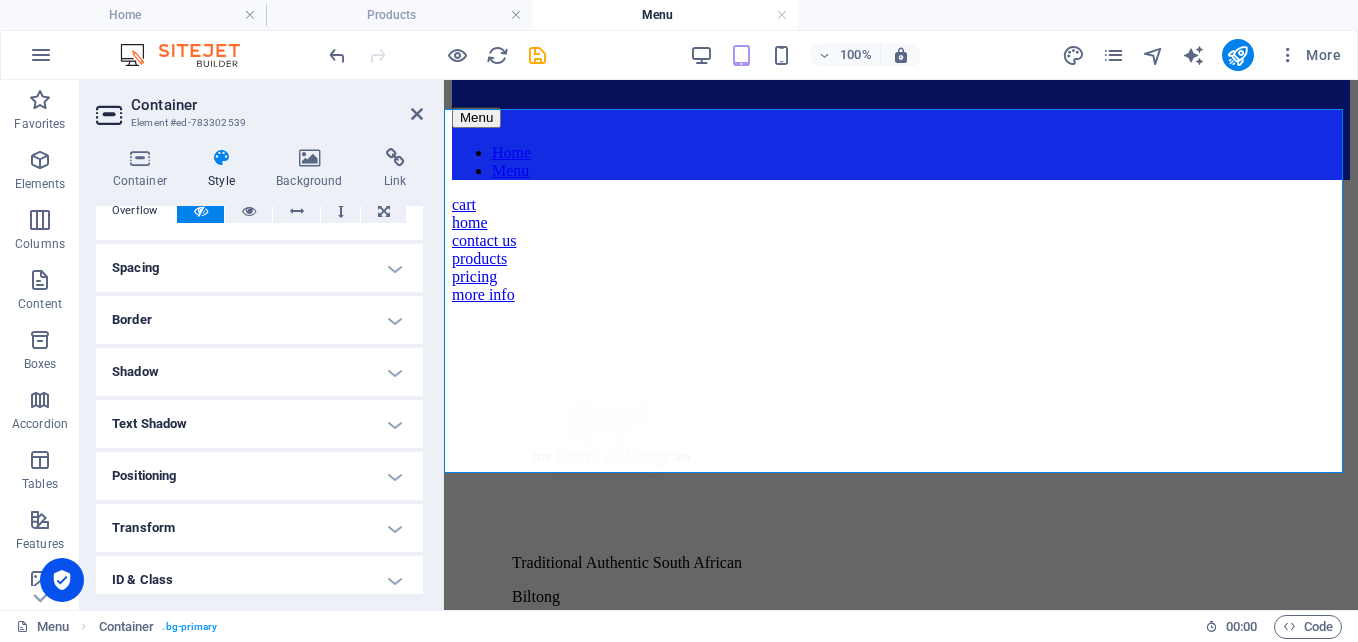 click on "Positioning" at bounding box center [259, 476] 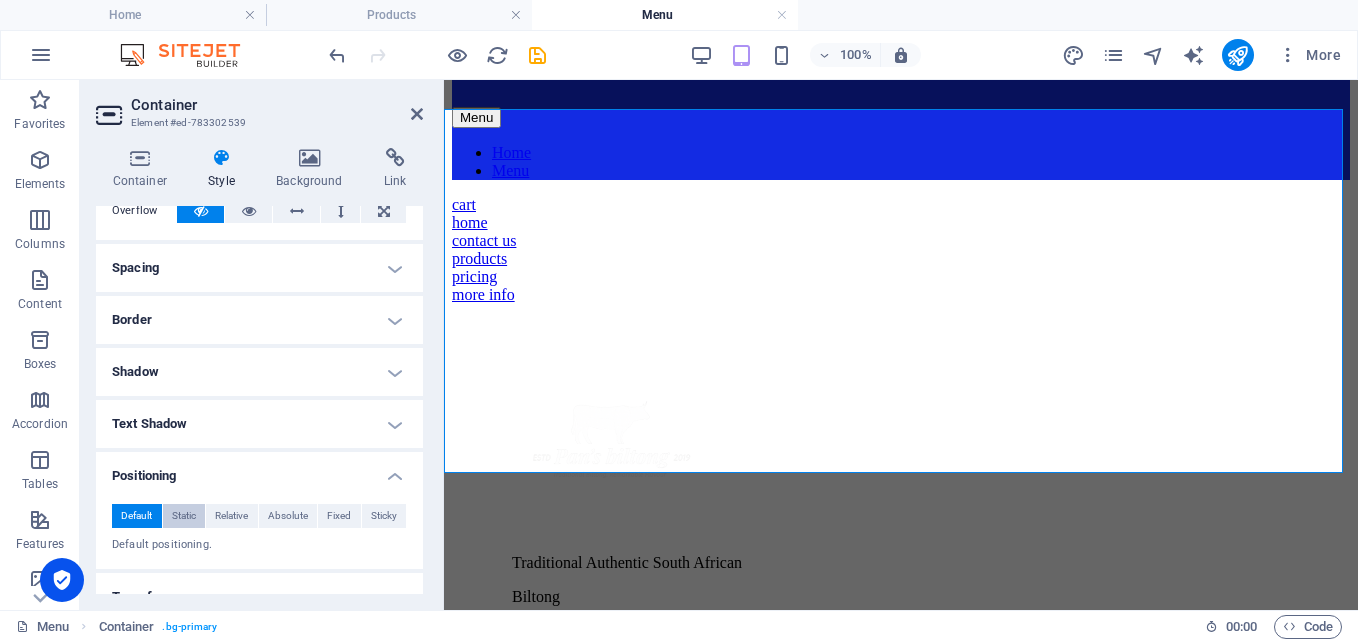 click on "Static" at bounding box center [184, 516] 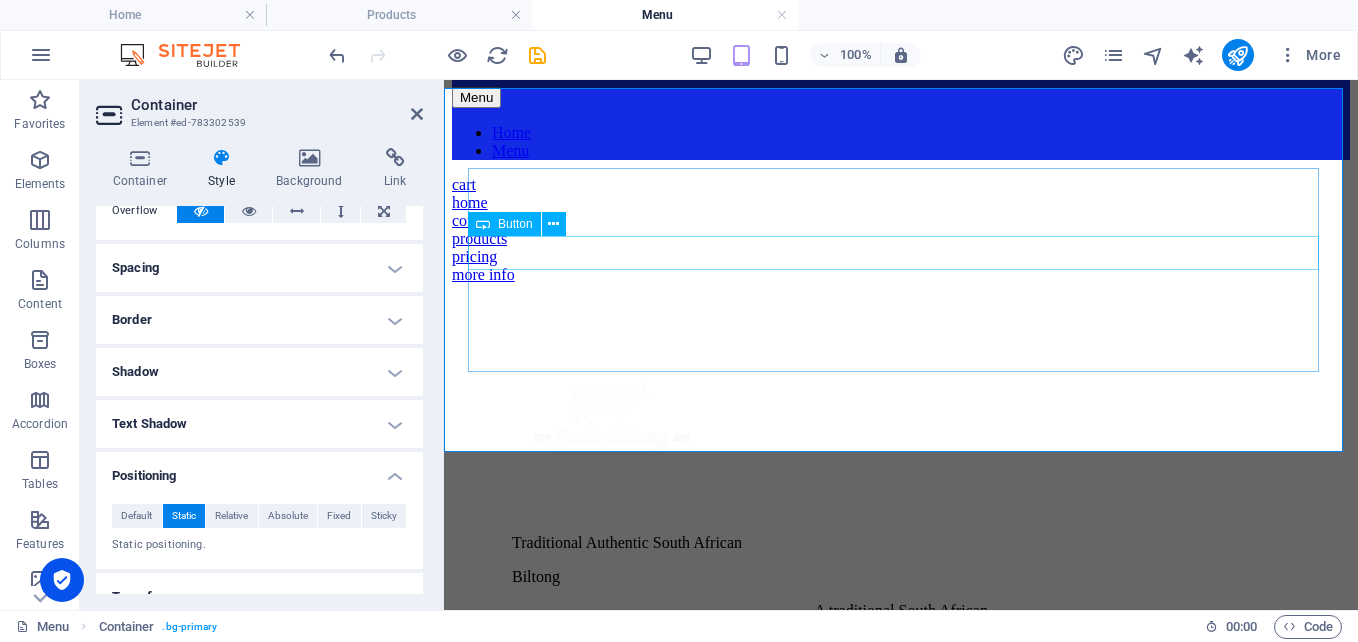 scroll, scrollTop: 163, scrollLeft: 0, axis: vertical 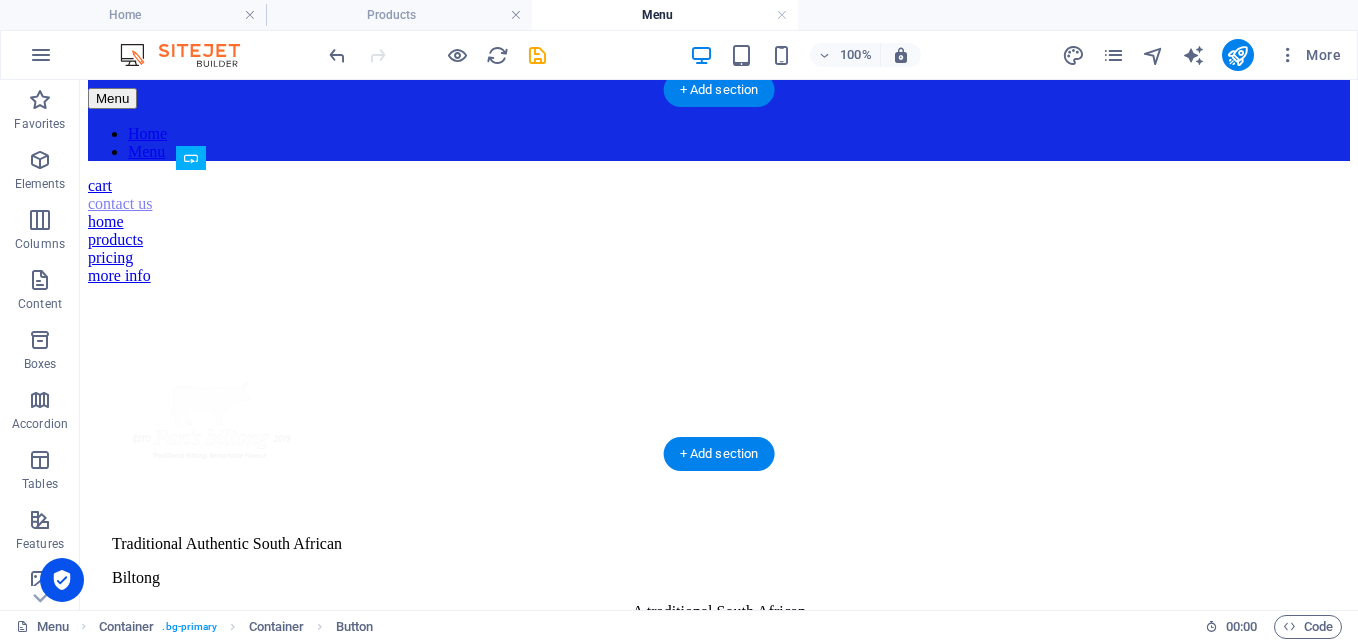 drag, startPoint x: 191, startPoint y: 264, endPoint x: 244, endPoint y: 240, distance: 58.18075 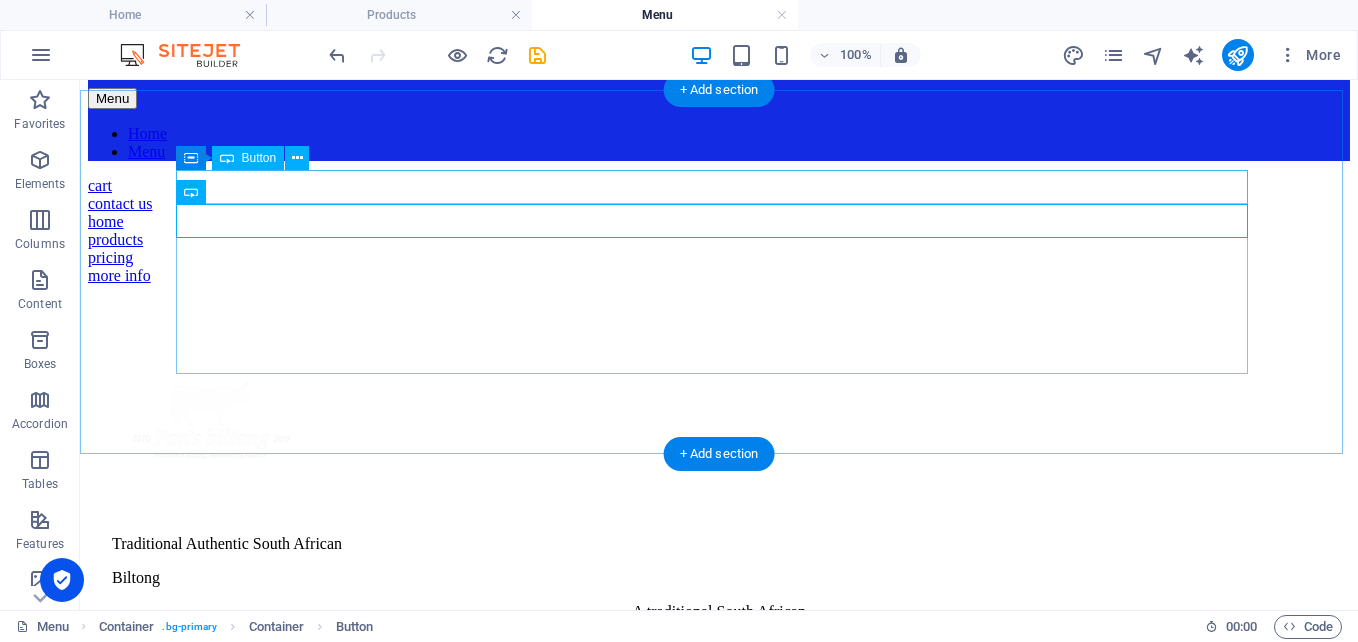 click on "cart" at bounding box center [719, 186] 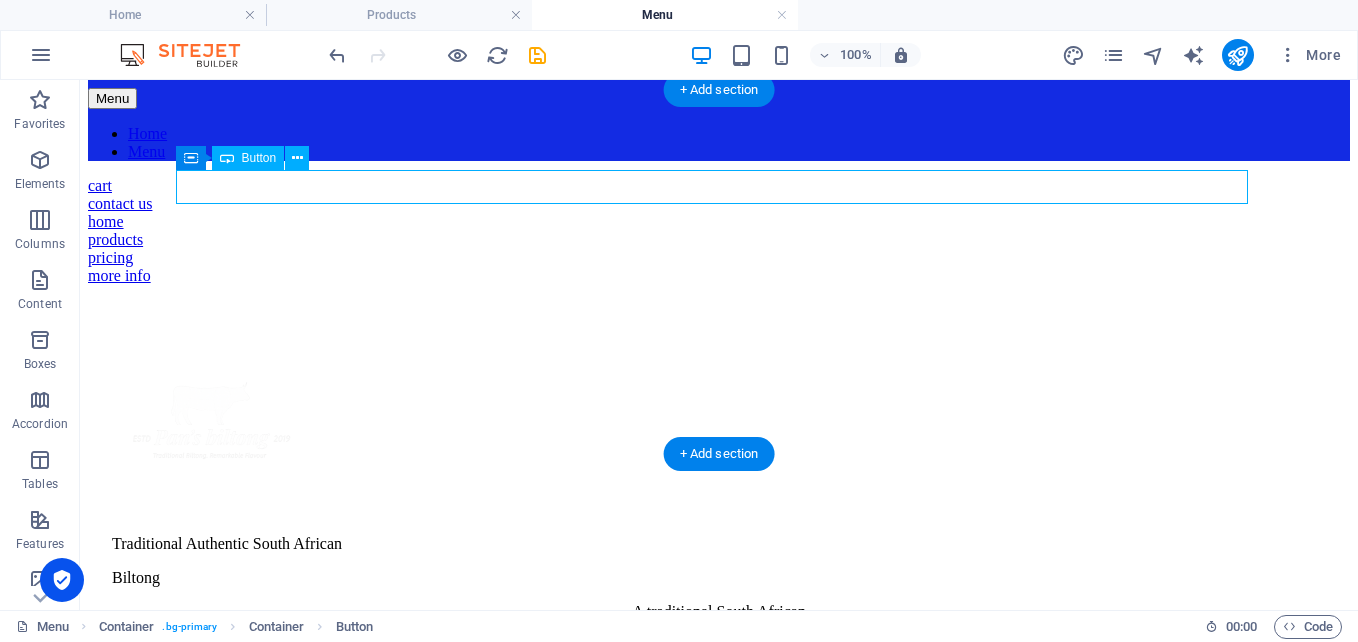 click on "cart" at bounding box center [719, 186] 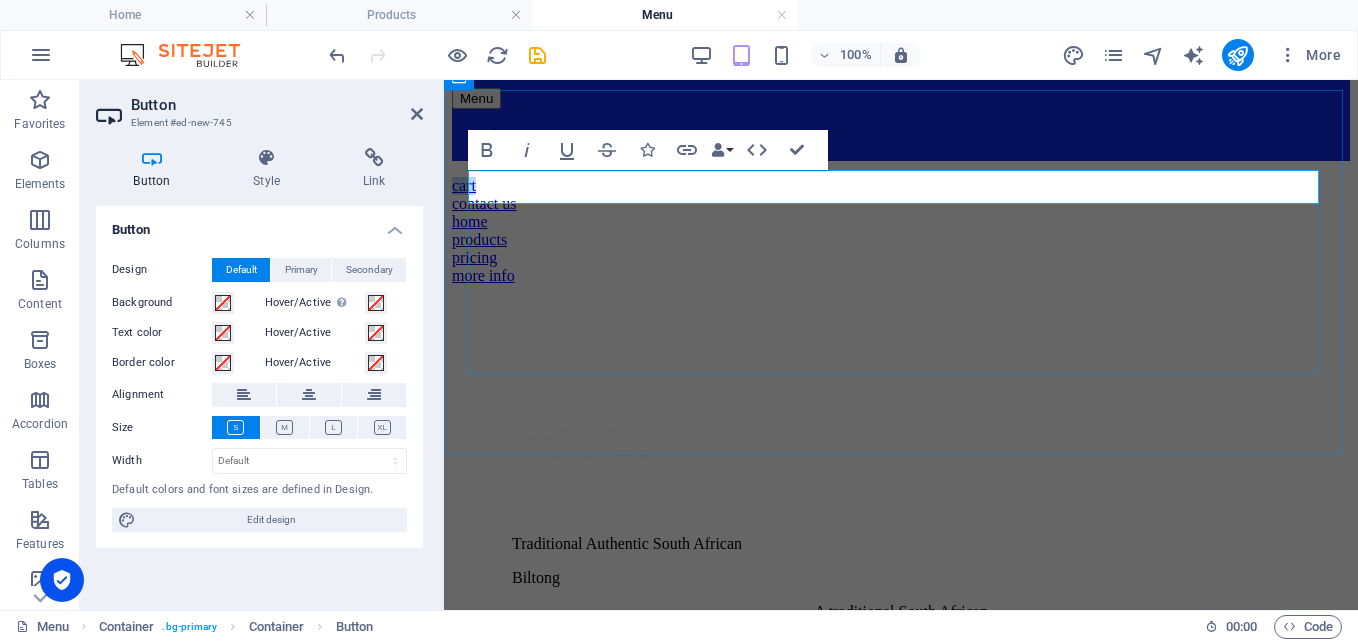 click on "cart" at bounding box center [464, 185] 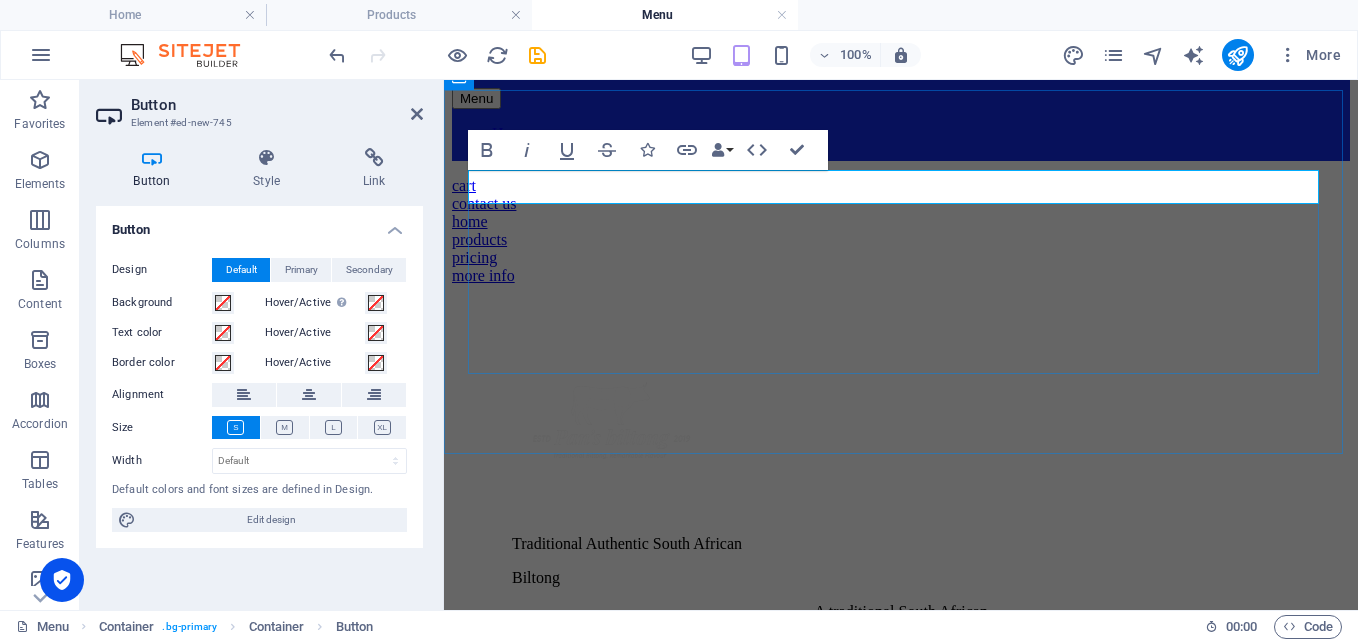 click on "cart" at bounding box center [464, 185] 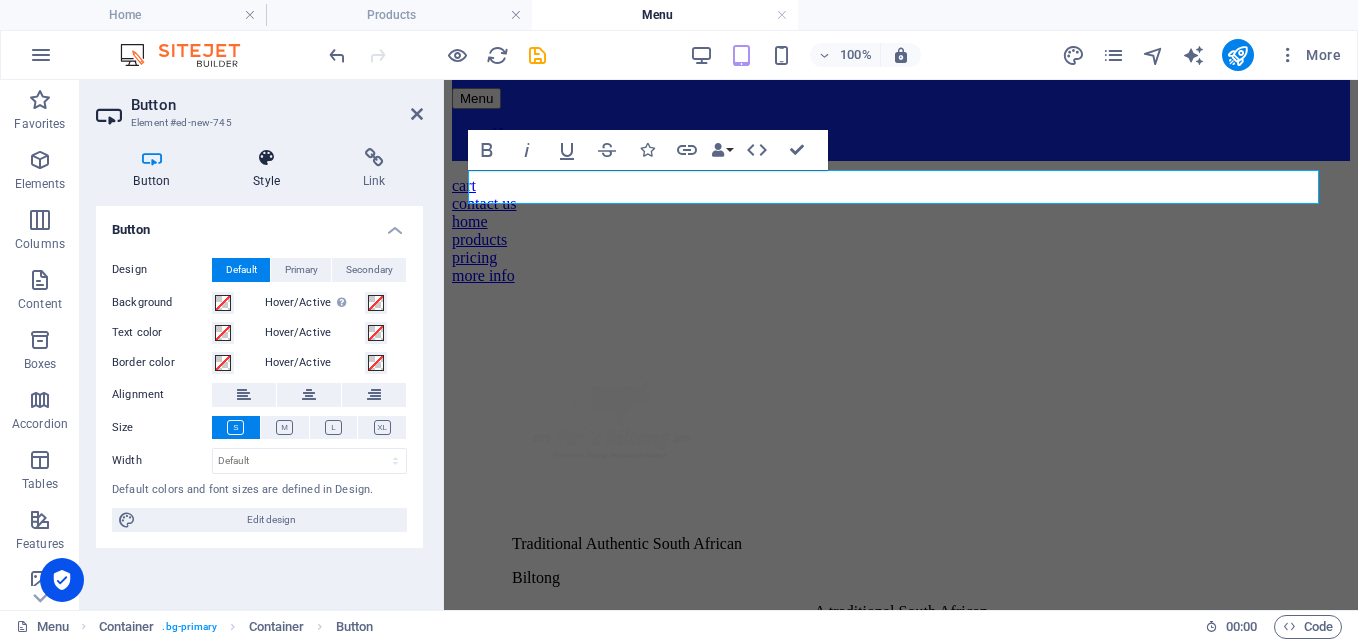 click on "Style" at bounding box center [271, 169] 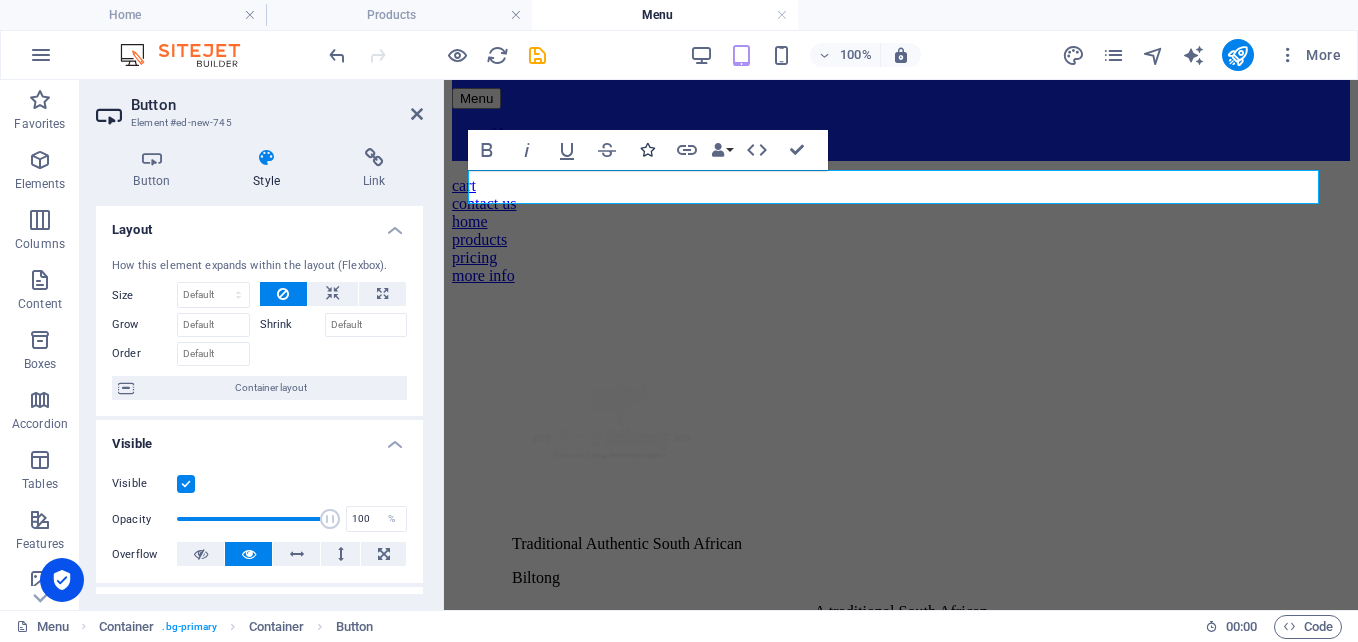 click at bounding box center (647, 150) 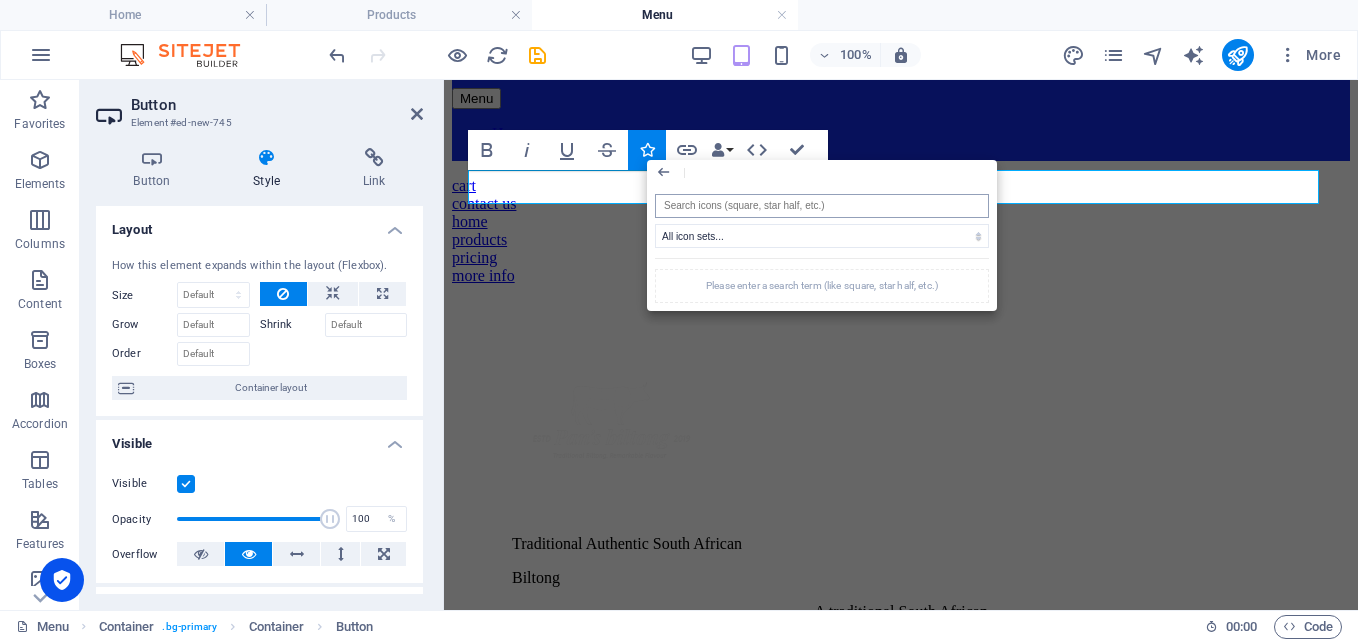 click at bounding box center (822, 206) 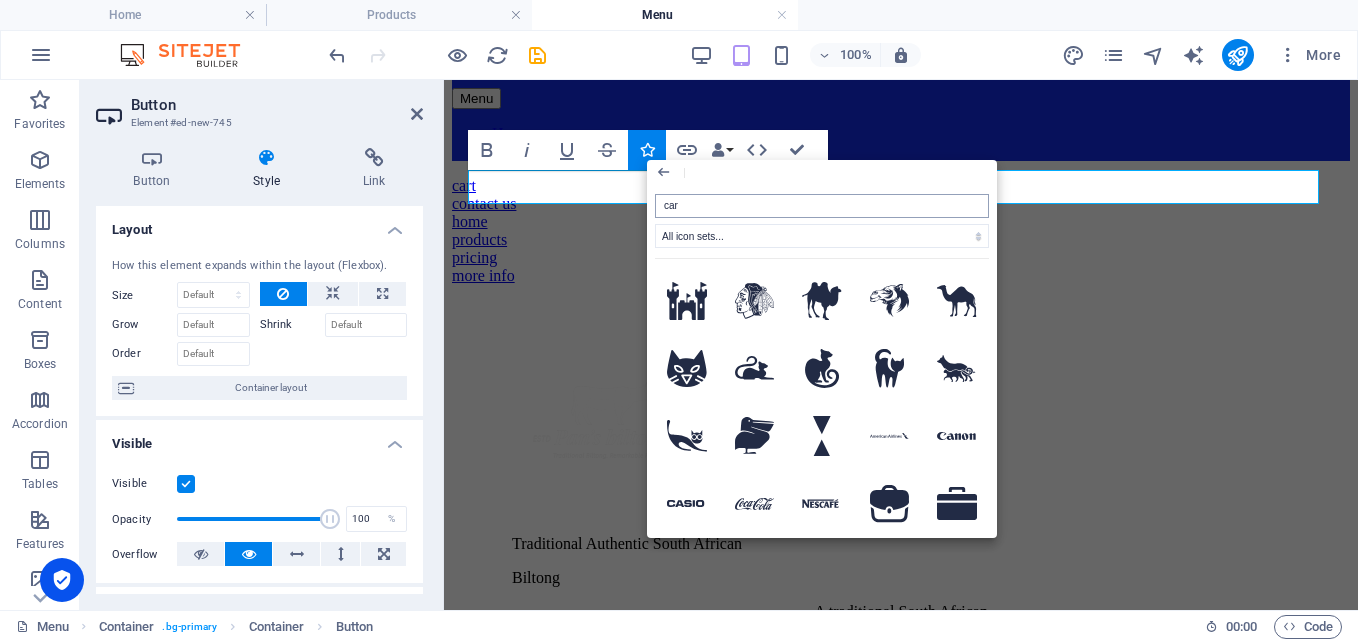 type on "cart" 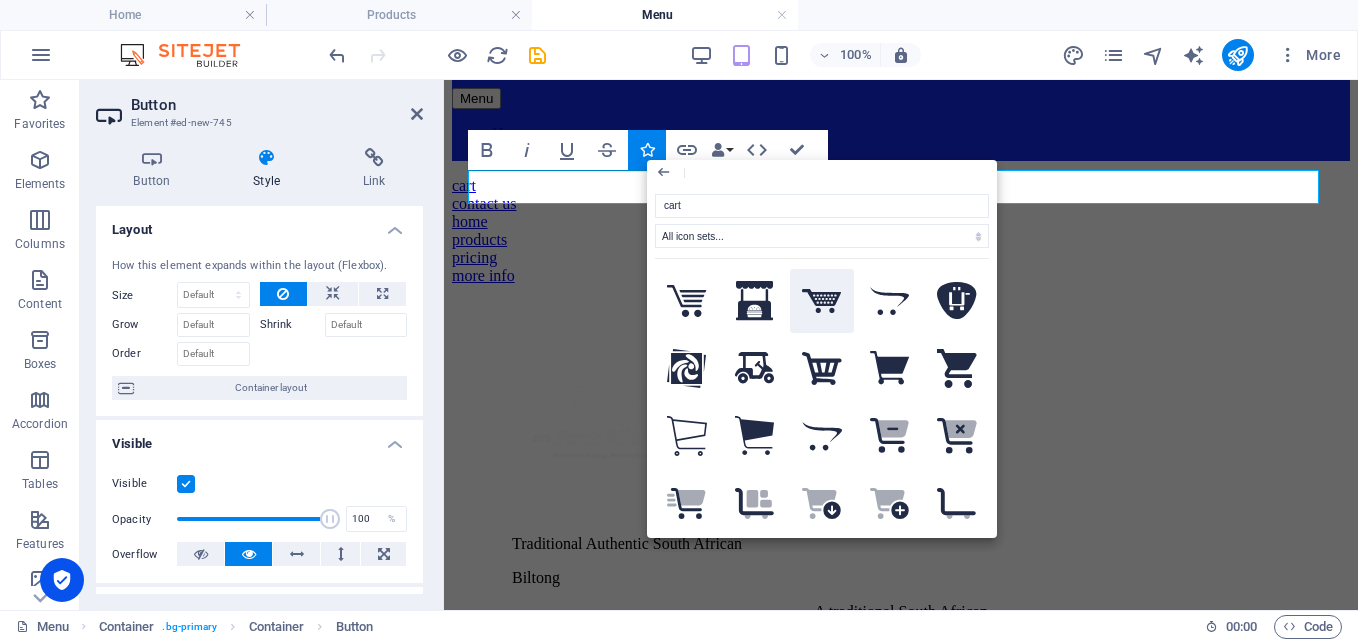 click 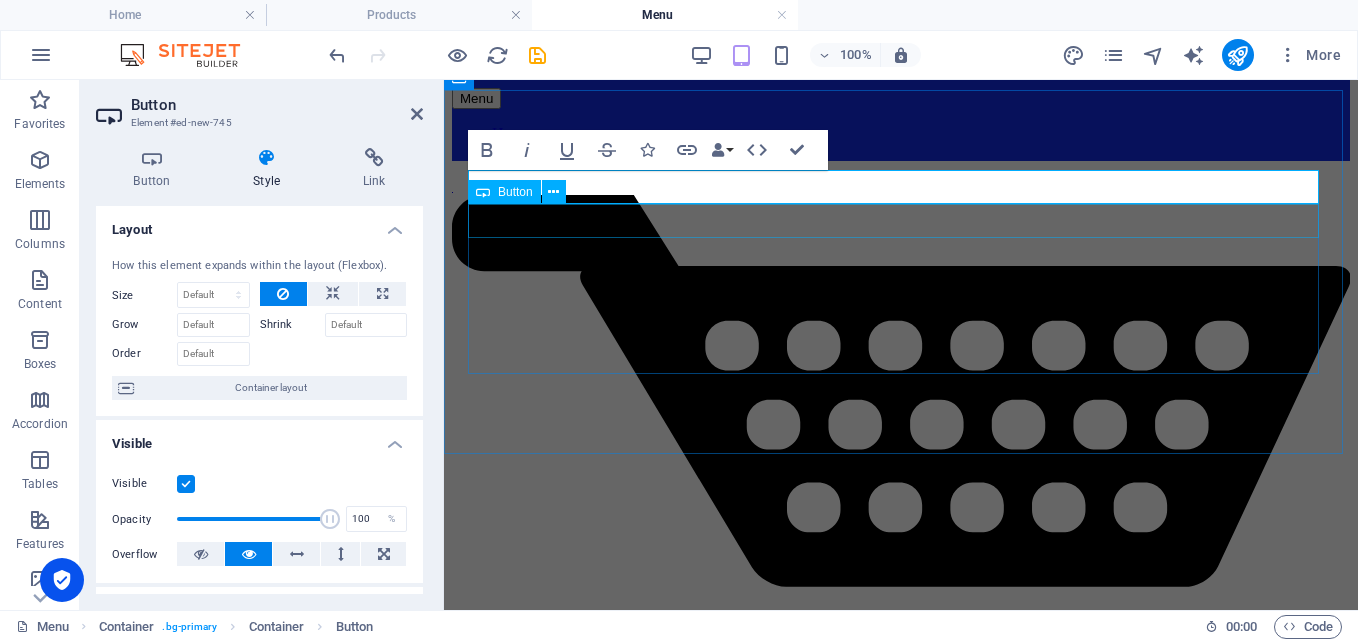 click on "contact us" at bounding box center [901, 779] 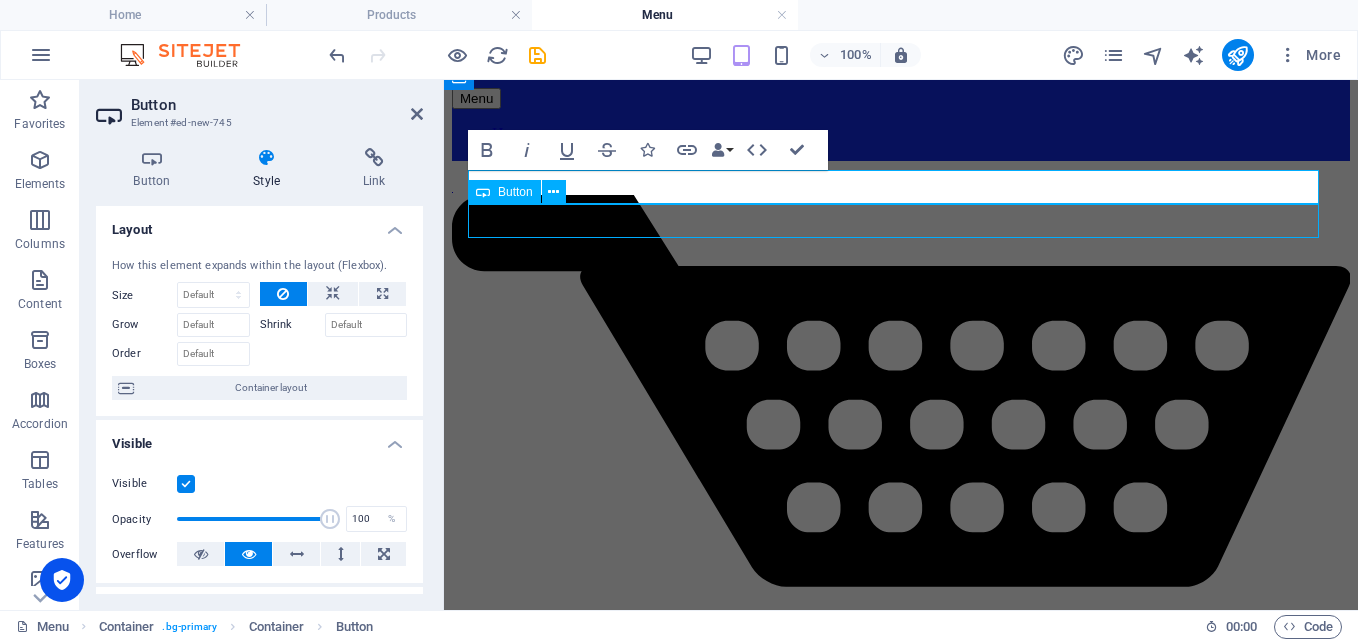click on "contact us" at bounding box center [901, 779] 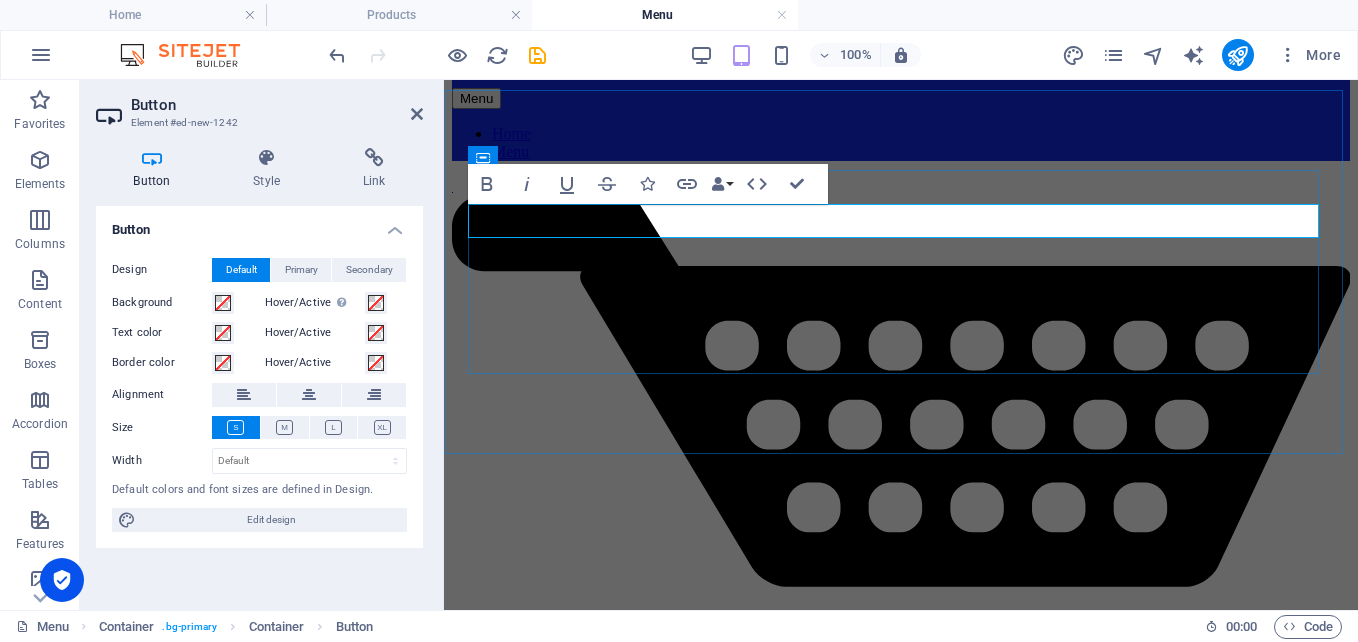 click on "contact us" at bounding box center (484, 778) 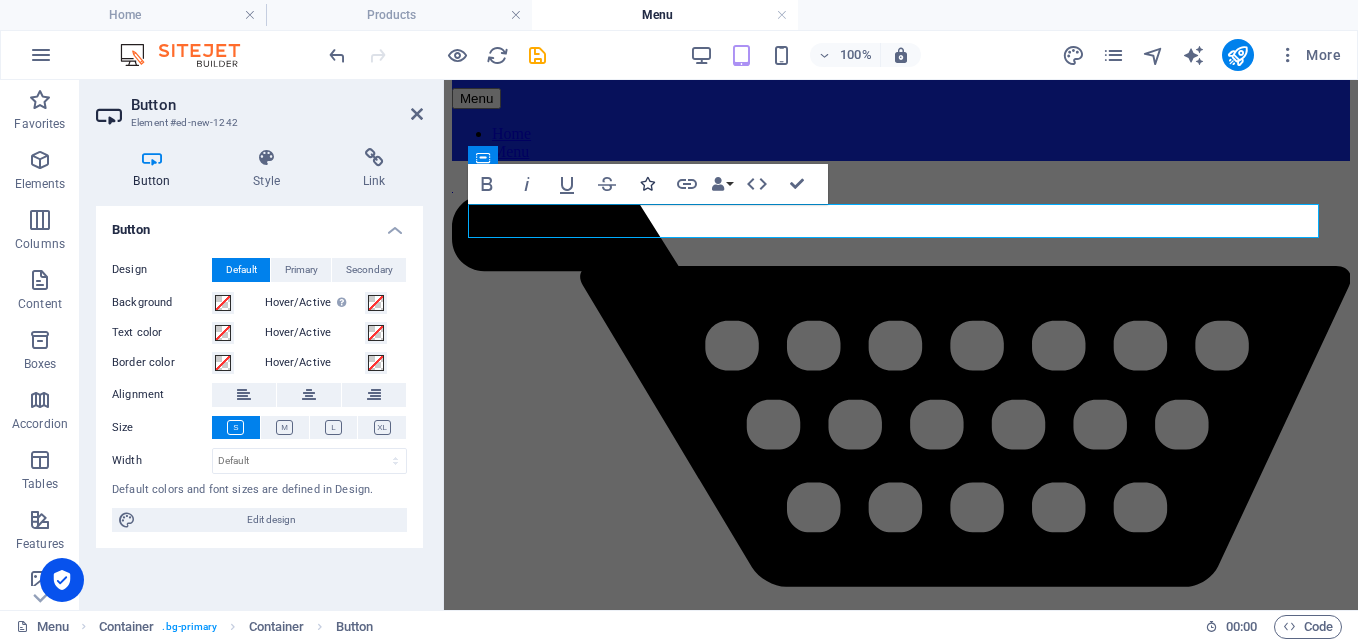 click at bounding box center [647, 184] 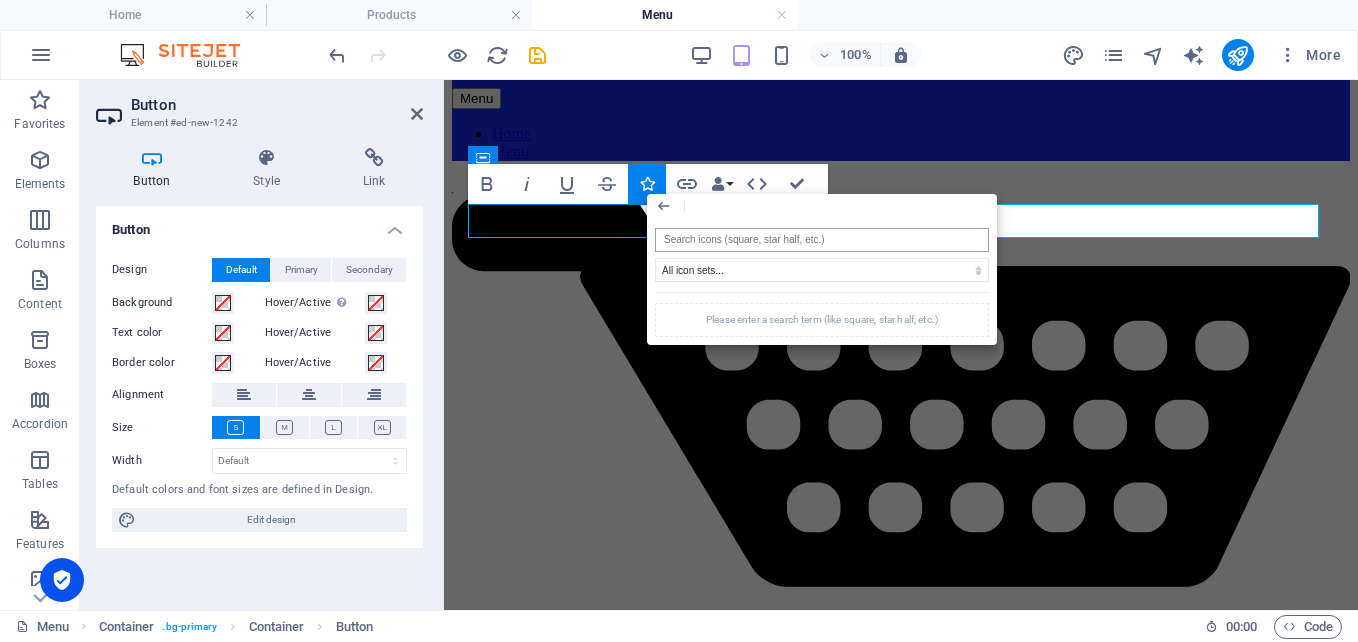 click at bounding box center (822, 240) 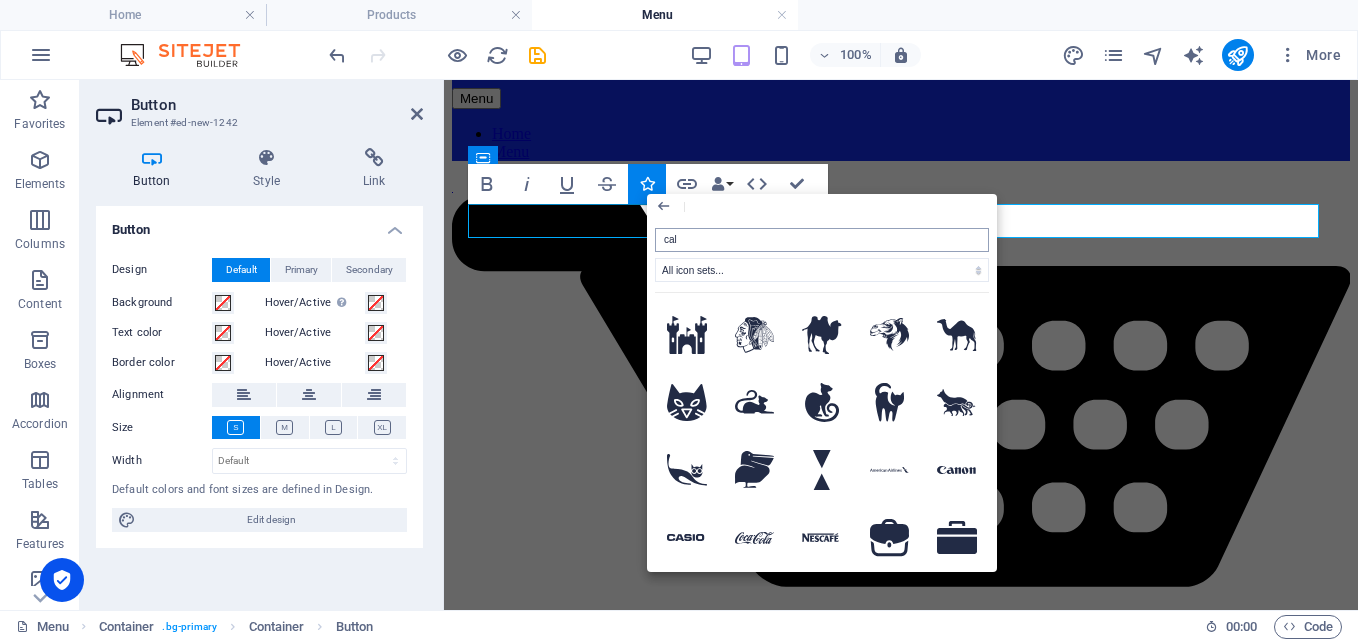 type on "call" 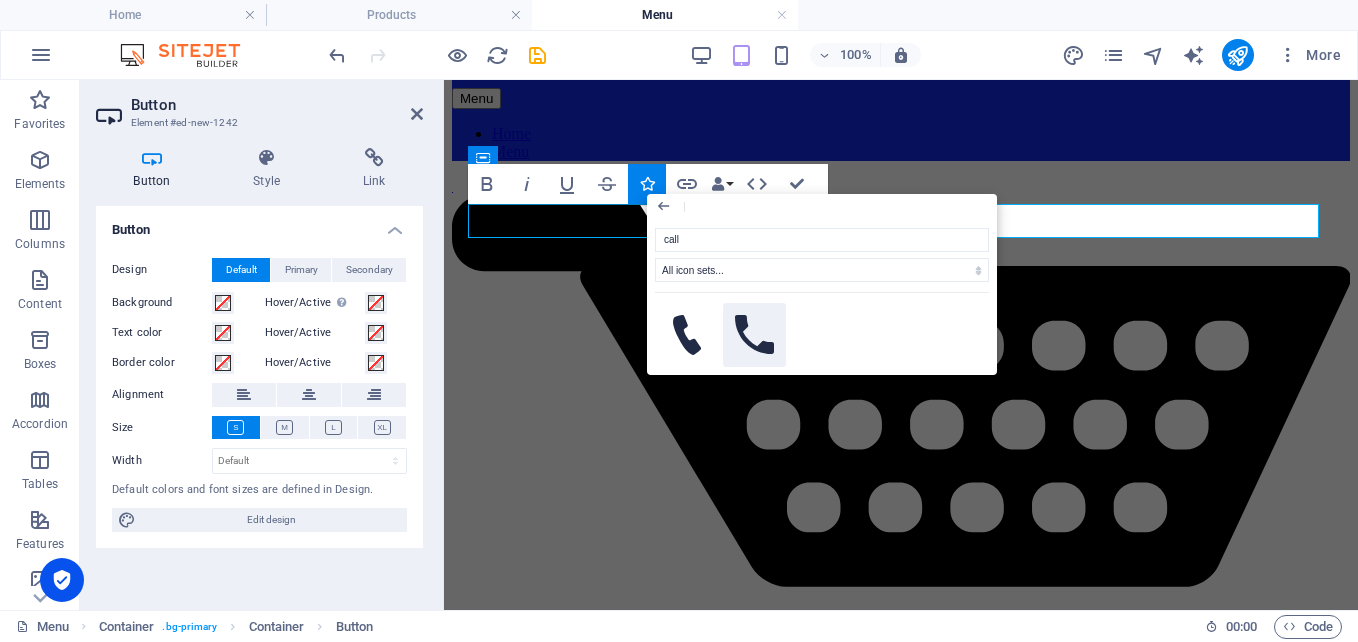click 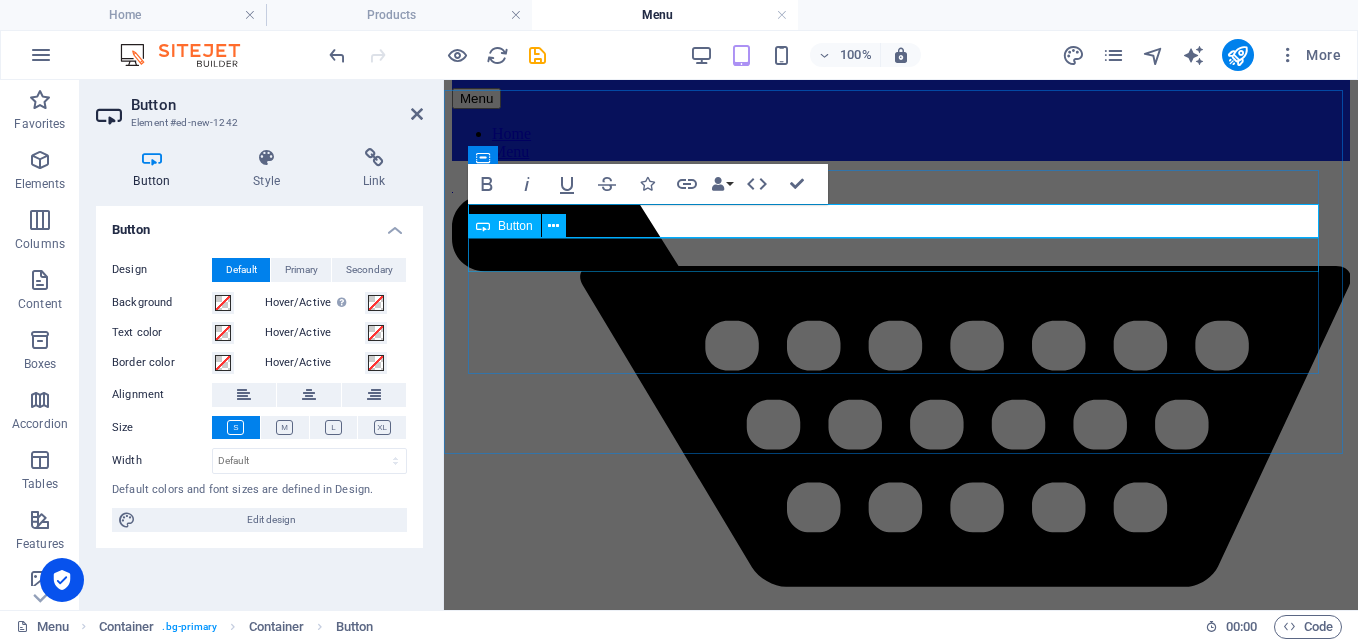 click on "home" at bounding box center [901, 1717] 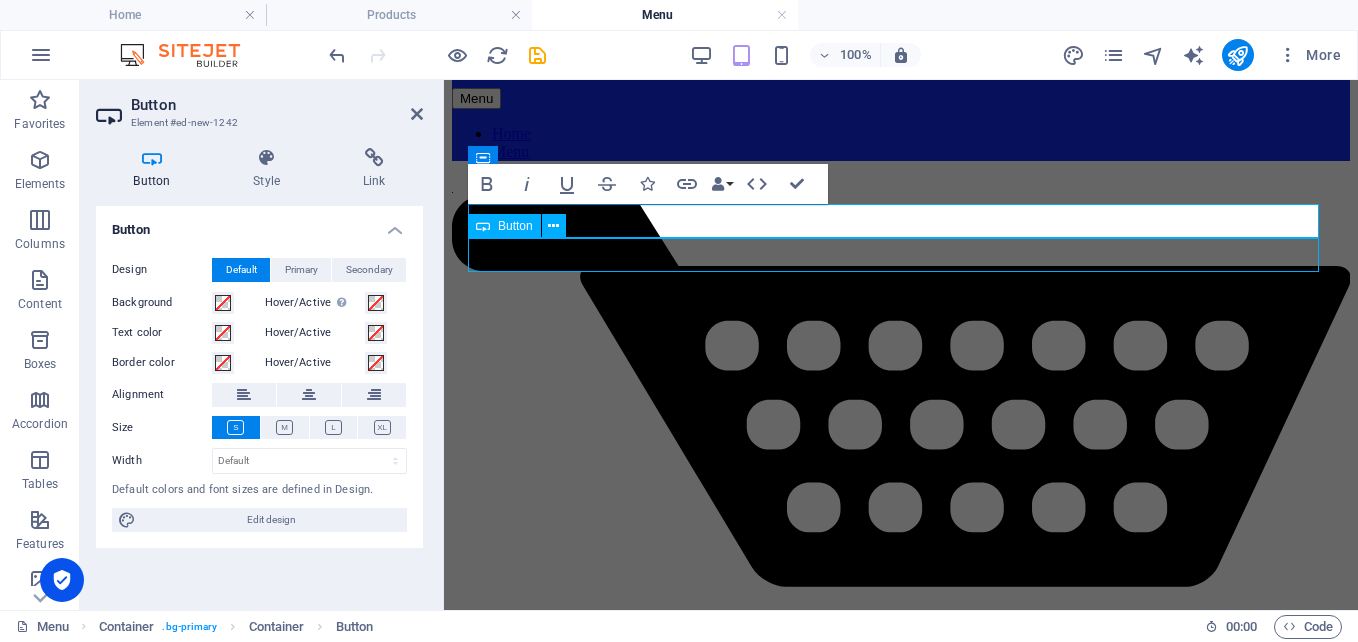 click on "home" at bounding box center [901, 1717] 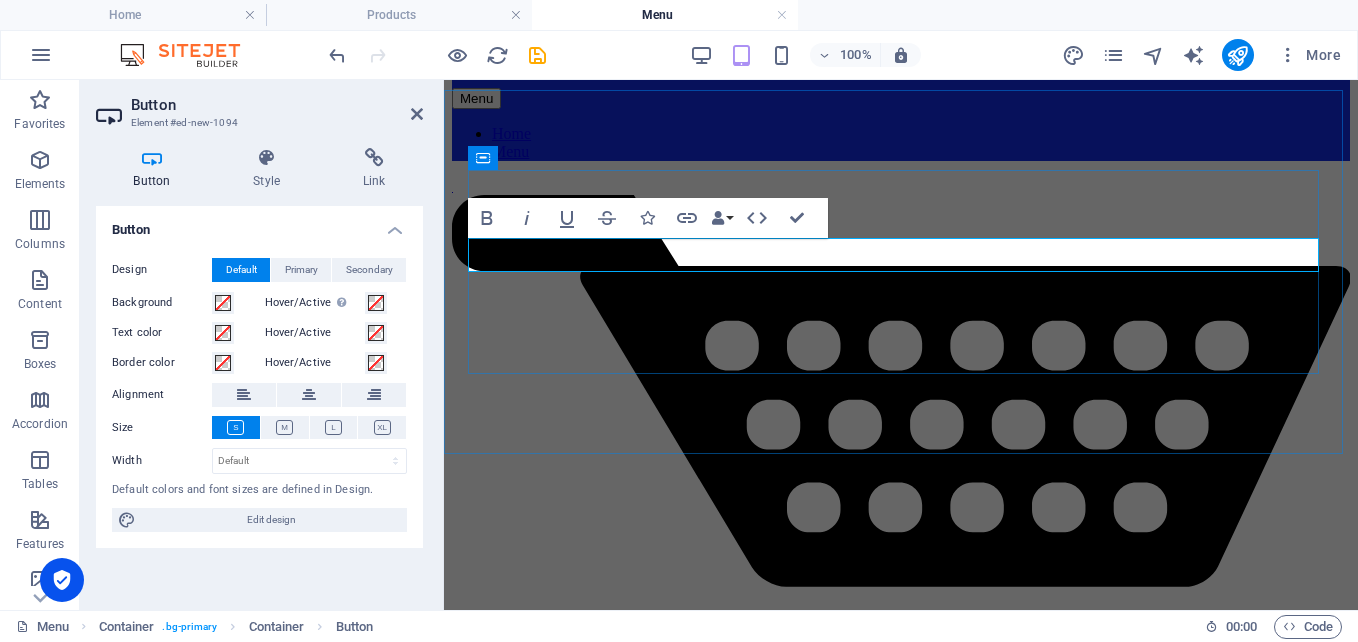 click on "home" at bounding box center (470, 1716) 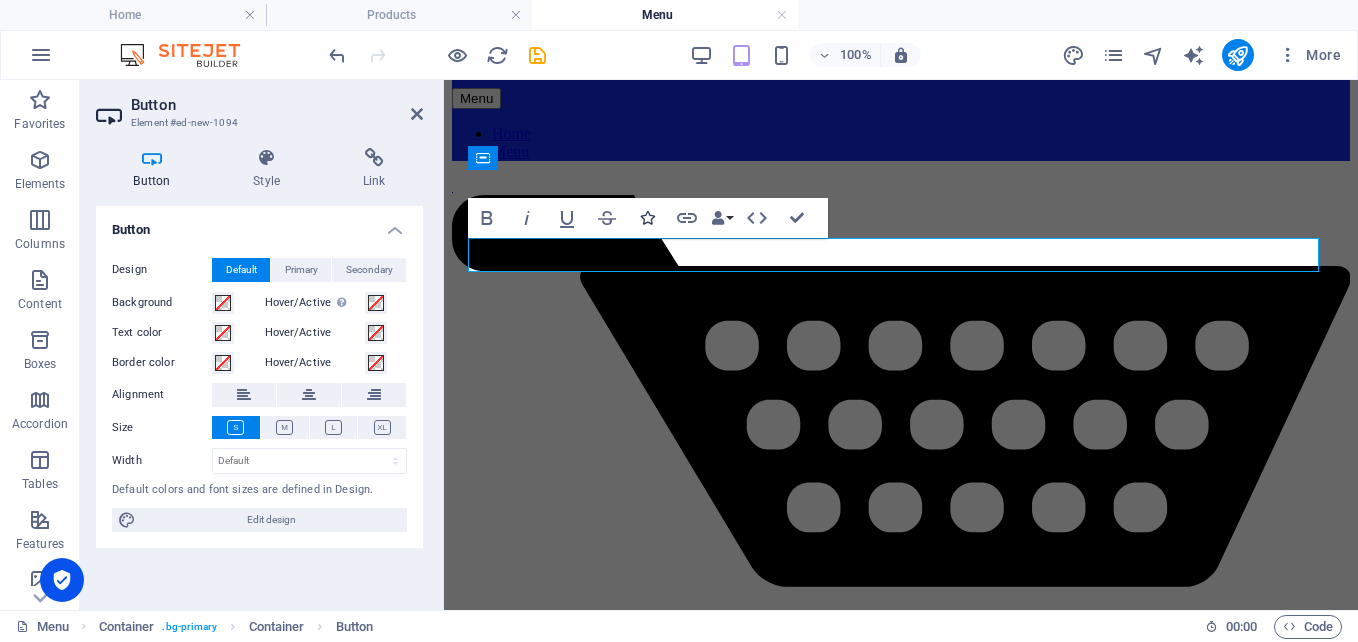 click on "Icons" at bounding box center (647, 218) 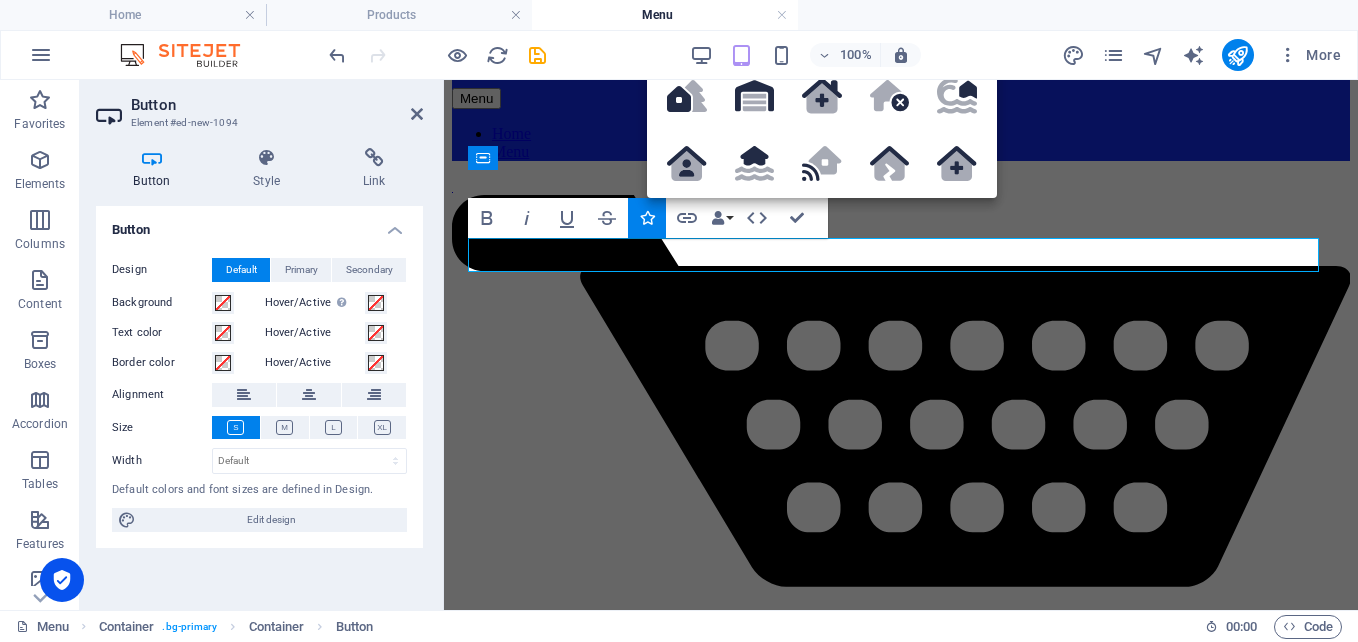 type on "house" 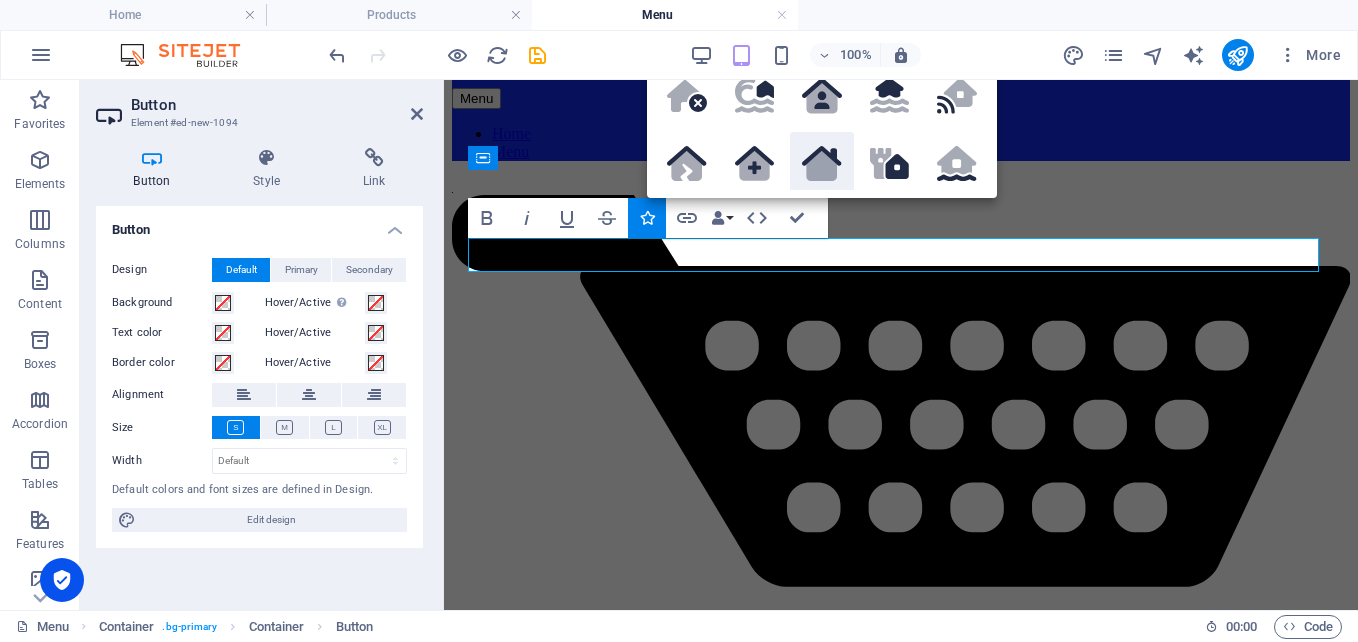 click 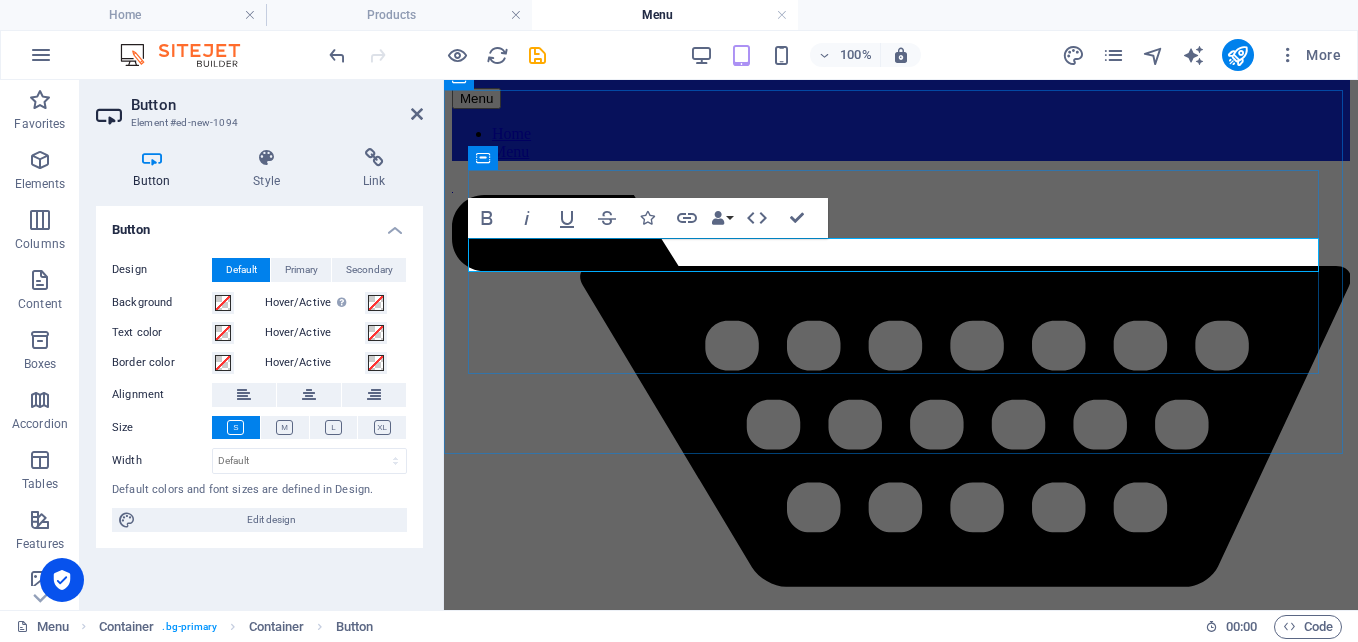 click 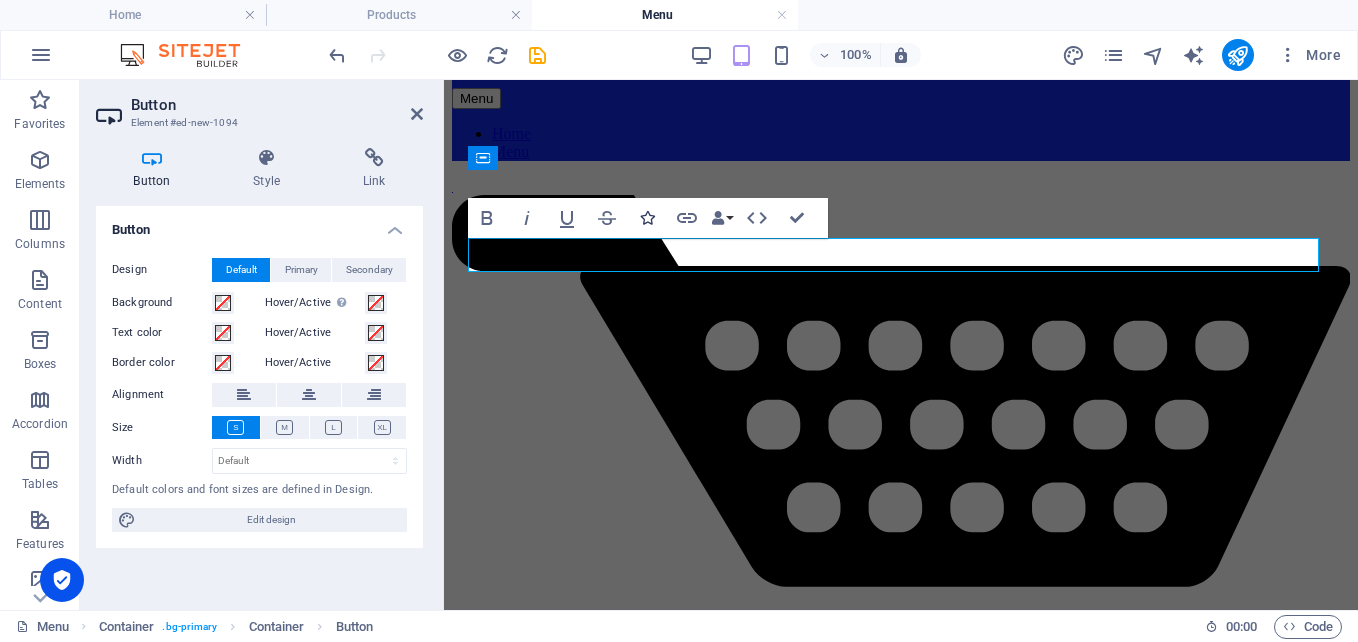 click at bounding box center (647, 218) 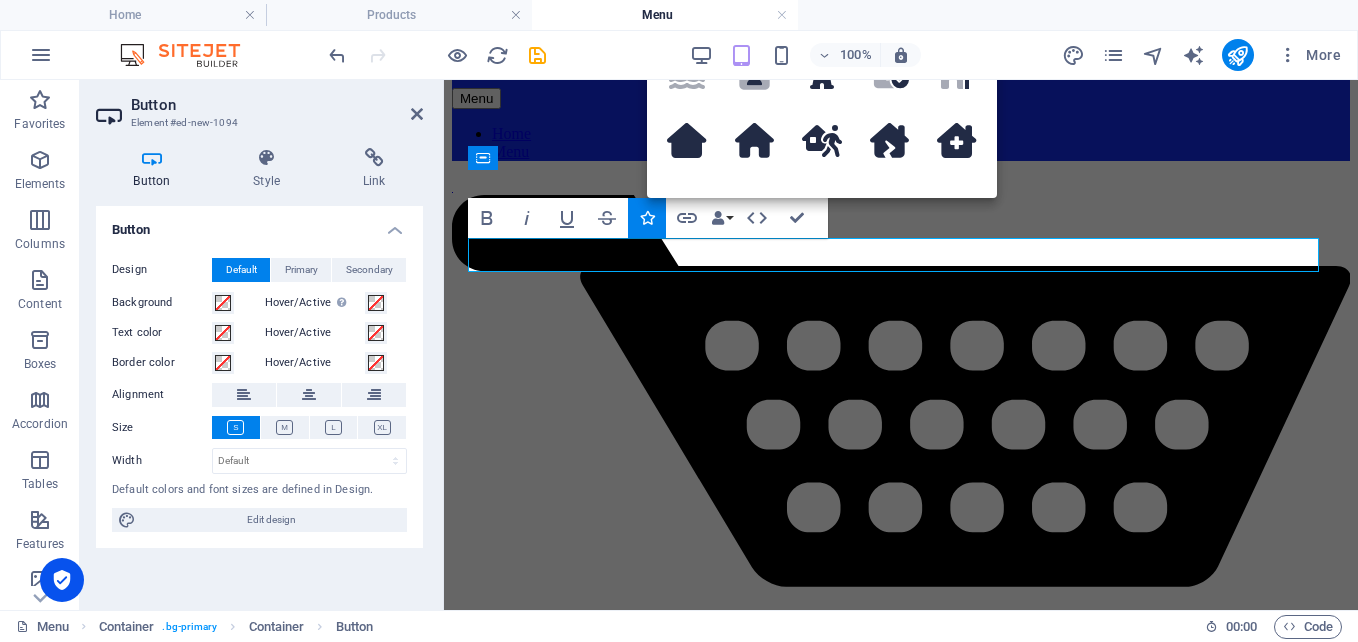 scroll, scrollTop: 363, scrollLeft: 0, axis: vertical 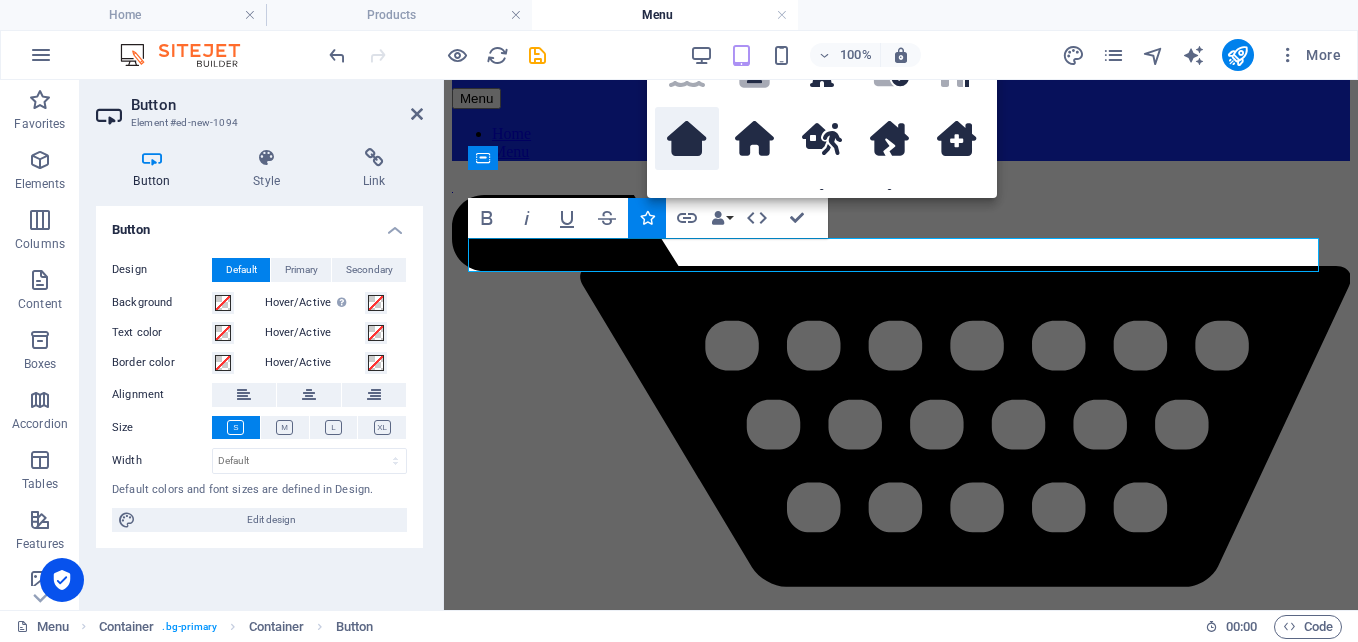 click 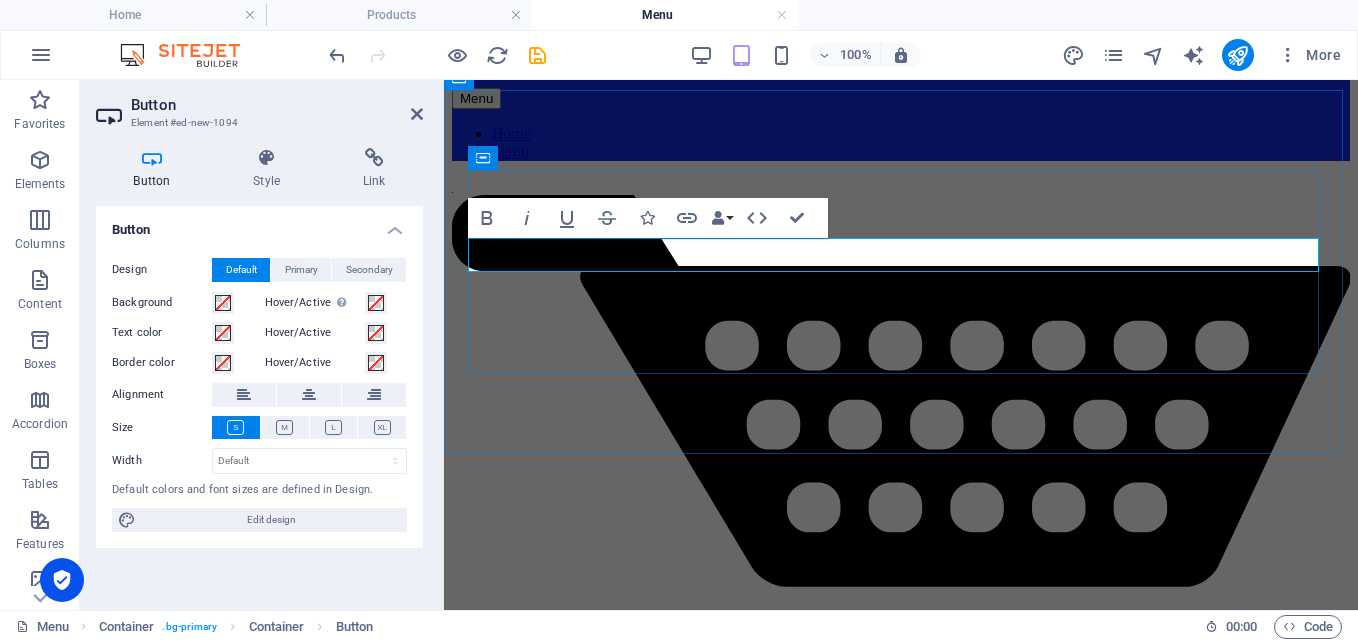 click on "home" at bounding box center (901, 2537) 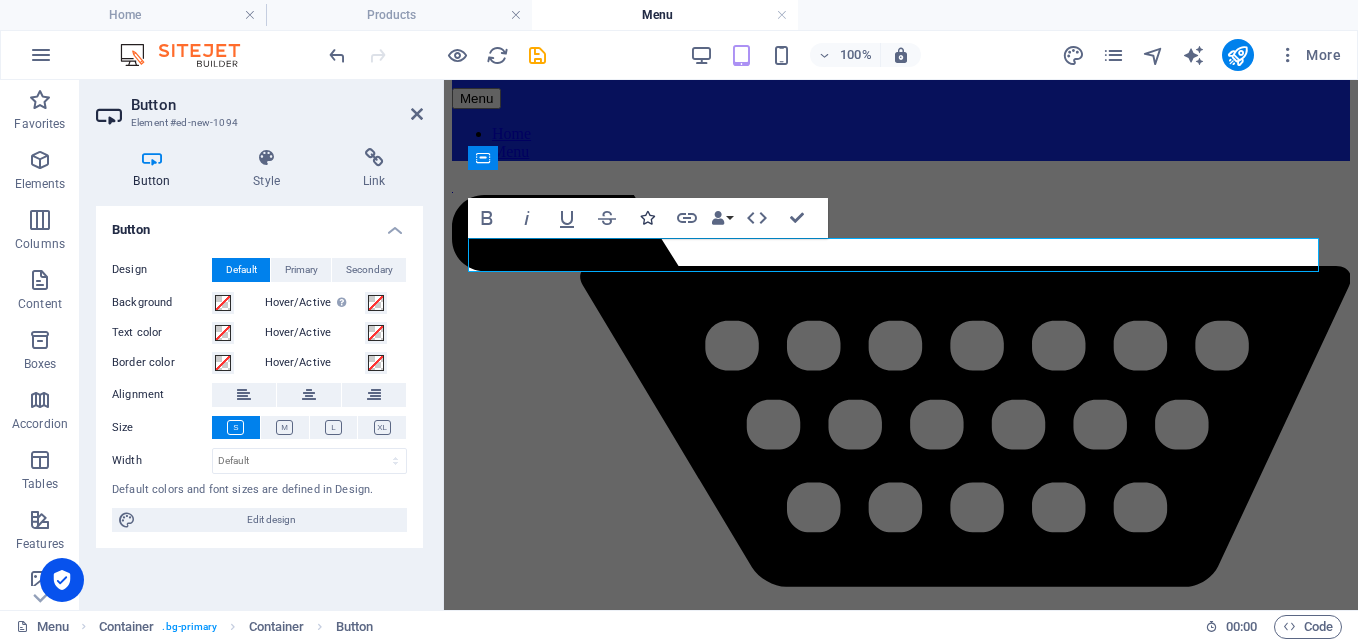 click on "Icons" at bounding box center (647, 218) 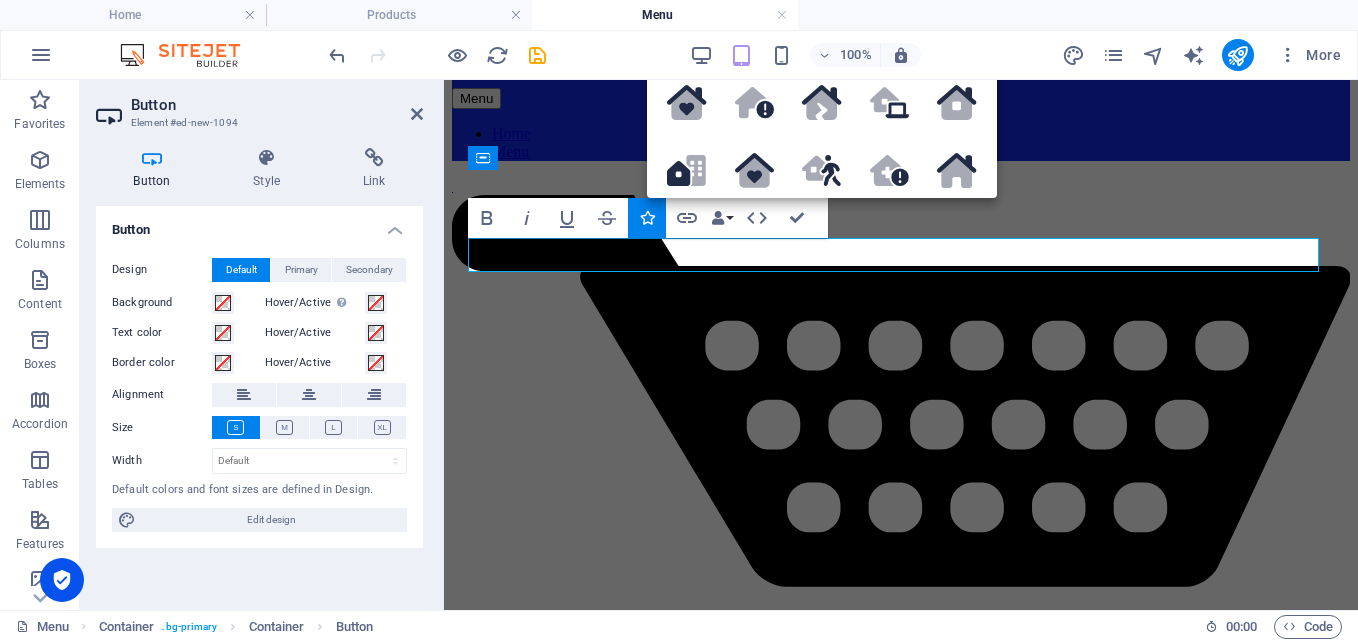 scroll, scrollTop: 0, scrollLeft: 0, axis: both 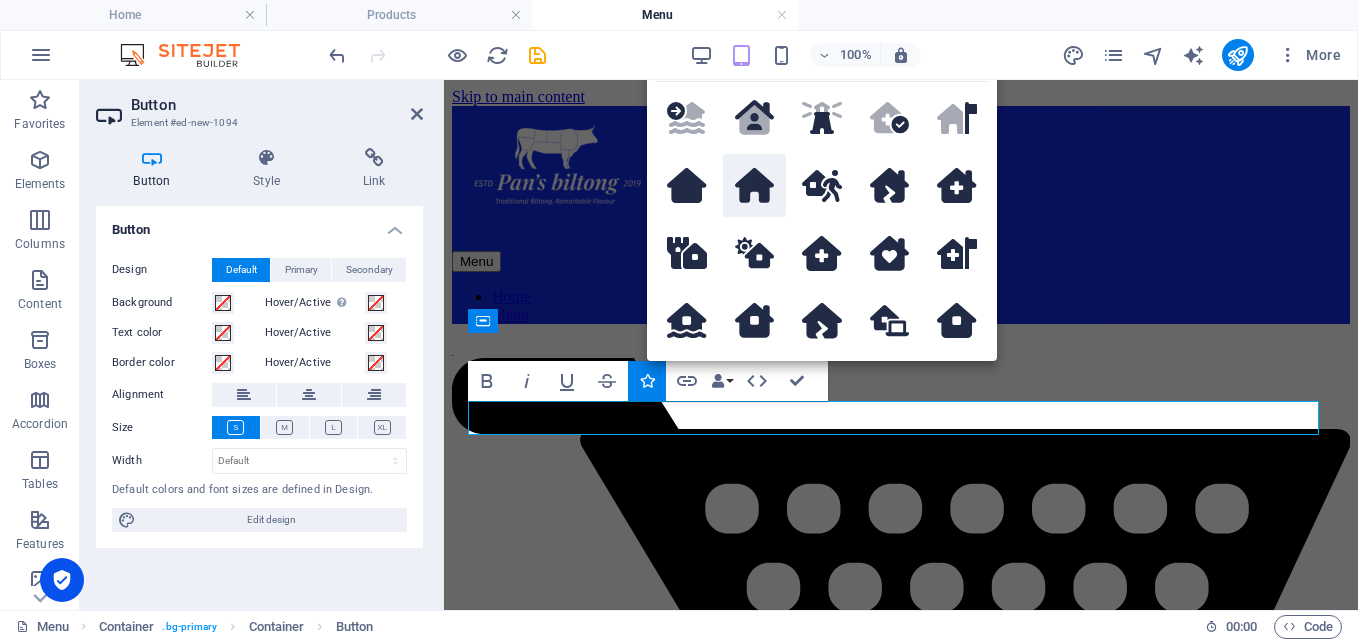 click 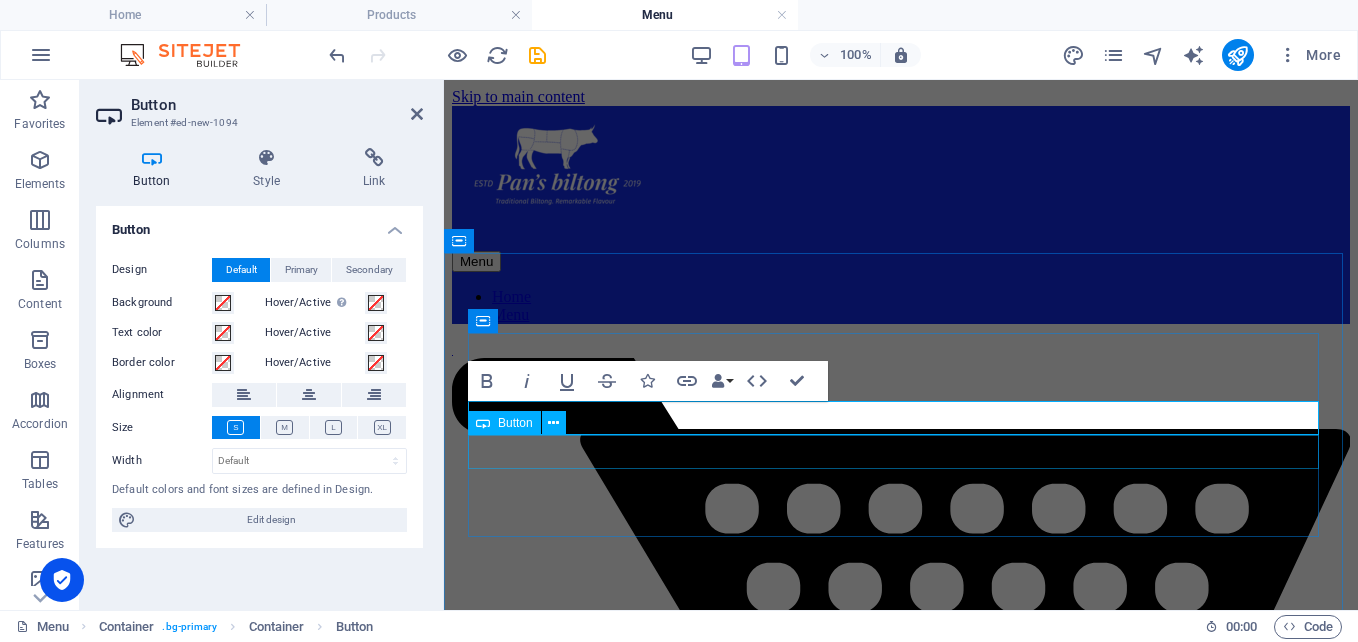 click on "products" at bounding box center (901, 3520) 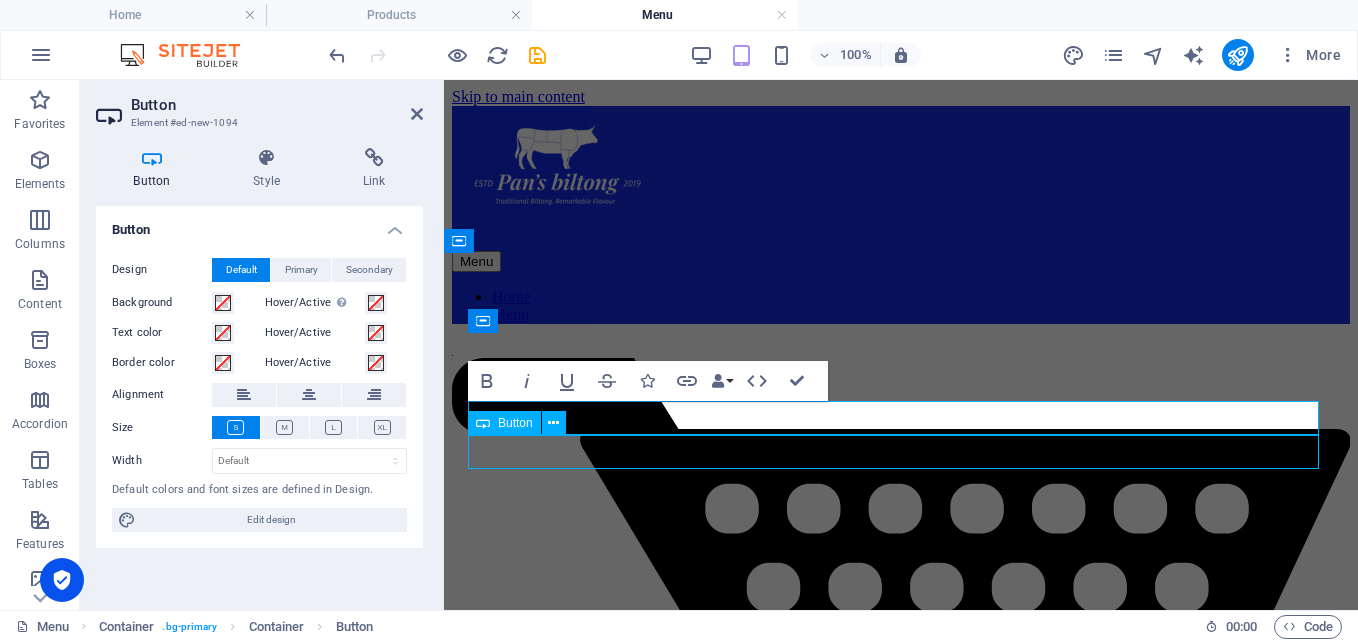 click on "products" at bounding box center (901, 3520) 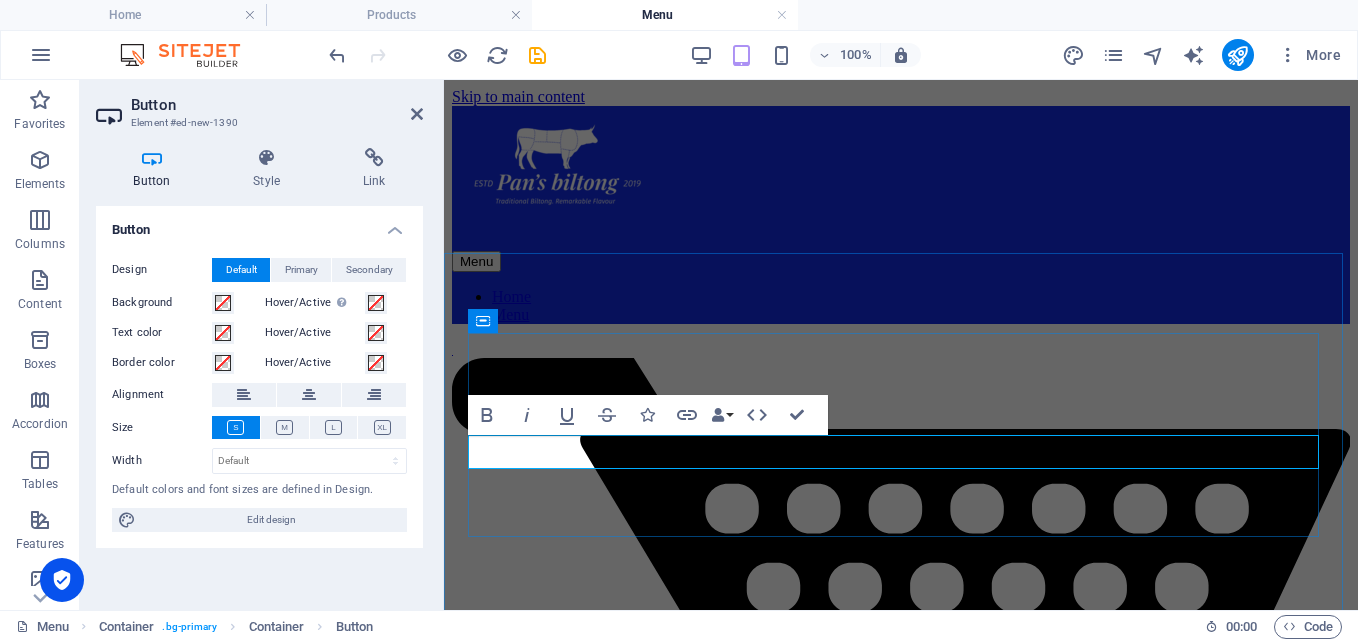 click on "products" at bounding box center [479, 3519] 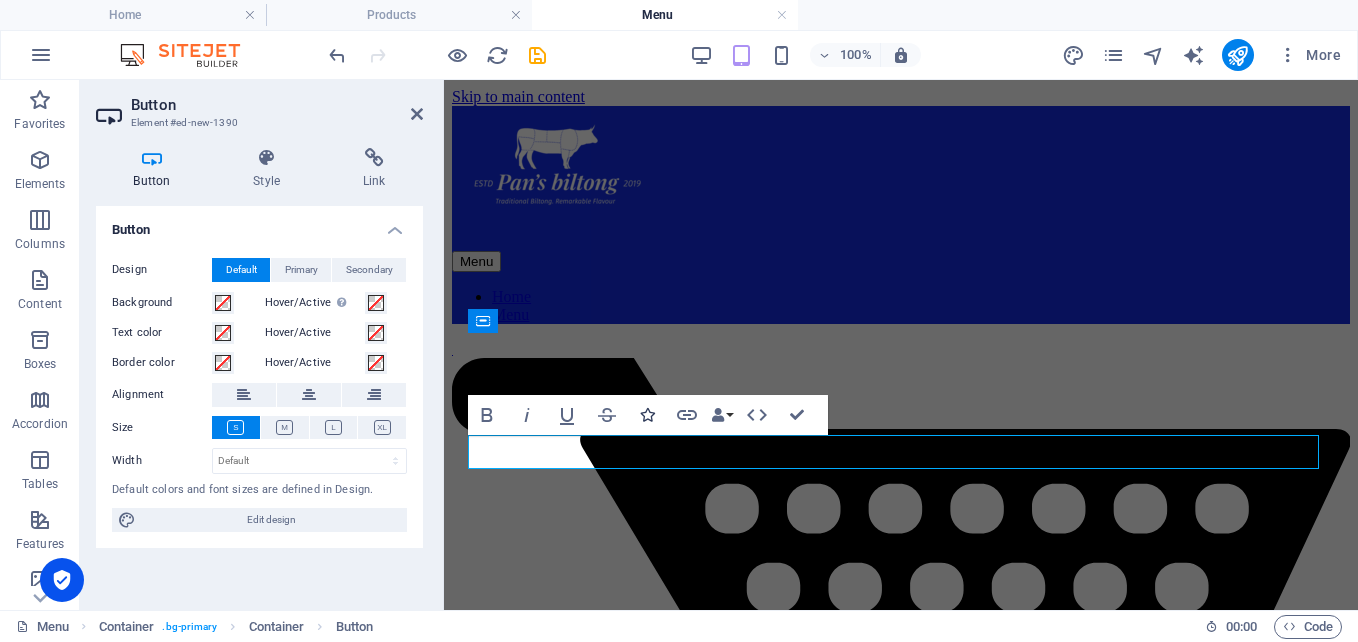 click at bounding box center [647, 415] 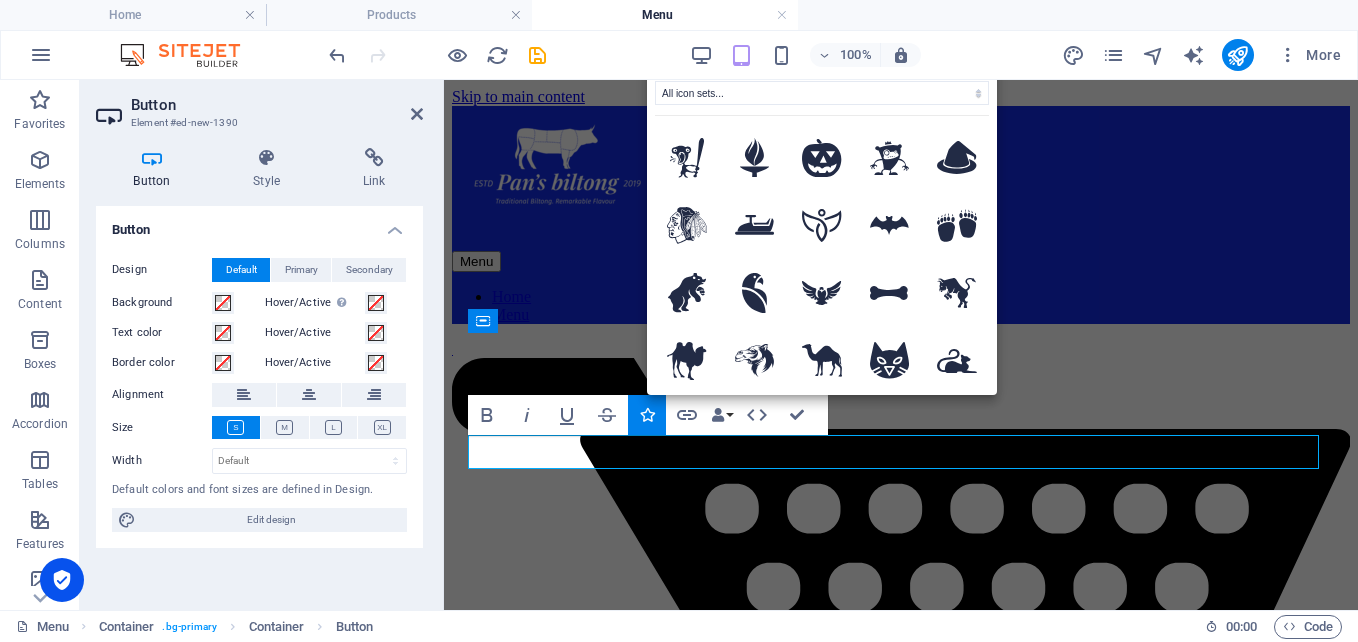type on "me" 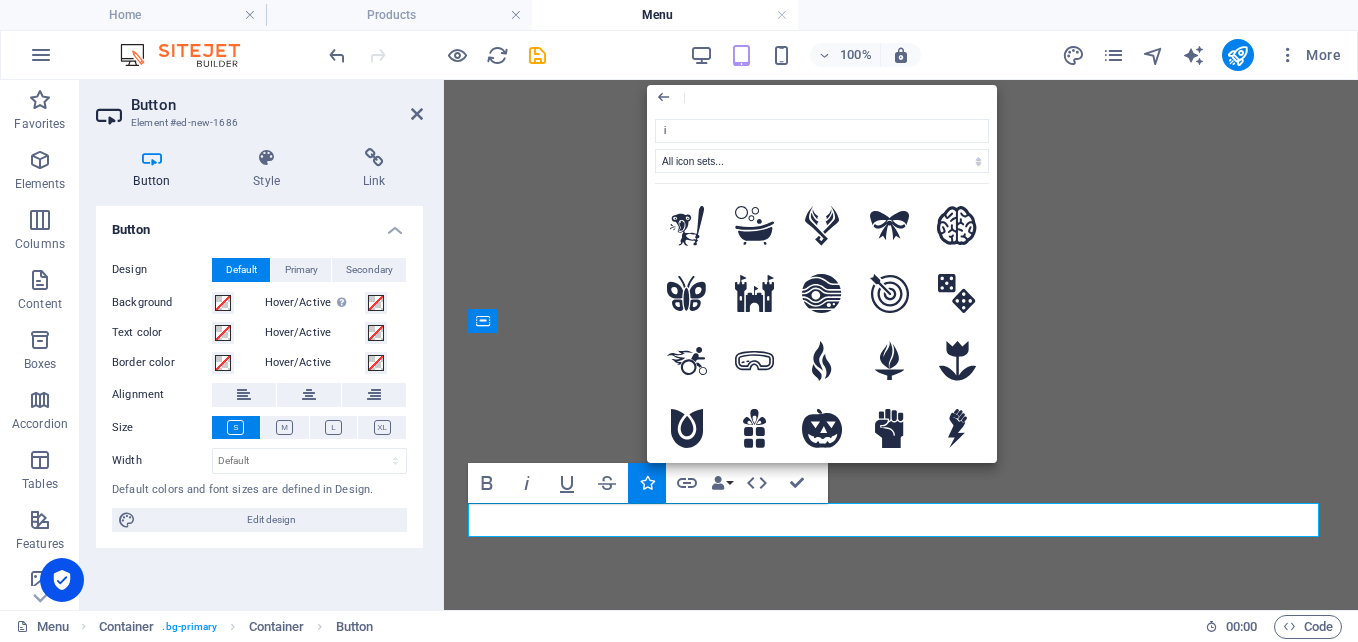 scroll, scrollTop: 0, scrollLeft: 0, axis: both 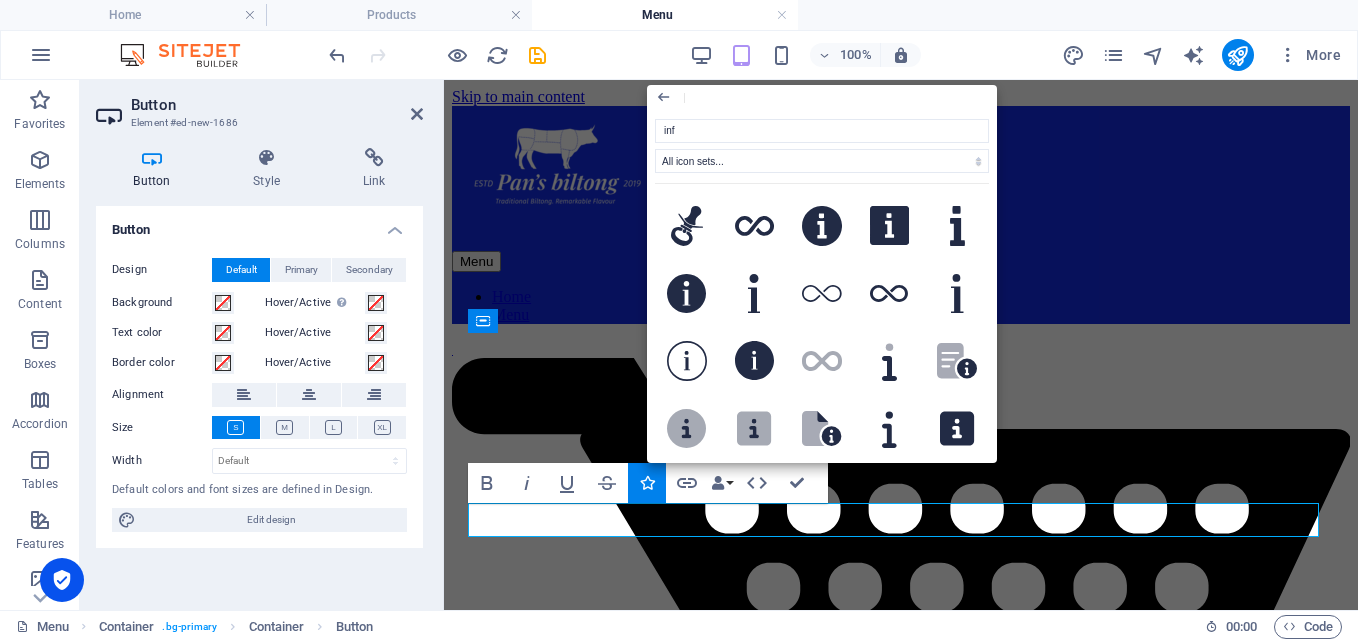 type on "info" 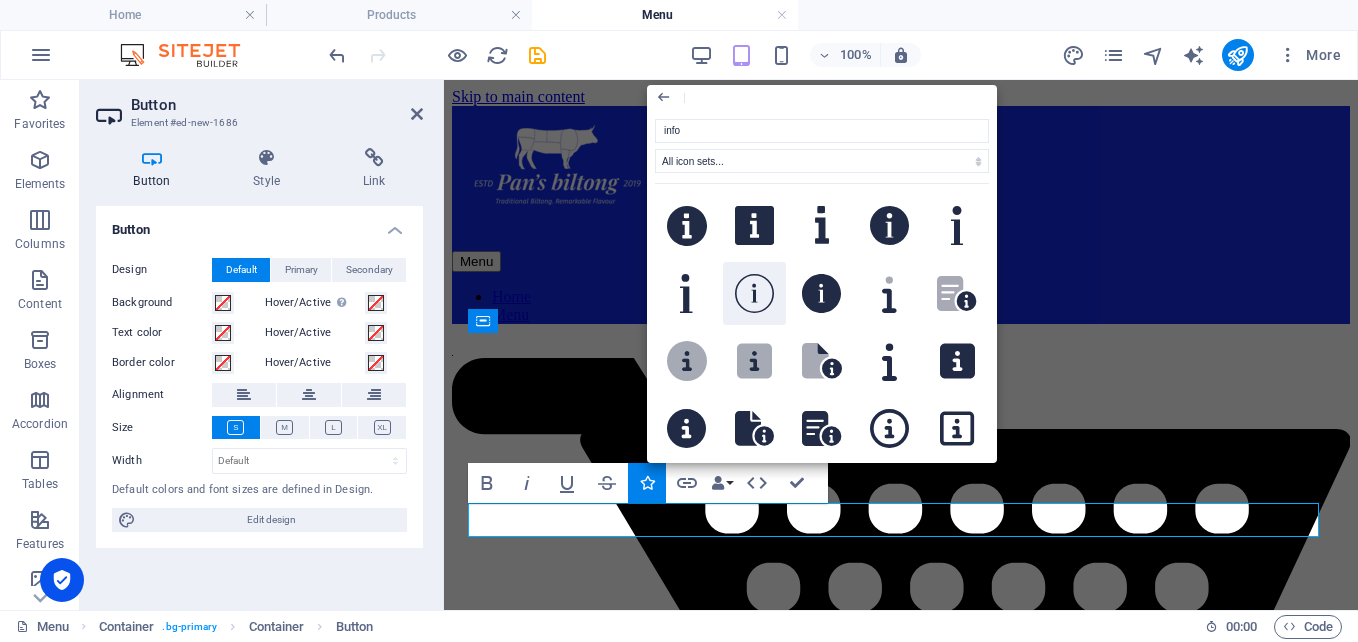 click 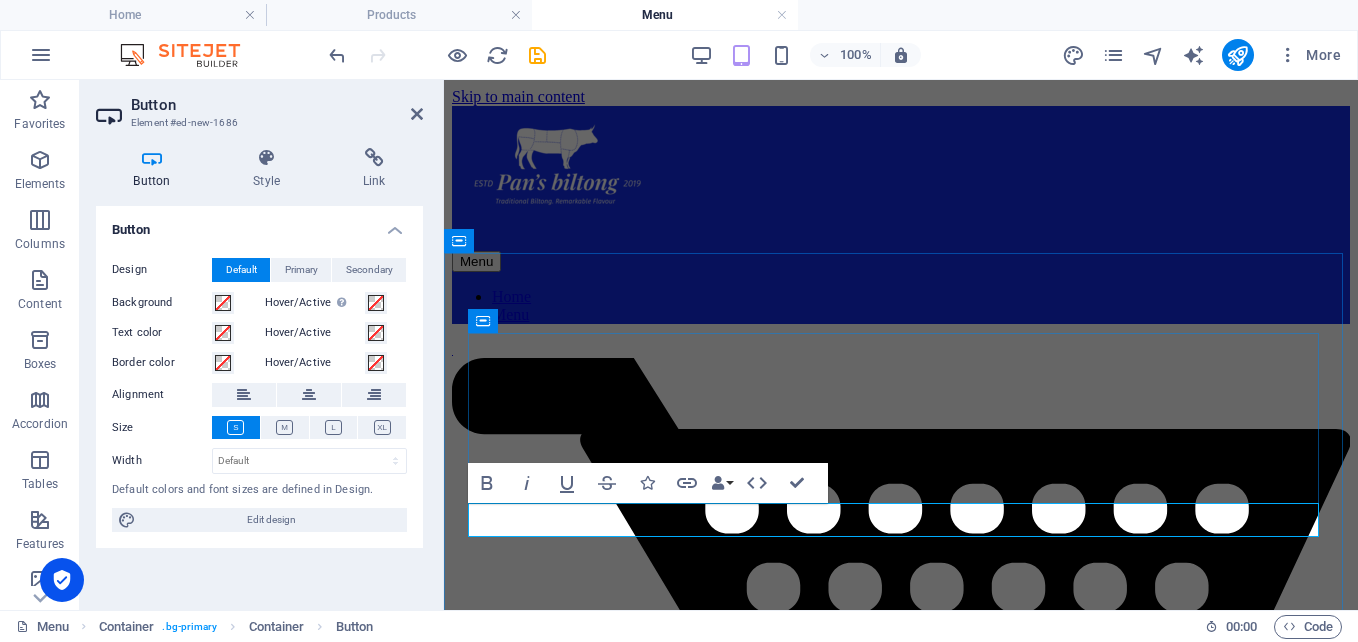 click 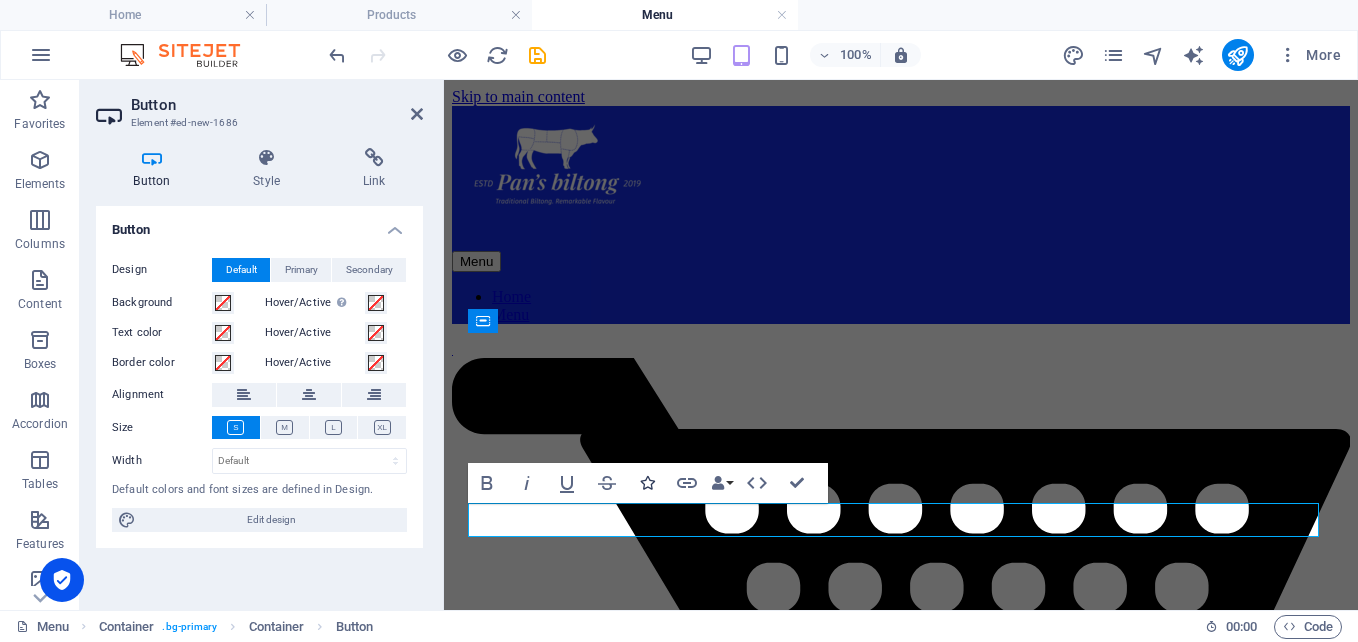 click at bounding box center (647, 483) 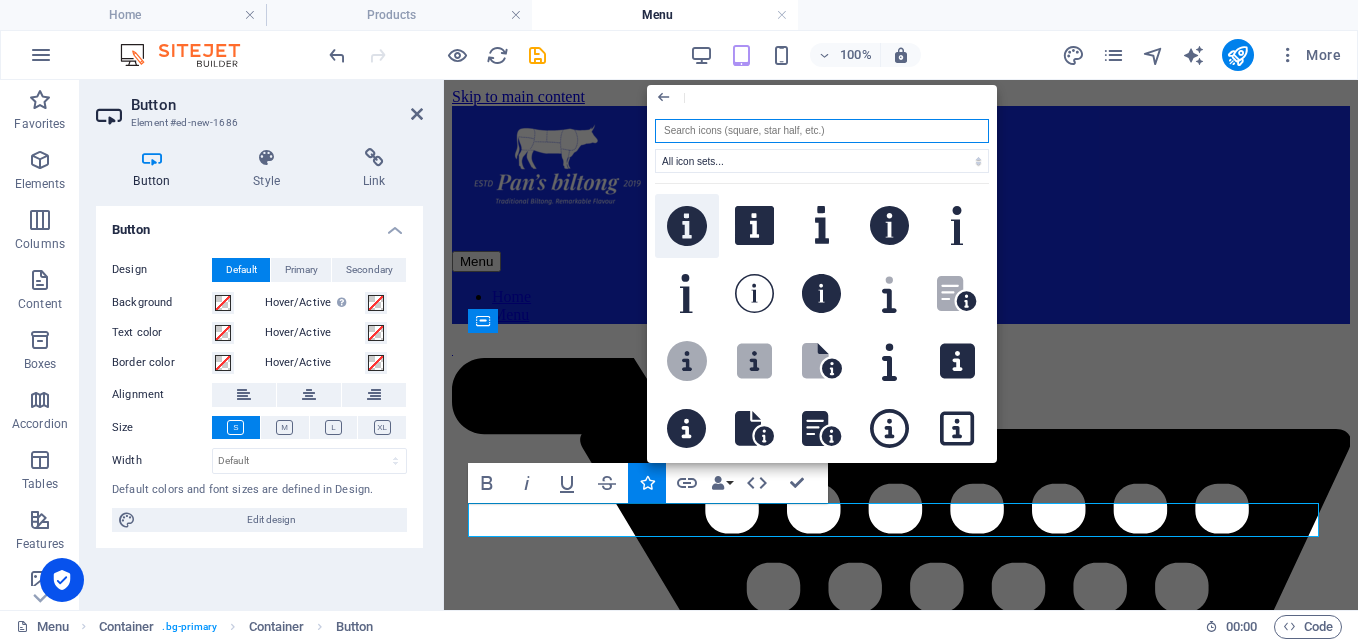 click 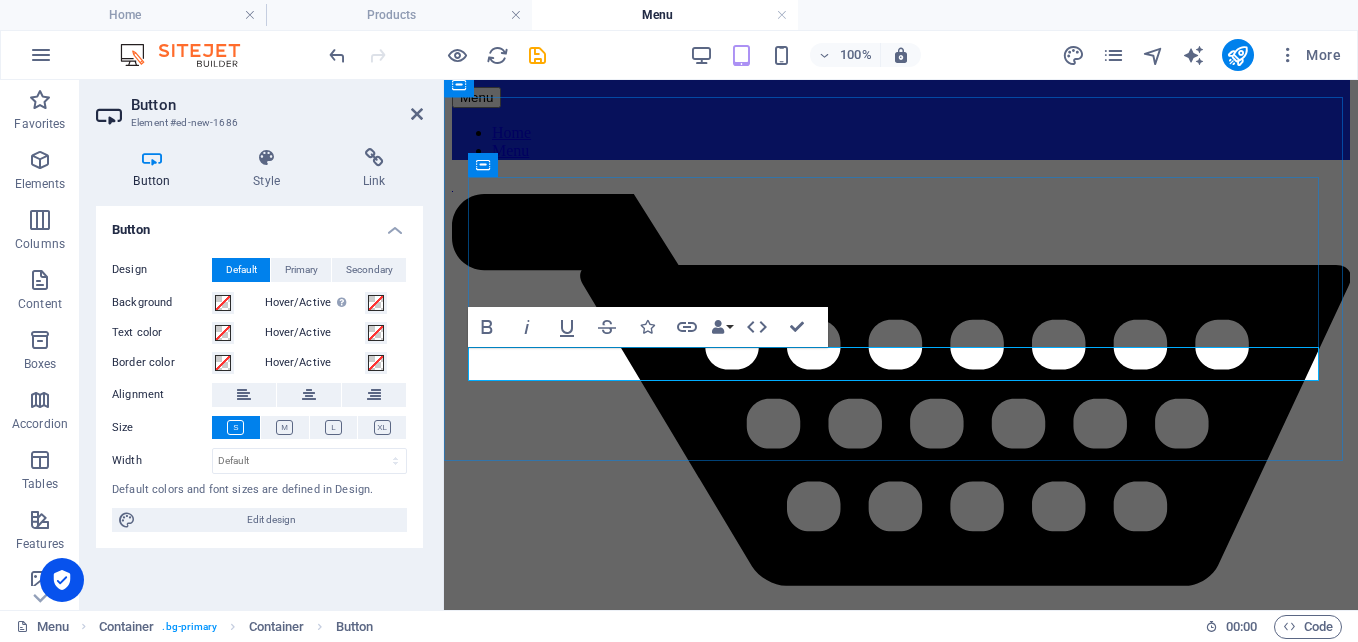 scroll, scrollTop: 165, scrollLeft: 0, axis: vertical 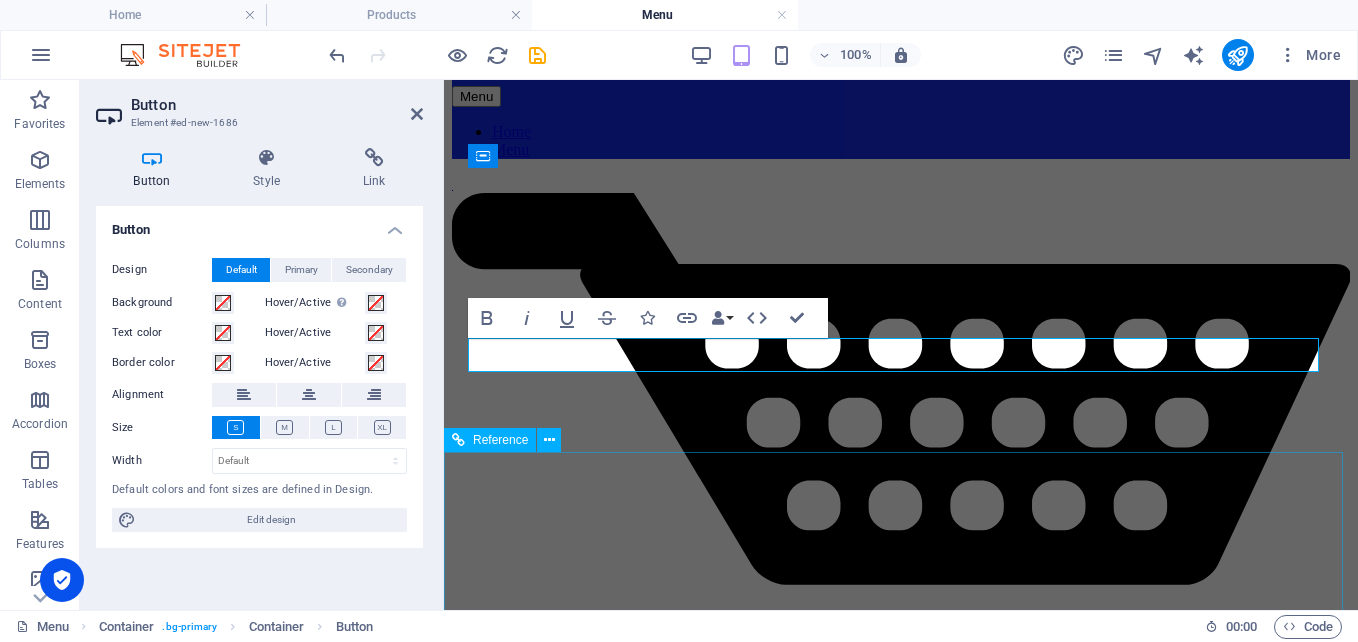 click on "Traditional Authentic South African  Biltong A traditional South African  snack made [DEMOGRAPHIC_DATA] for  everyone to enjoy HOME MENU All rights reserved Privacy Policy Legal Notice" at bounding box center [901, 6653] 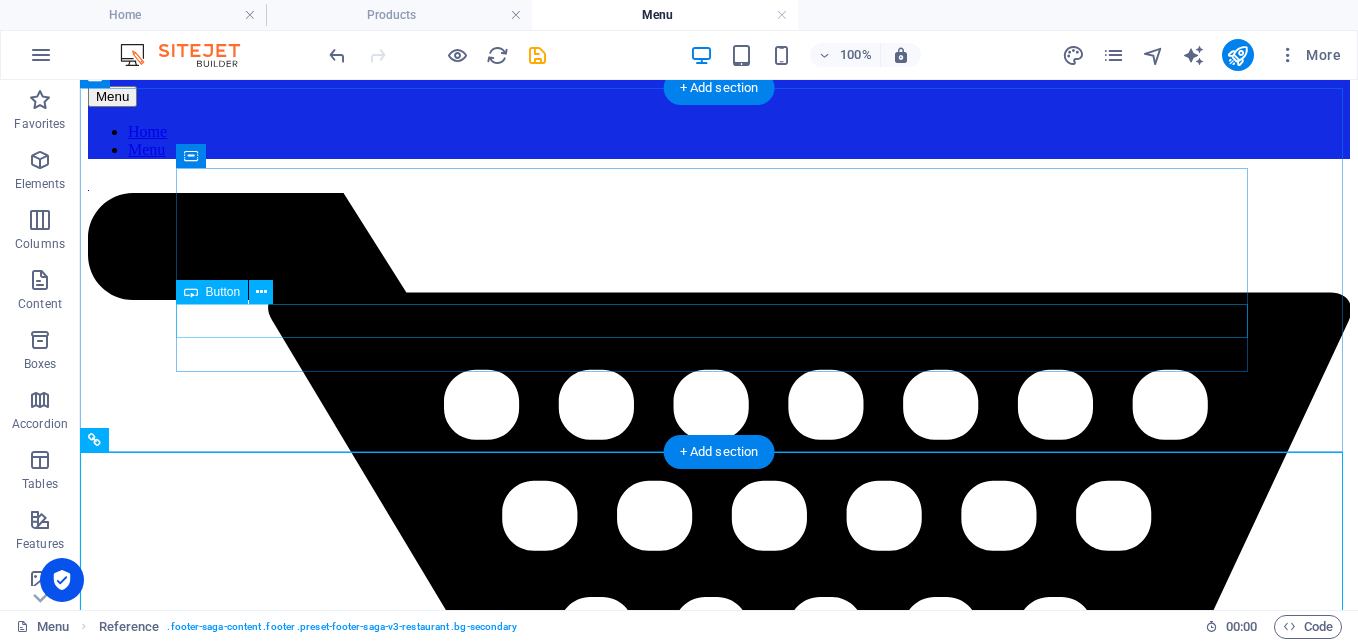click on "pricing" at bounding box center [719, 6252] 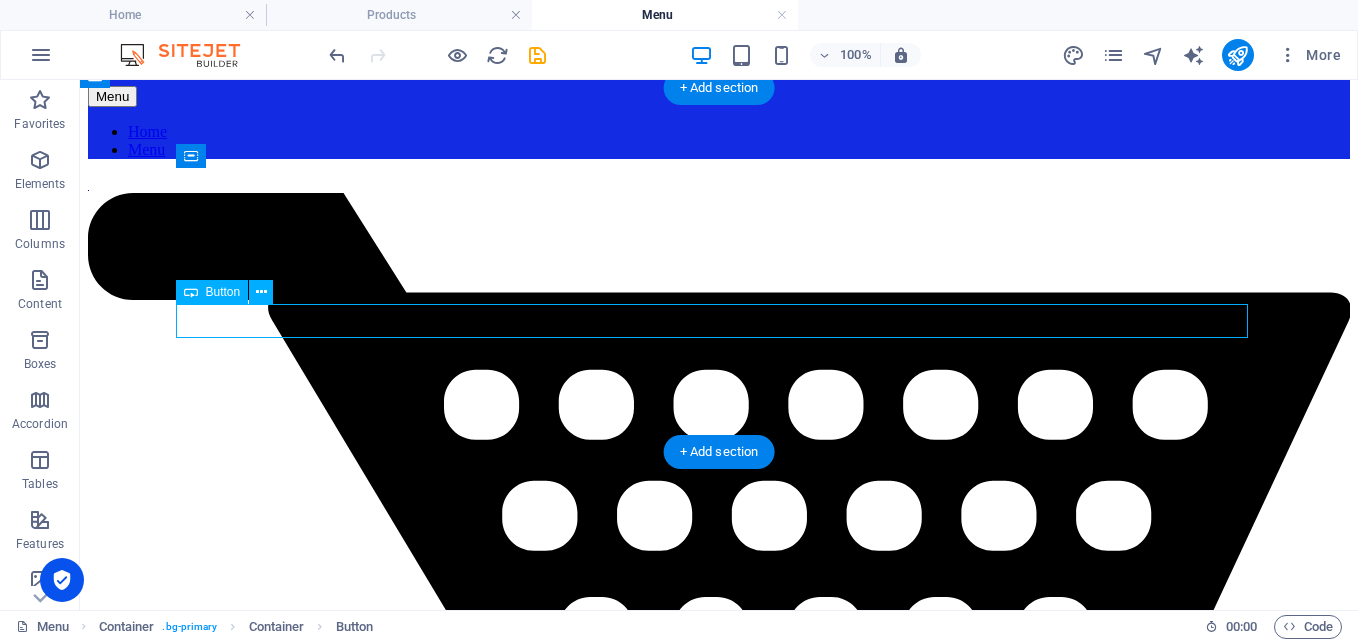 click on "pricing" at bounding box center (719, 6252) 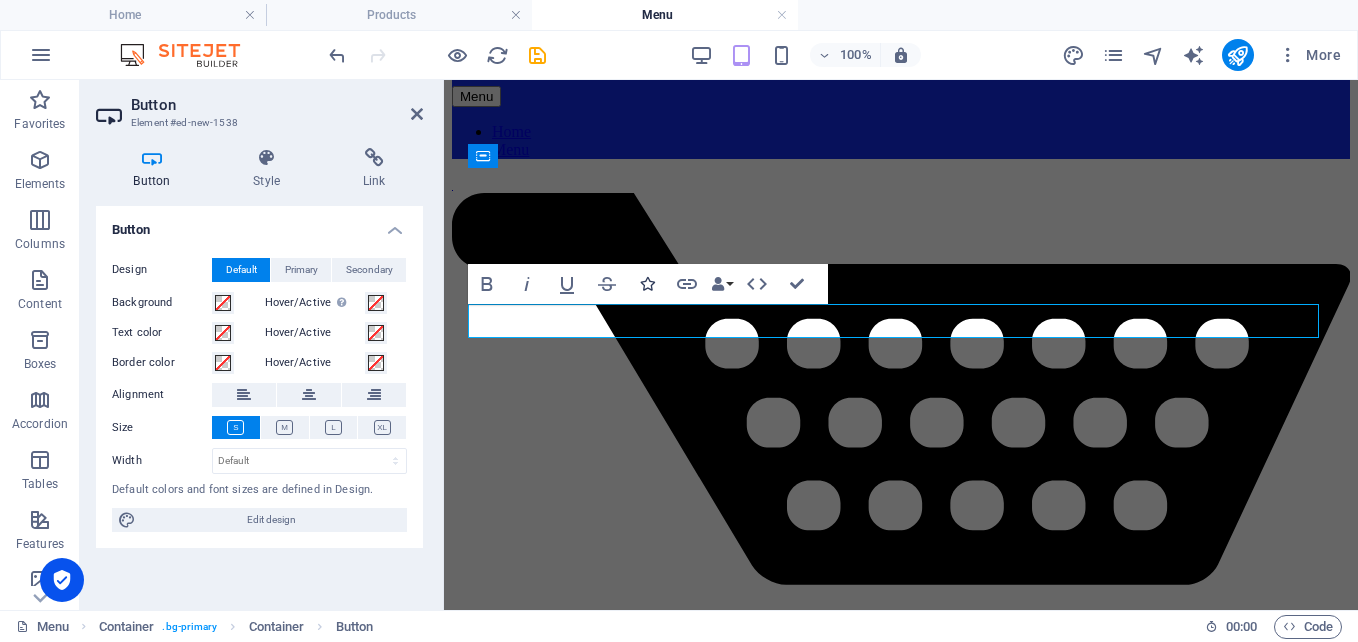 click on "Icons" at bounding box center [647, 284] 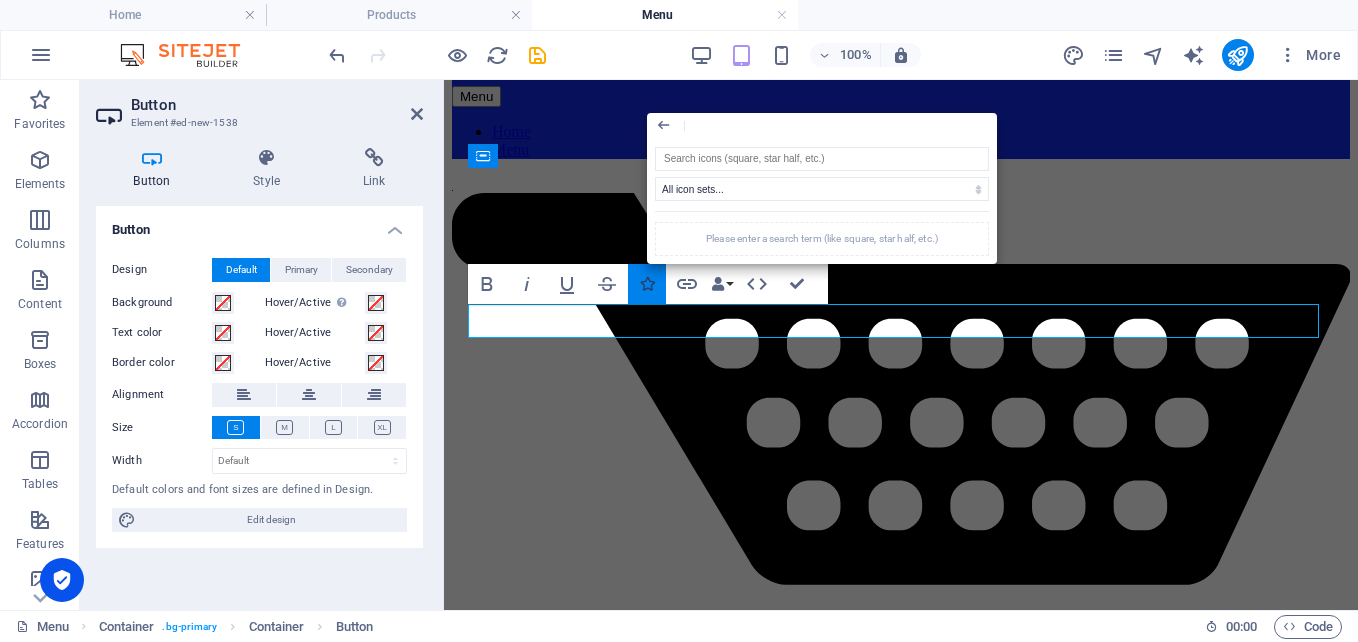 click on "Icons" at bounding box center [647, 284] 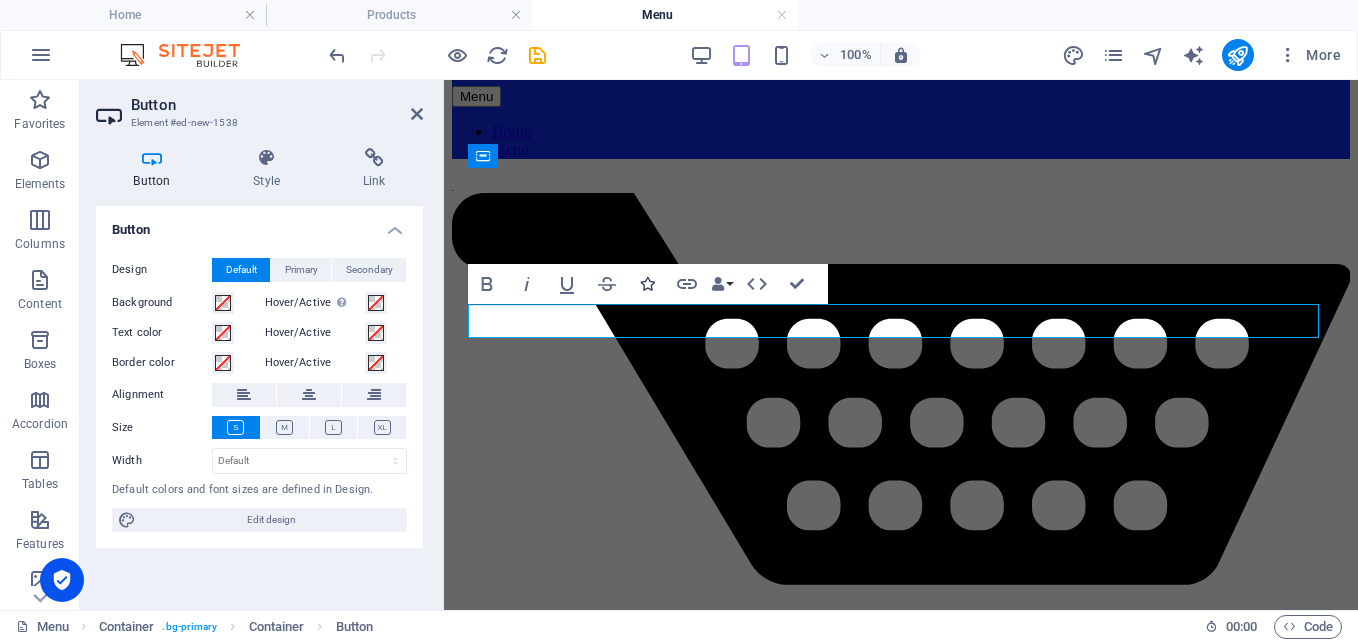 click at bounding box center (647, 284) 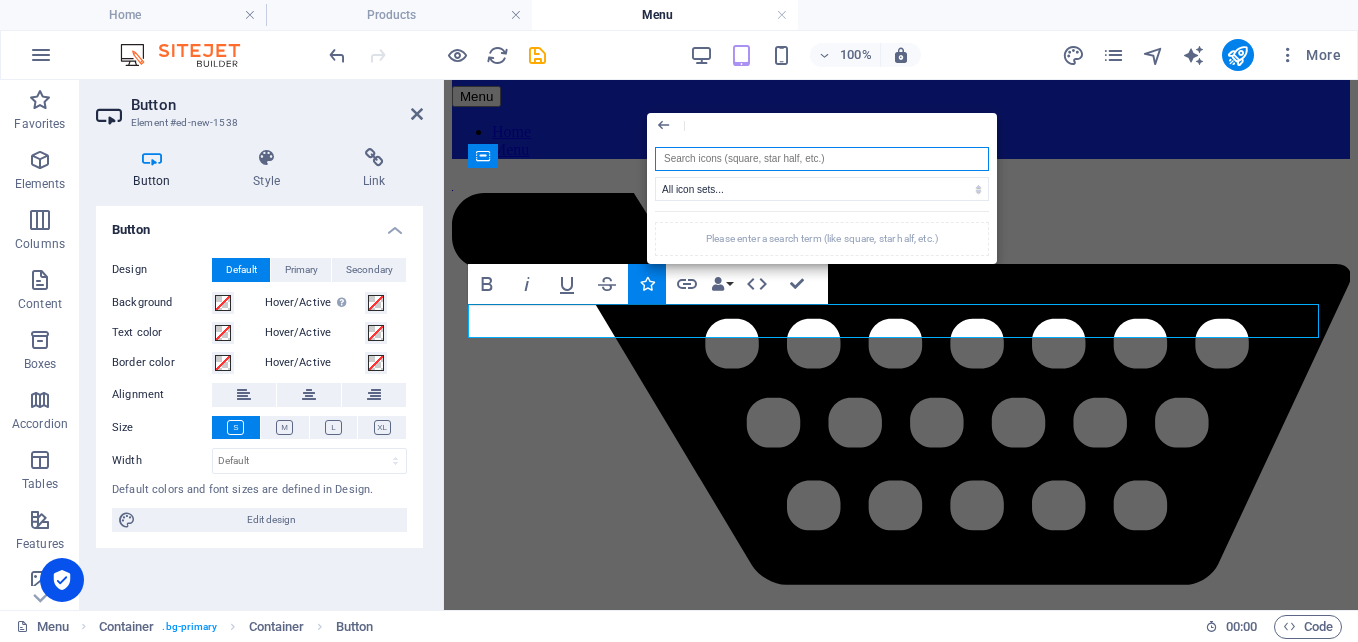 click at bounding box center [822, 159] 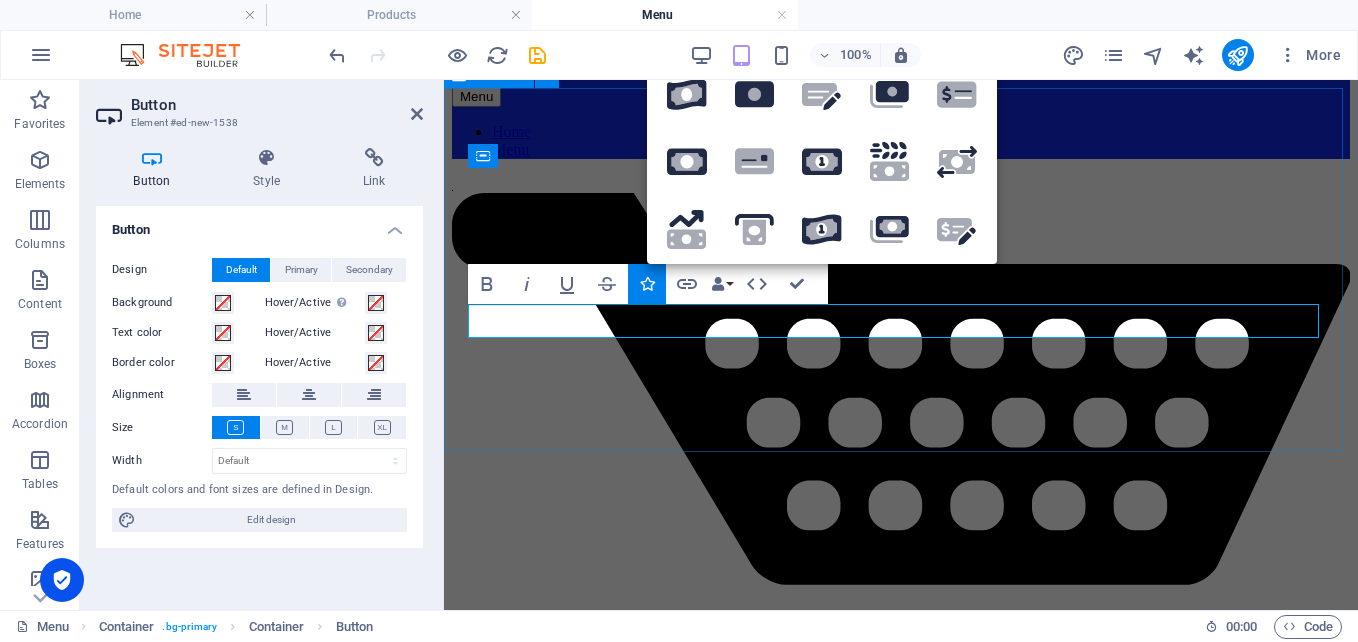 type on "money" 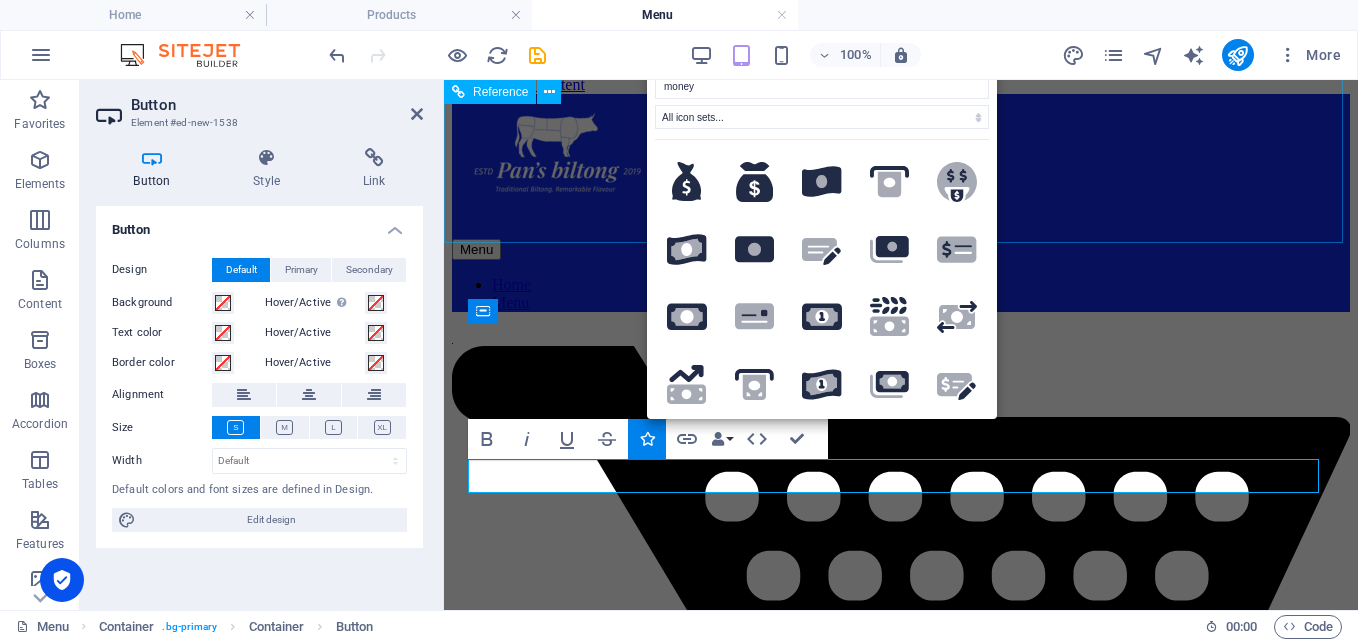 scroll, scrollTop: 0, scrollLeft: 0, axis: both 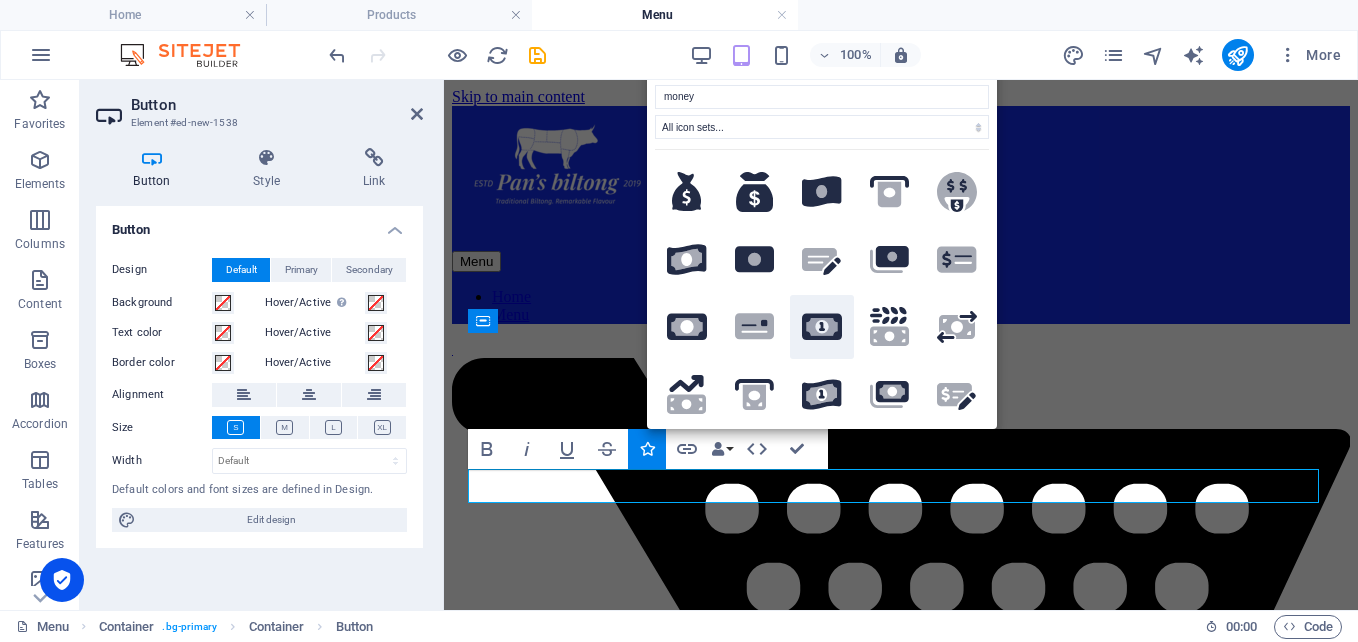 click on ".fa-secondary{opacity:.4}" 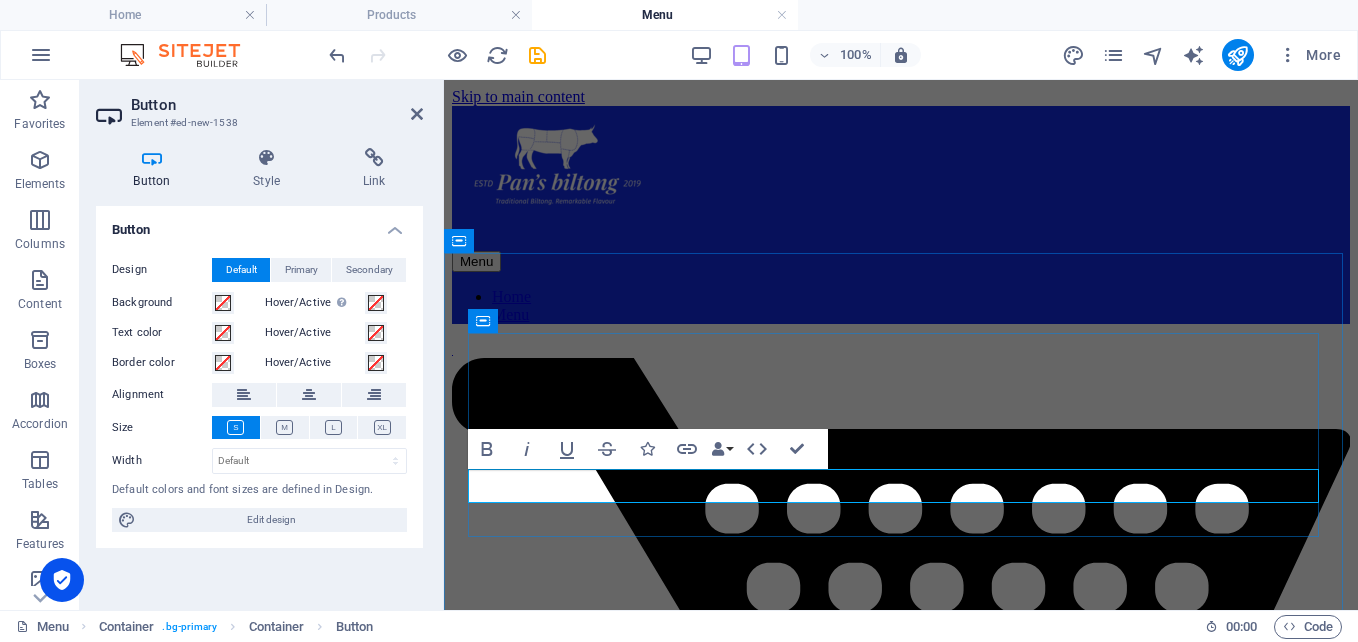click at bounding box center (901, 4717) 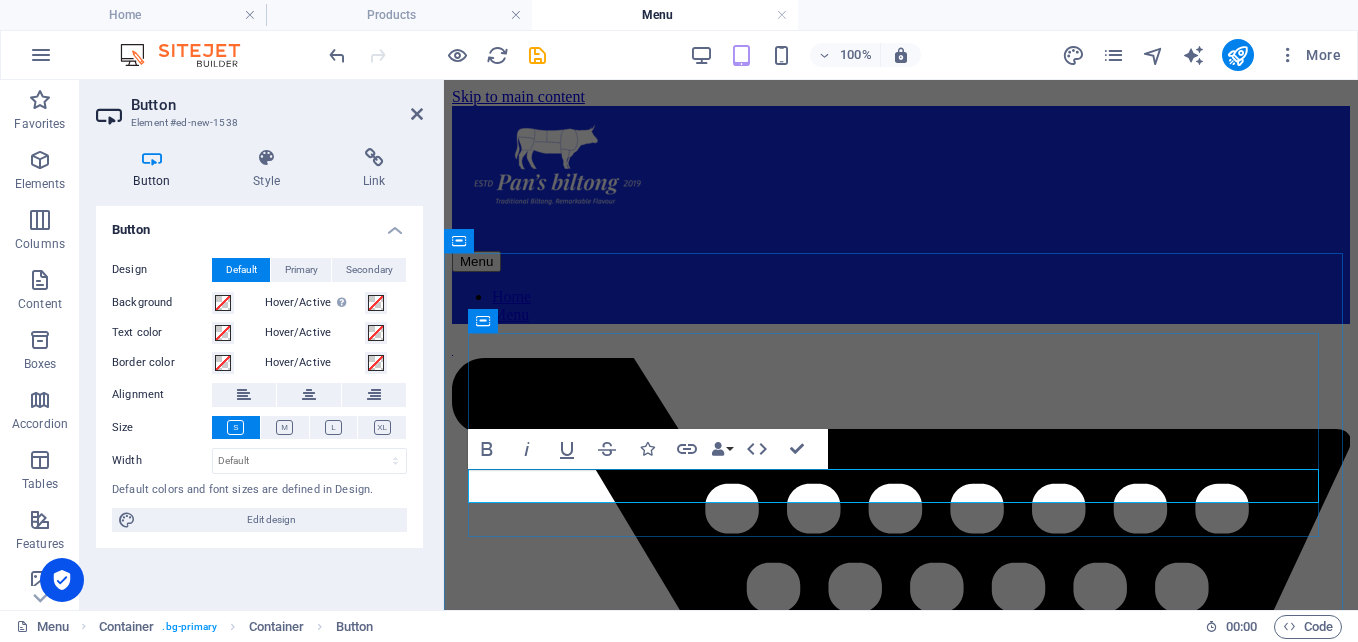 click at bounding box center (901, 4717) 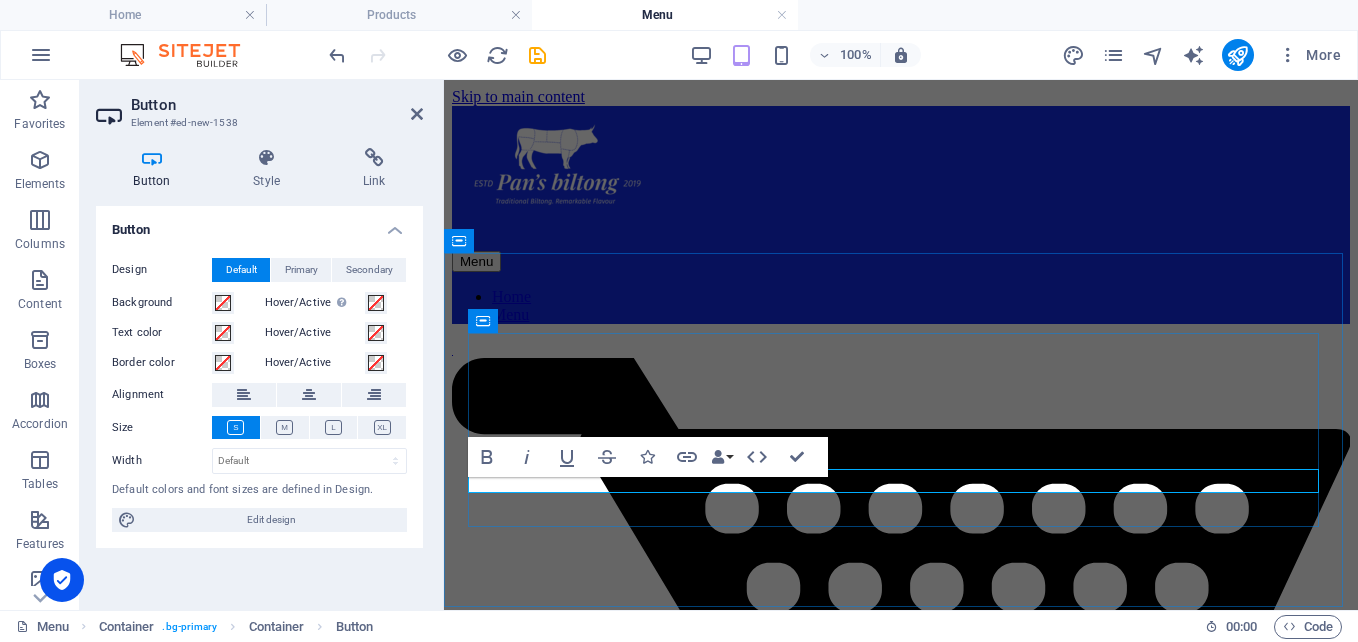 type 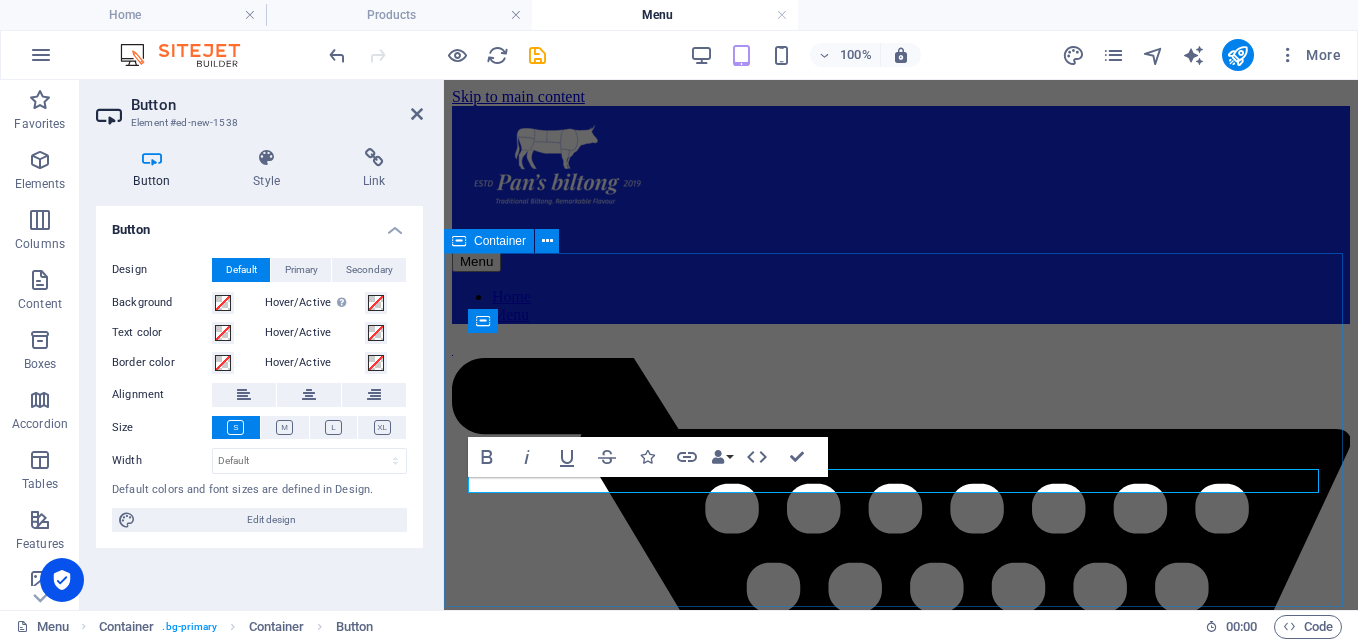click on "cart     contact us     home       products     more info" at bounding box center [901, 2797] 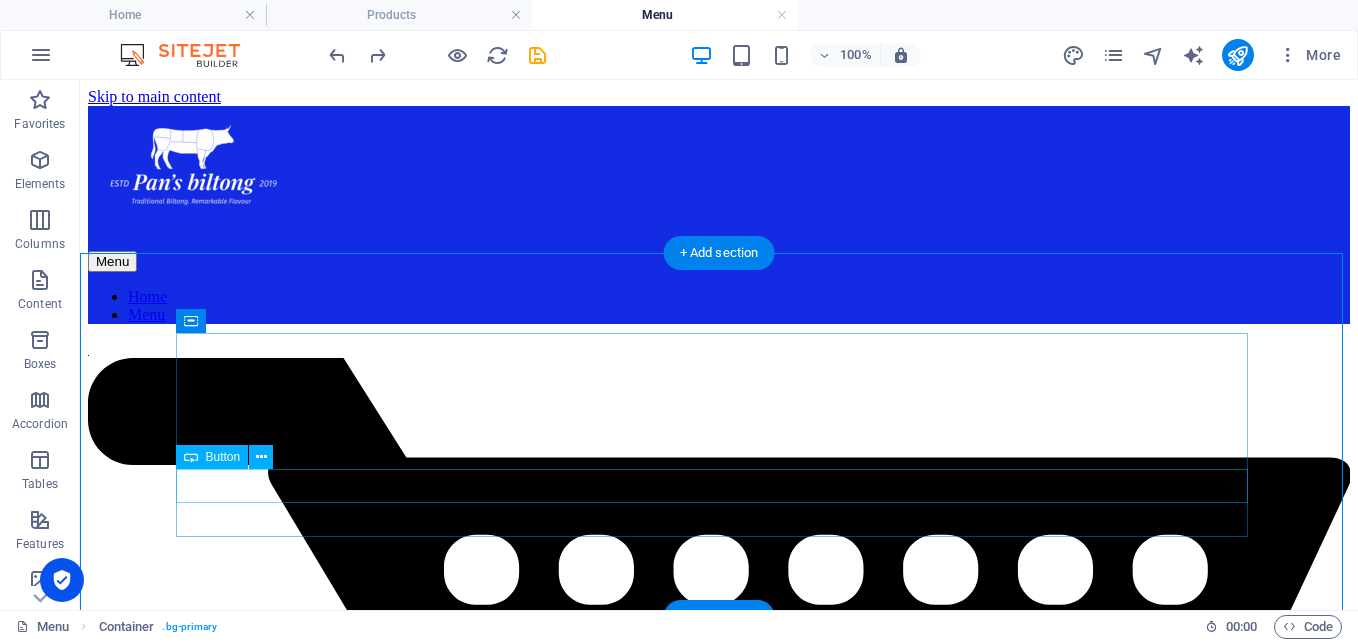 click on "pricing" at bounding box center (719, 6417) 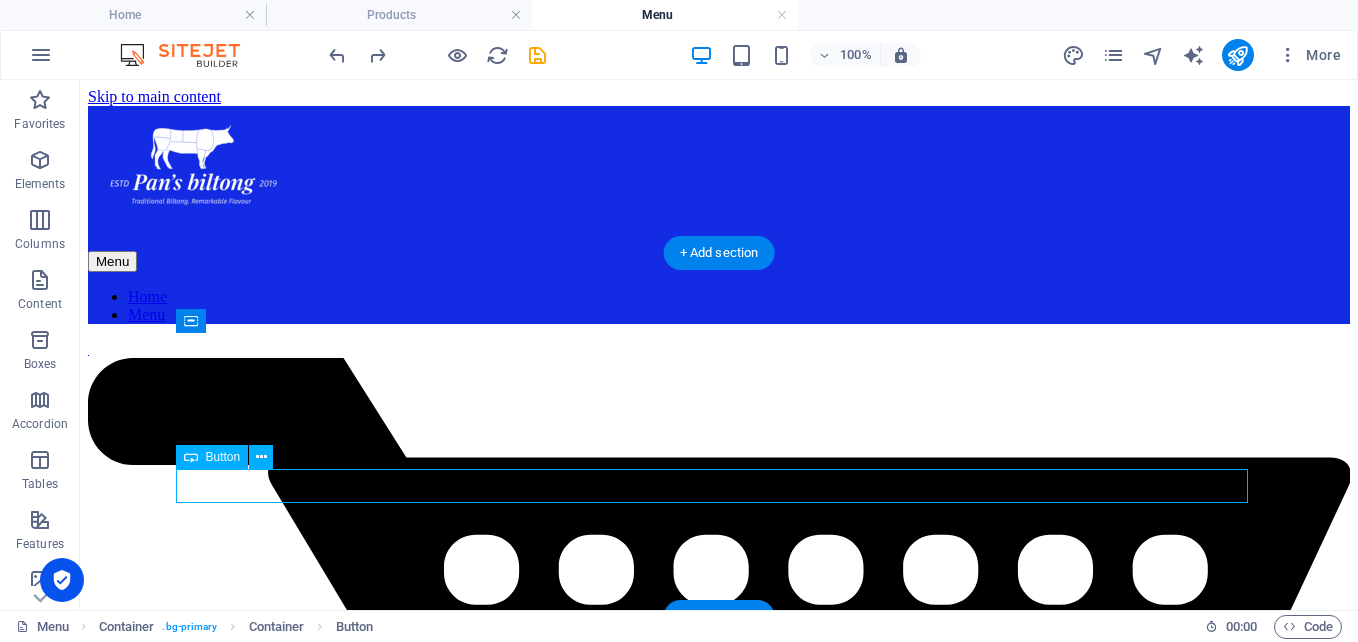 click on "pricing" at bounding box center [719, 6417] 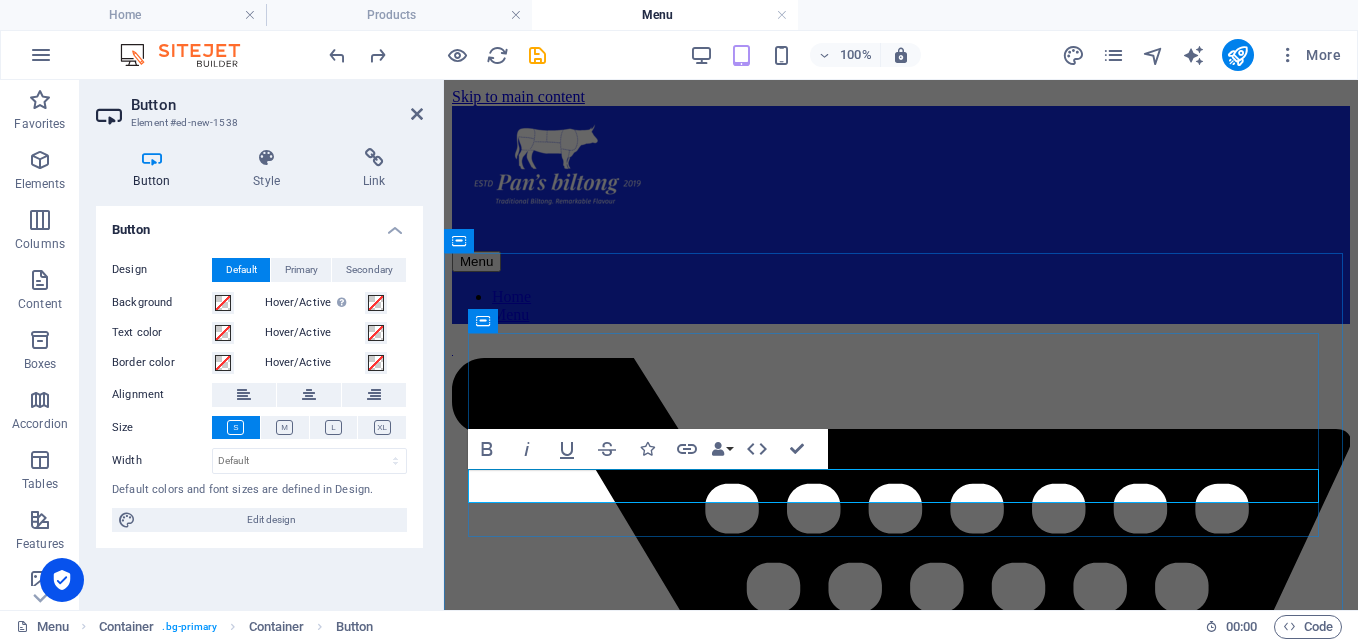 click 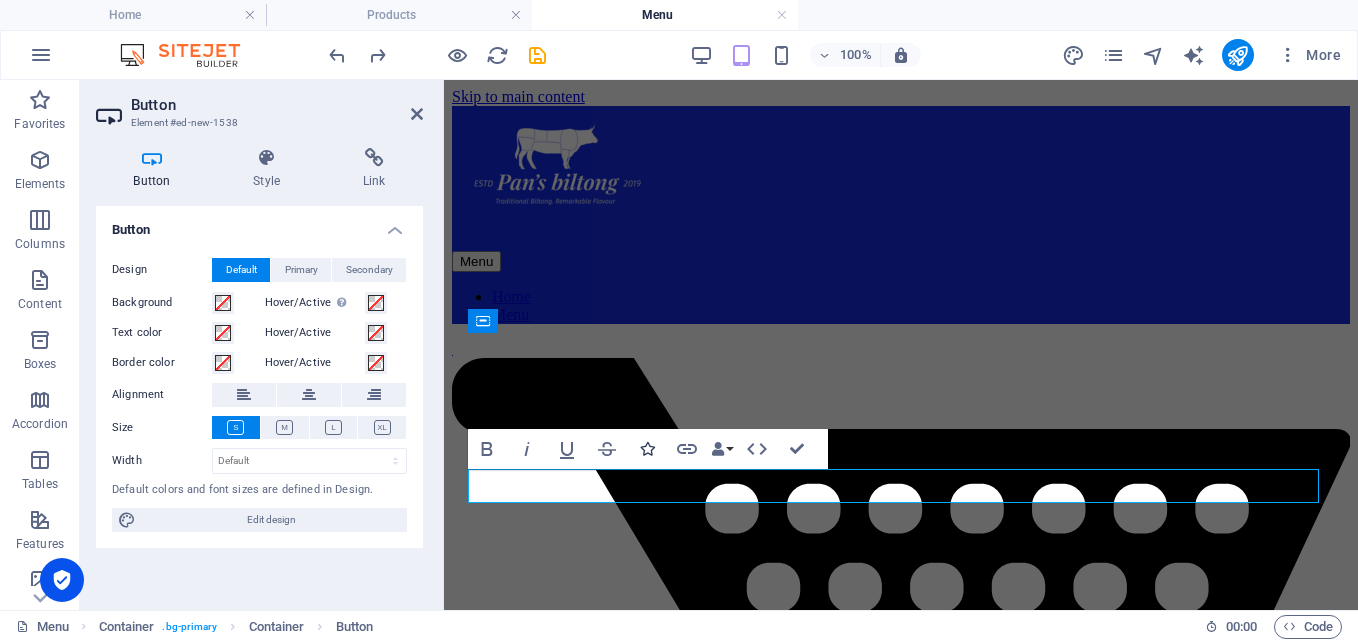 click at bounding box center [647, 449] 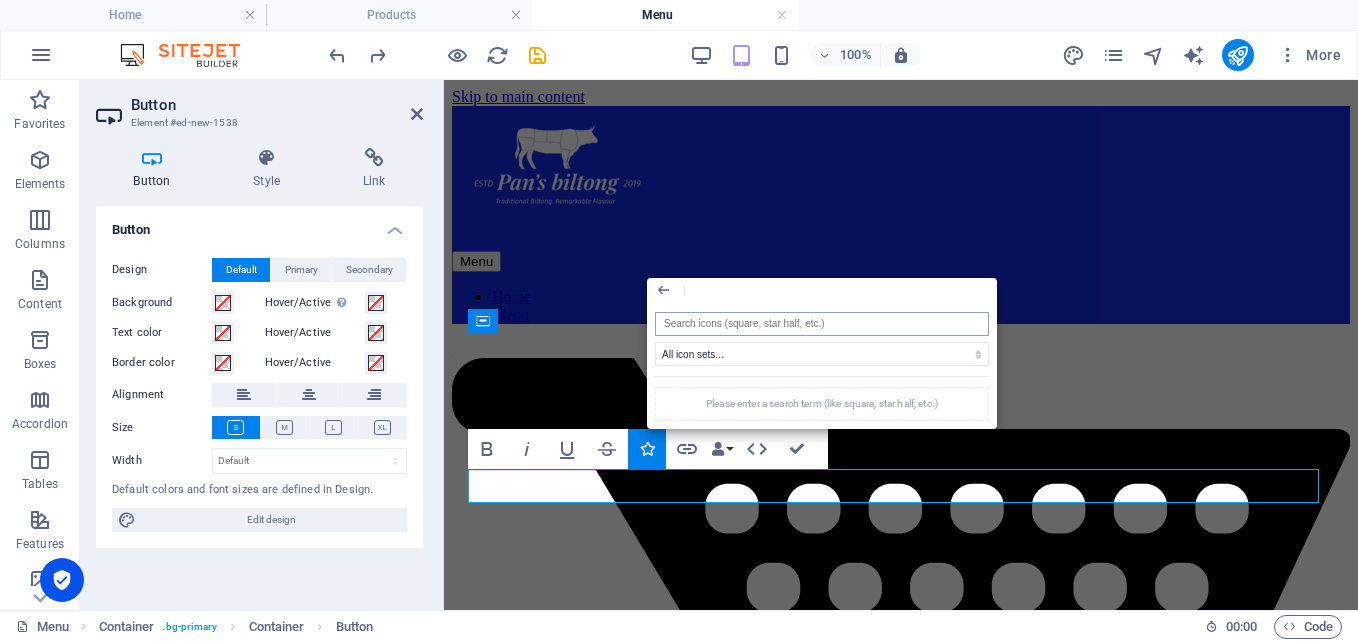 click at bounding box center [822, 324] 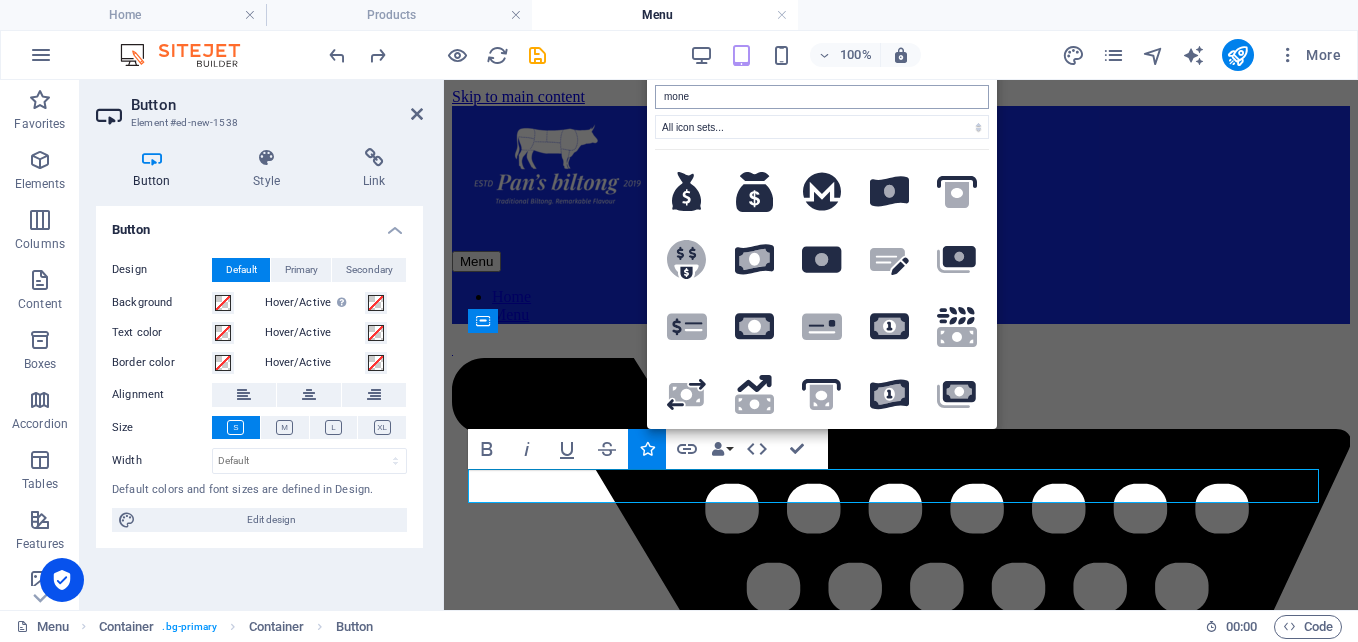 type on "money" 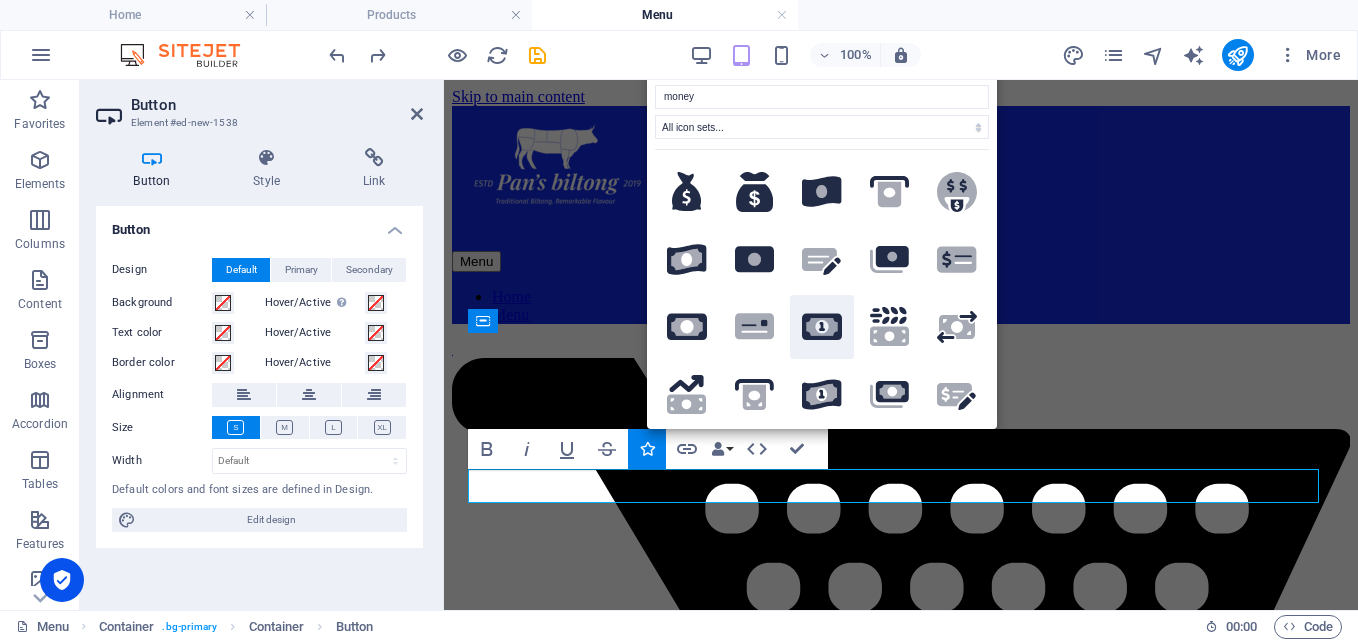 click 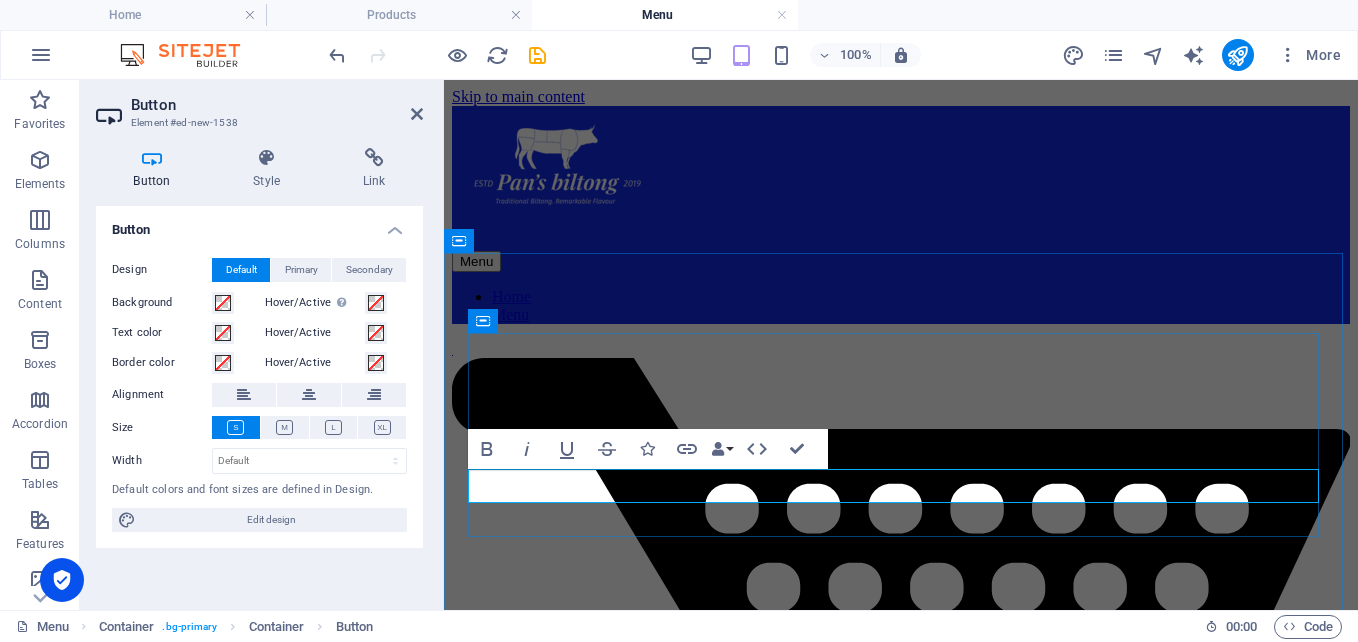 click on "pricing" at bounding box center (901, 5510) 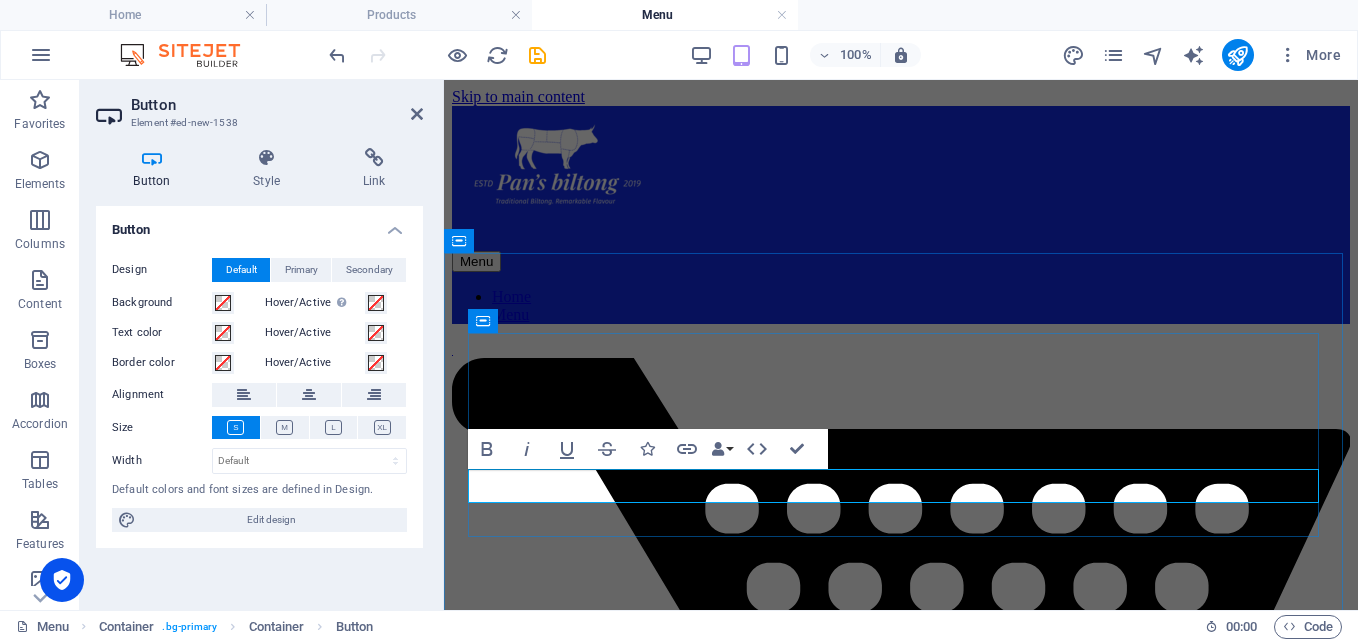 click on "pricing" at bounding box center (901, 5510) 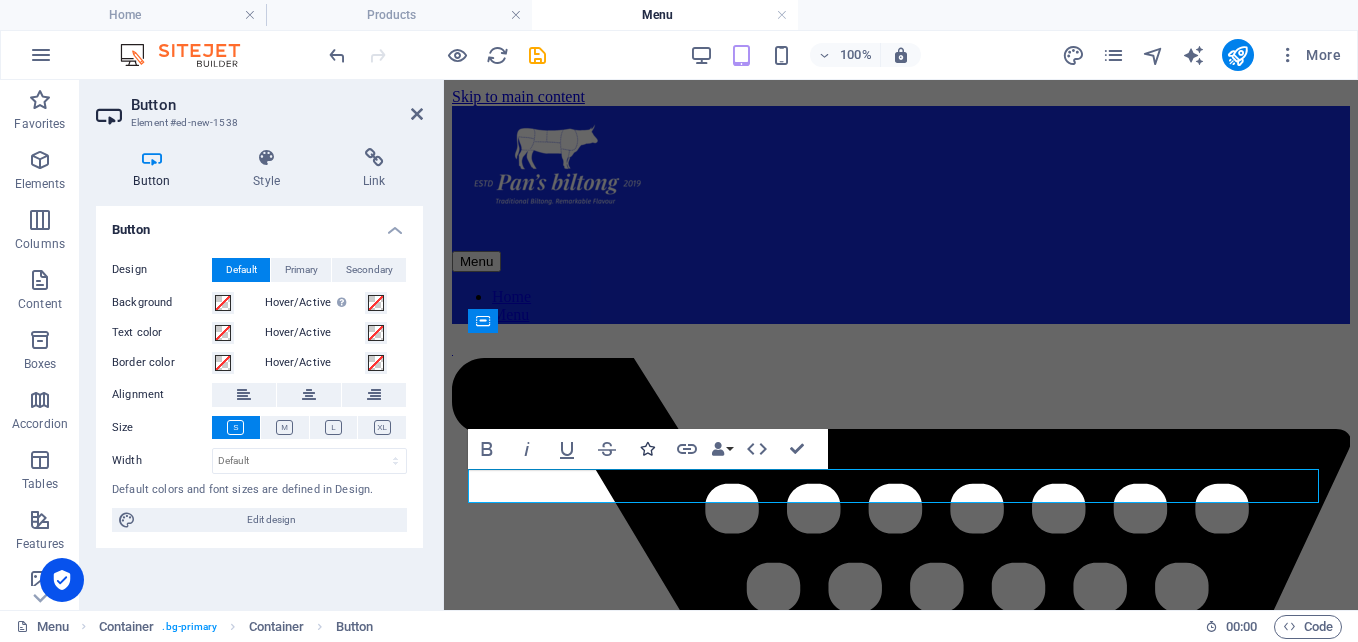 click at bounding box center (647, 449) 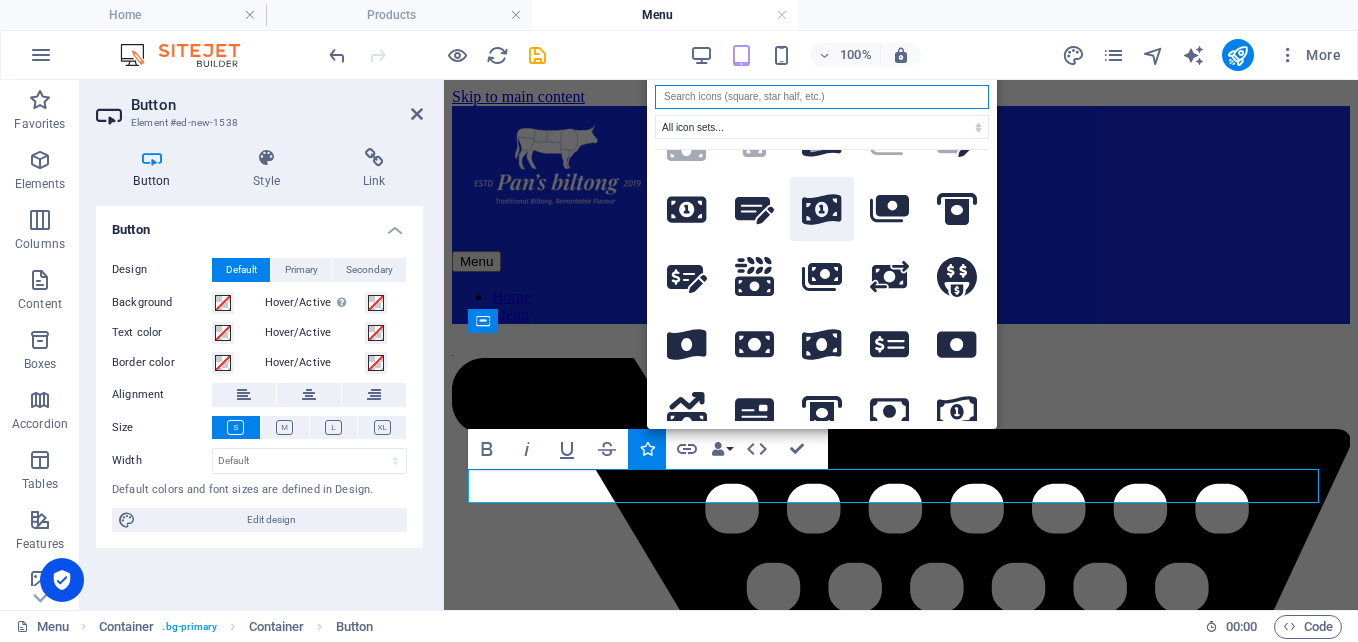 scroll, scrollTop: 268, scrollLeft: 0, axis: vertical 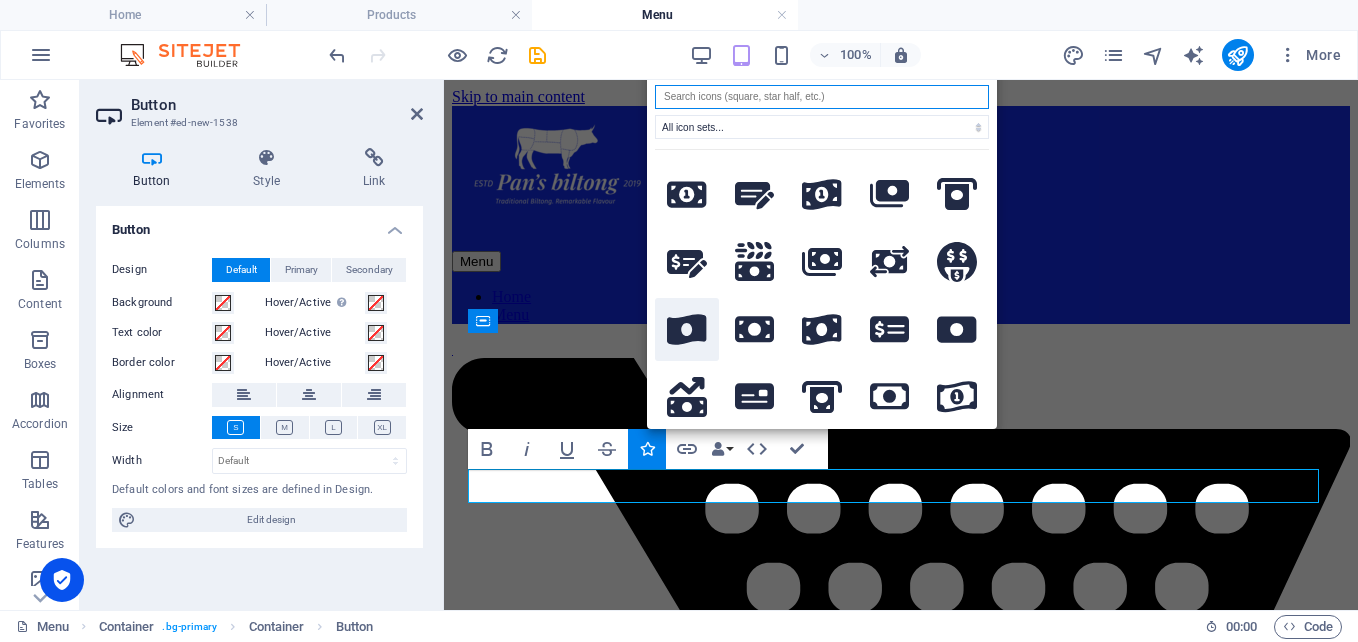 click 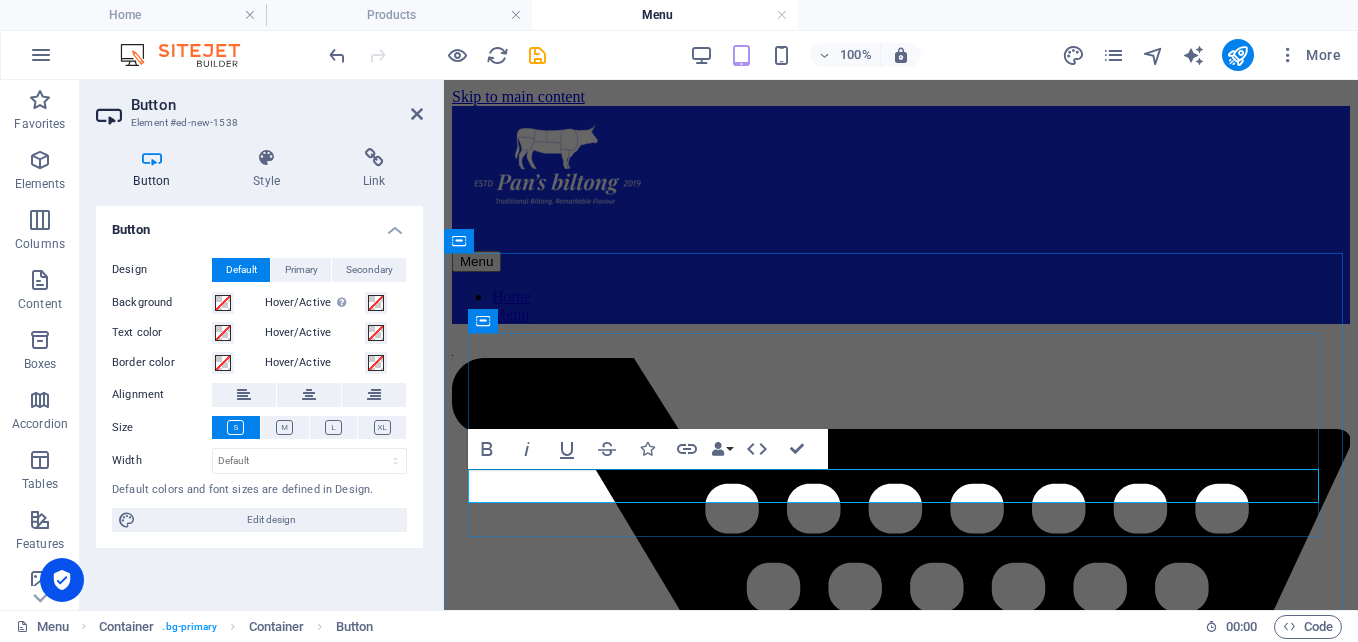 click on "pricing" at bounding box center [901, 4717] 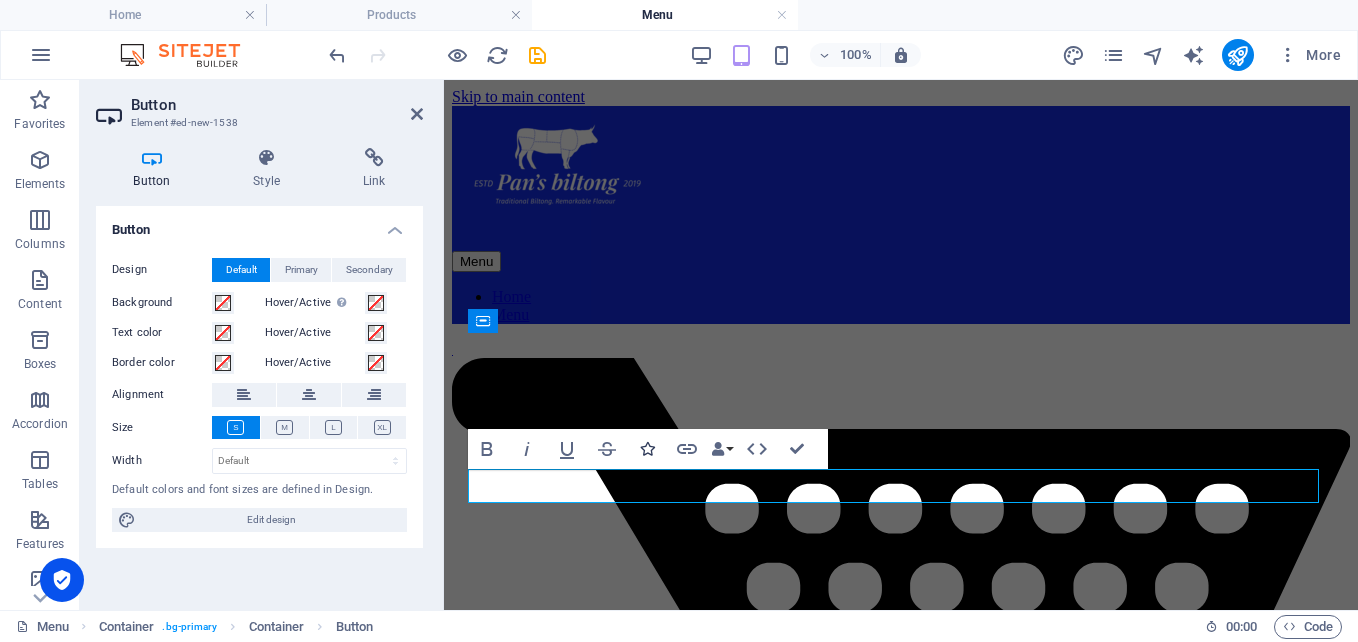 click at bounding box center (647, 449) 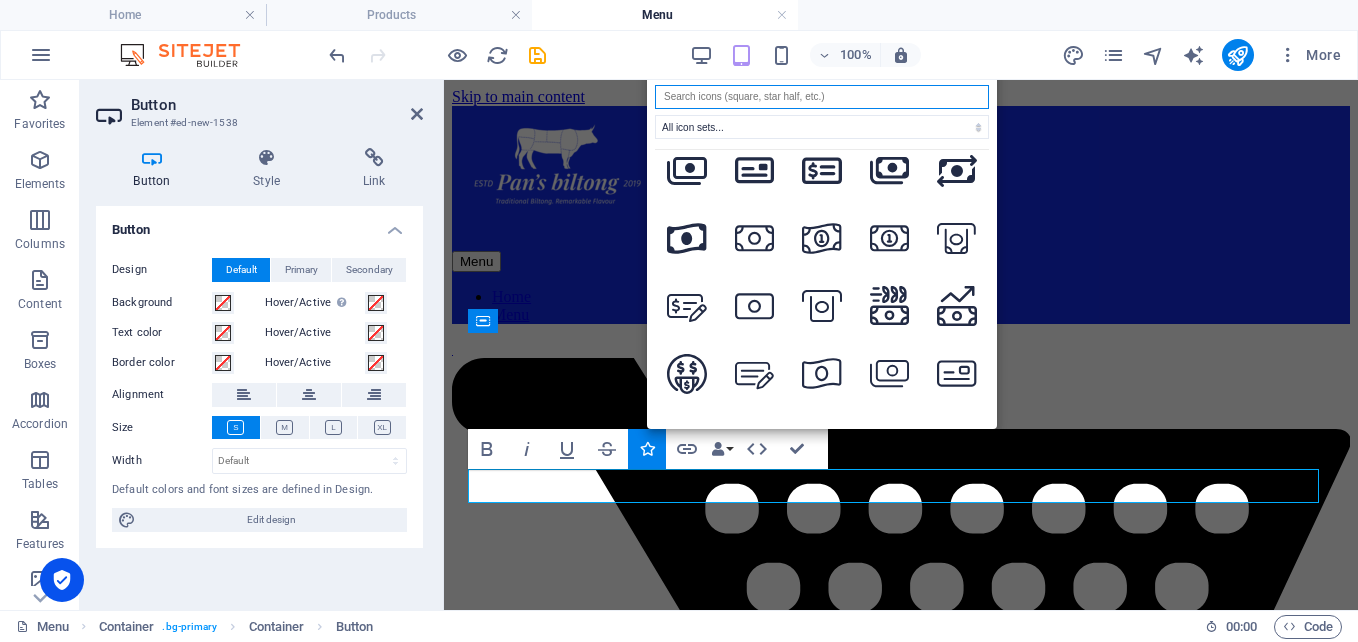 scroll, scrollTop: 694, scrollLeft: 0, axis: vertical 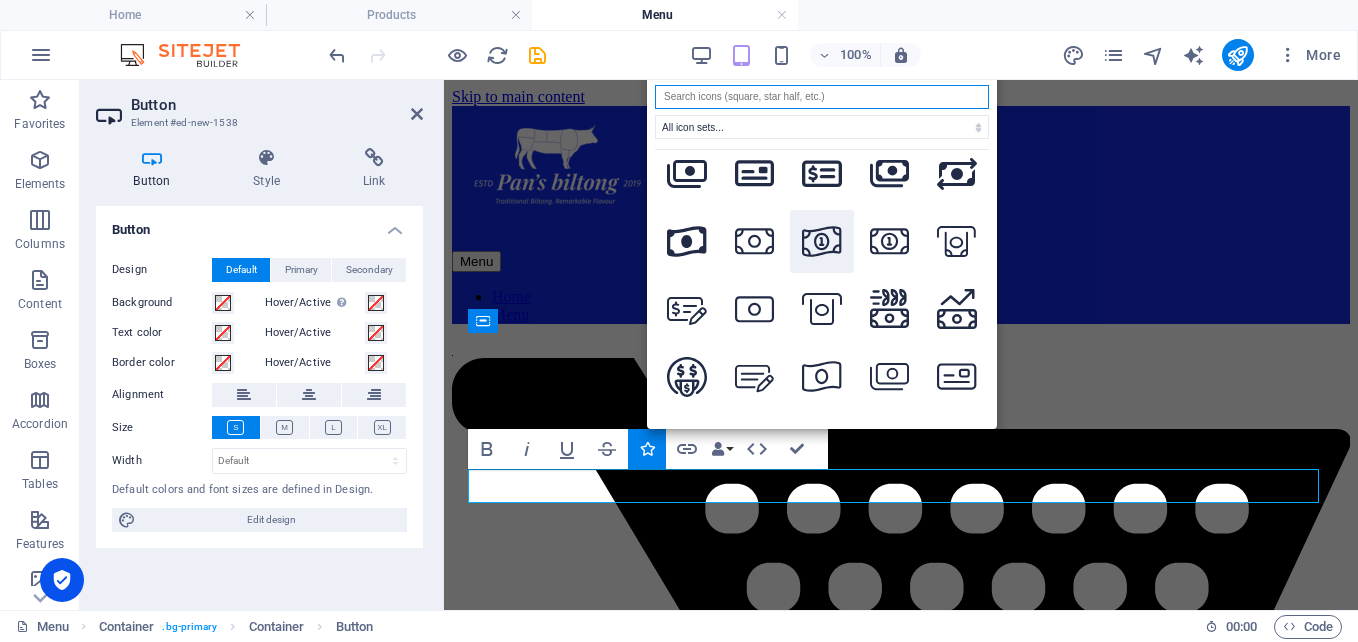 click 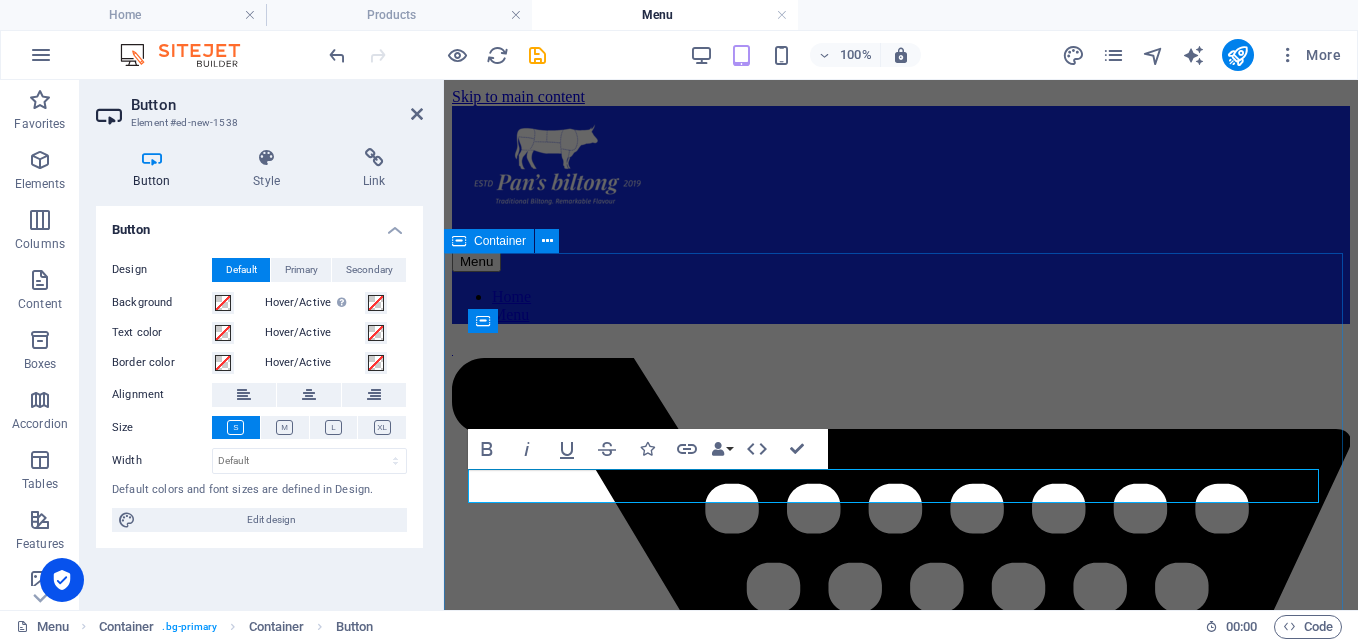 click on "cart     contact us     home       products     pricing     more info" at bounding box center (901, 3207) 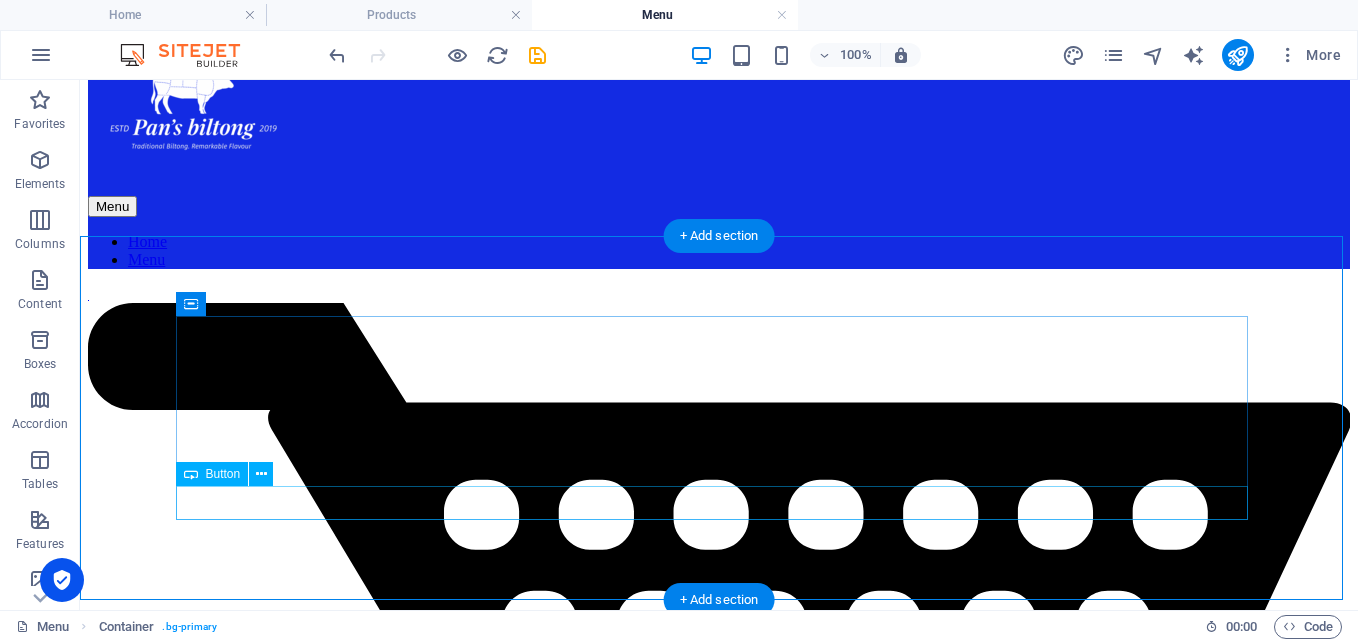 scroll, scrollTop: 56, scrollLeft: 0, axis: vertical 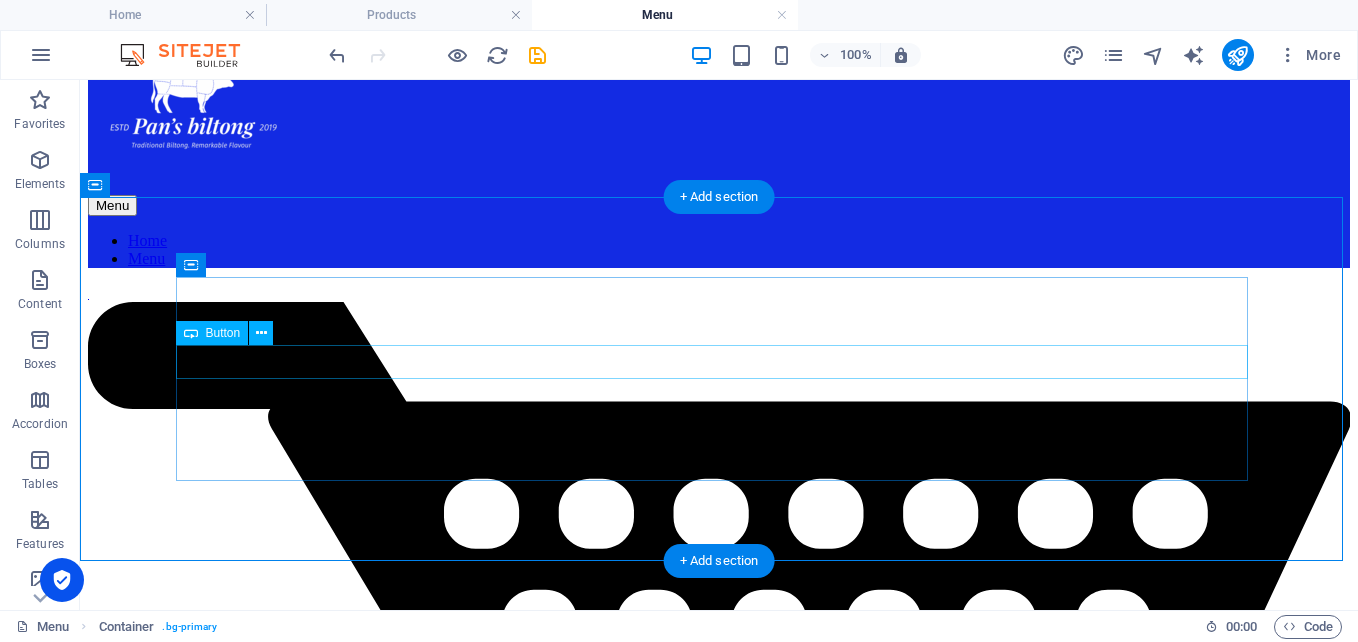 click on "home" at bounding box center [719, 3547] 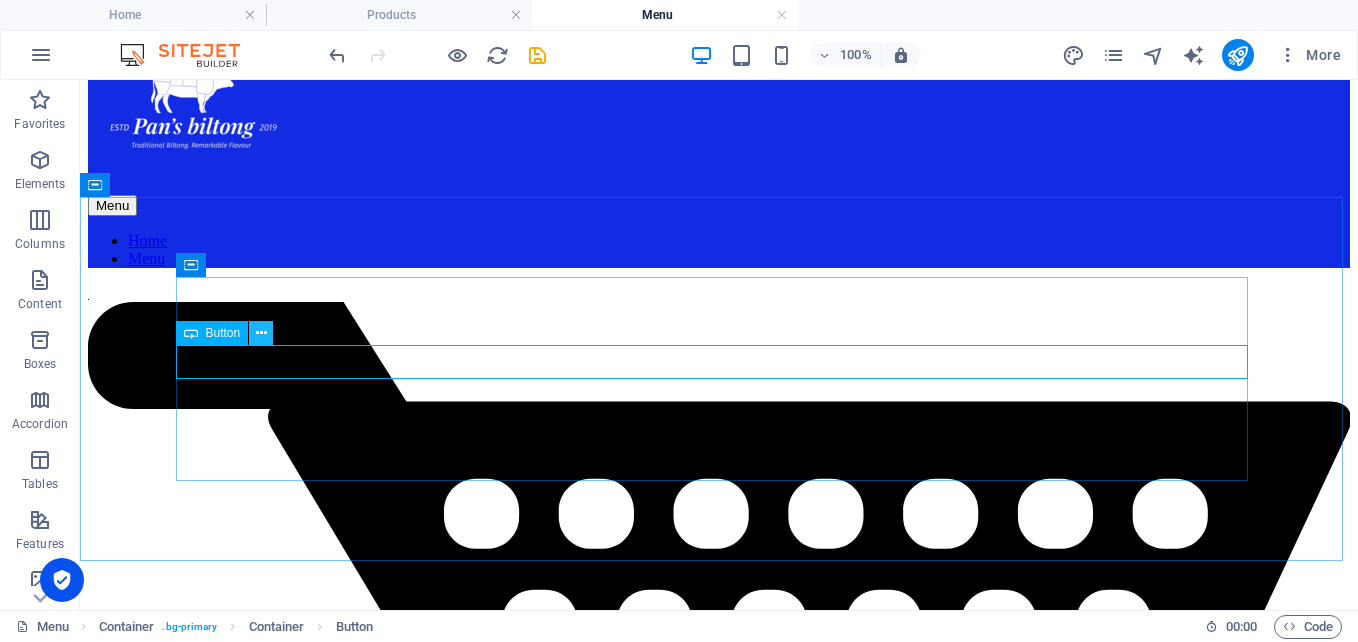 click at bounding box center (261, 333) 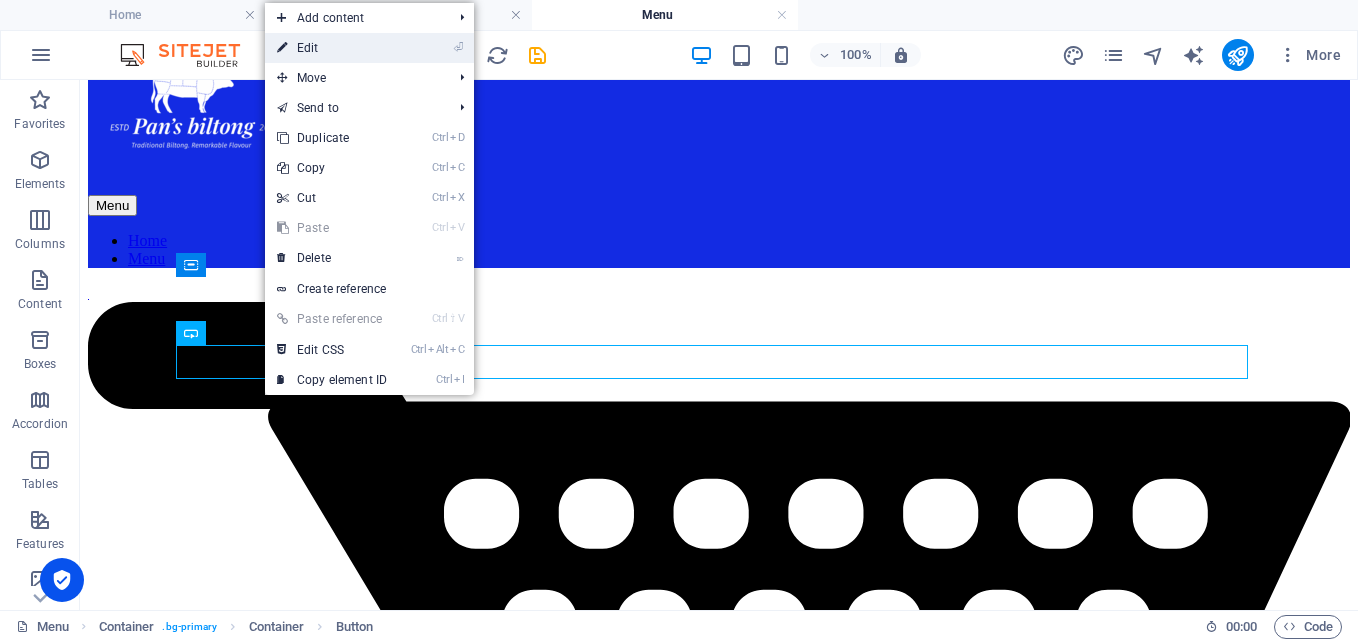 click on "⏎  Edit" at bounding box center [332, 48] 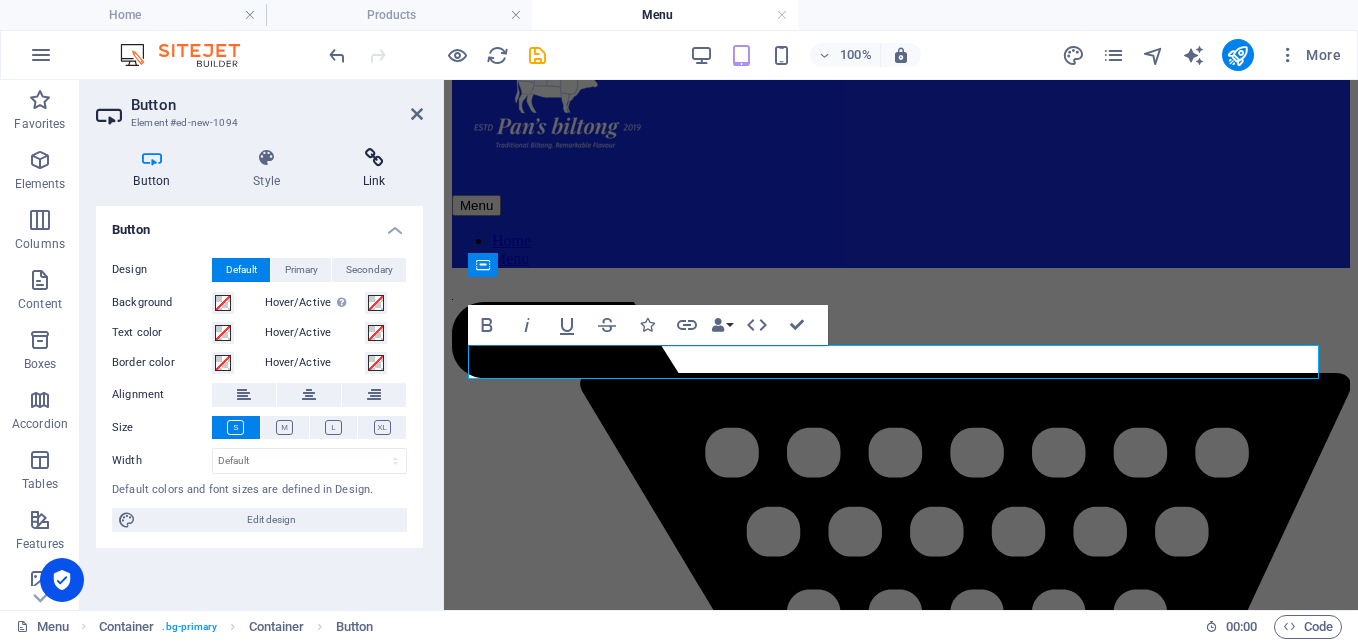 click at bounding box center (374, 158) 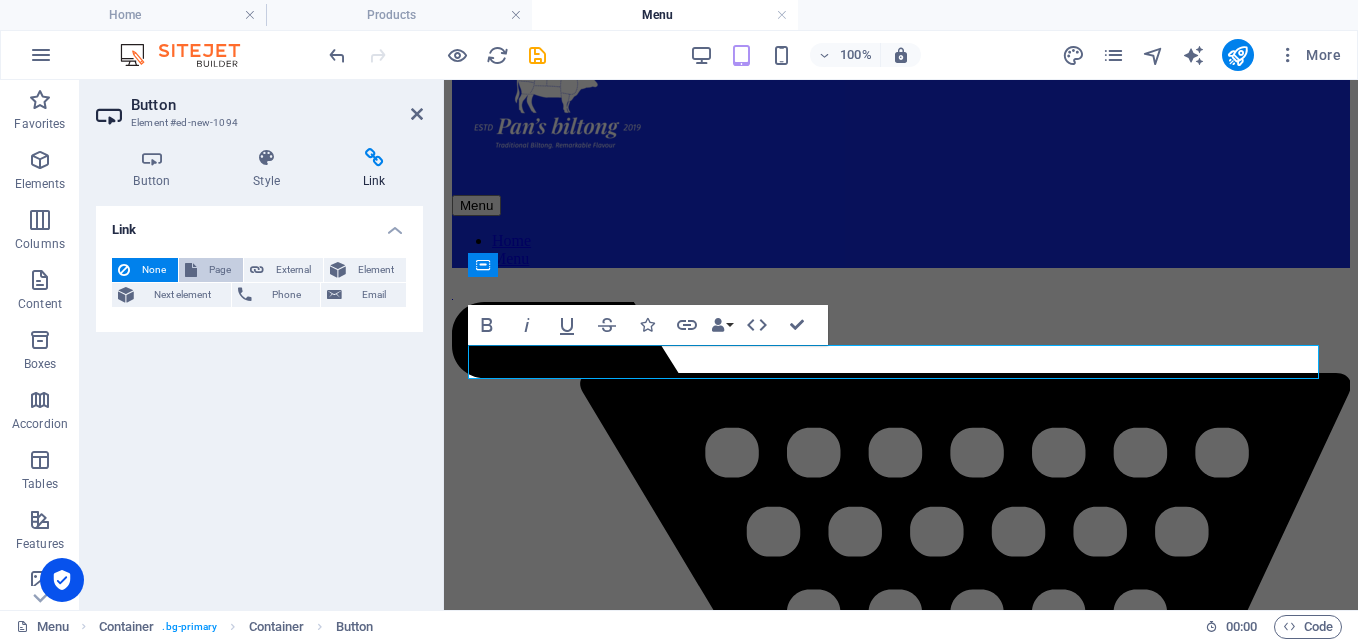 click on "Page" at bounding box center (220, 270) 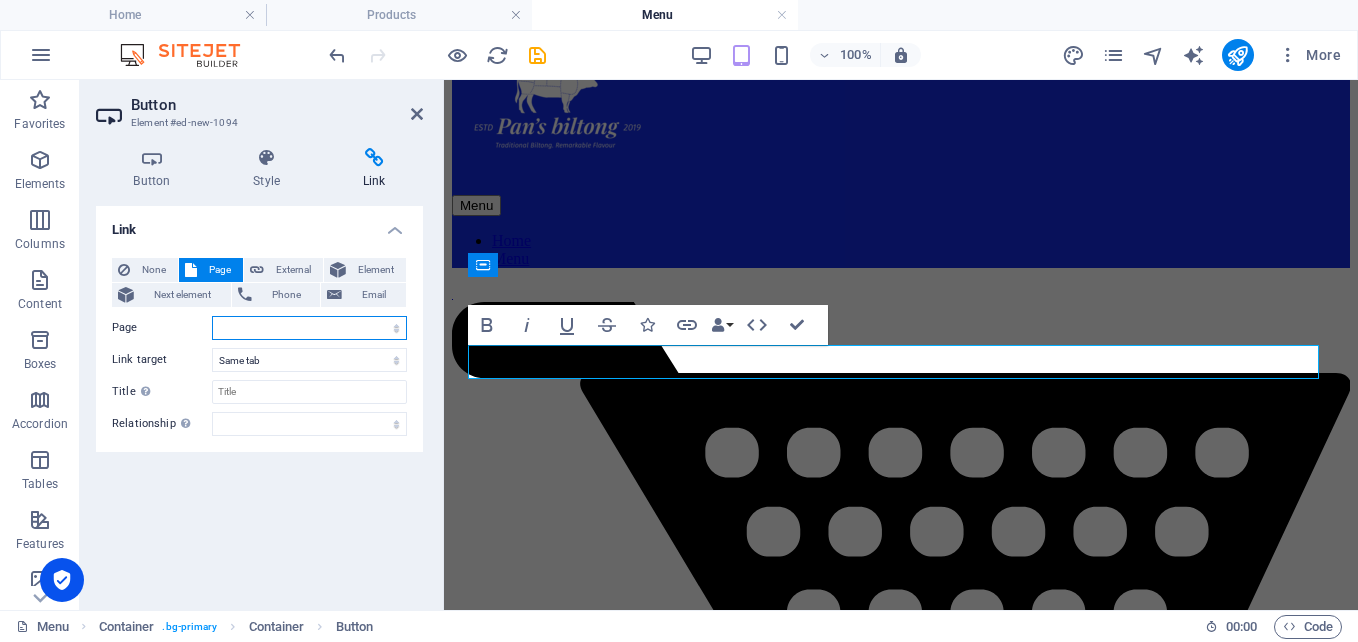 click on "Home Products Legal Notice Pricing Privacy Menu" at bounding box center [309, 328] 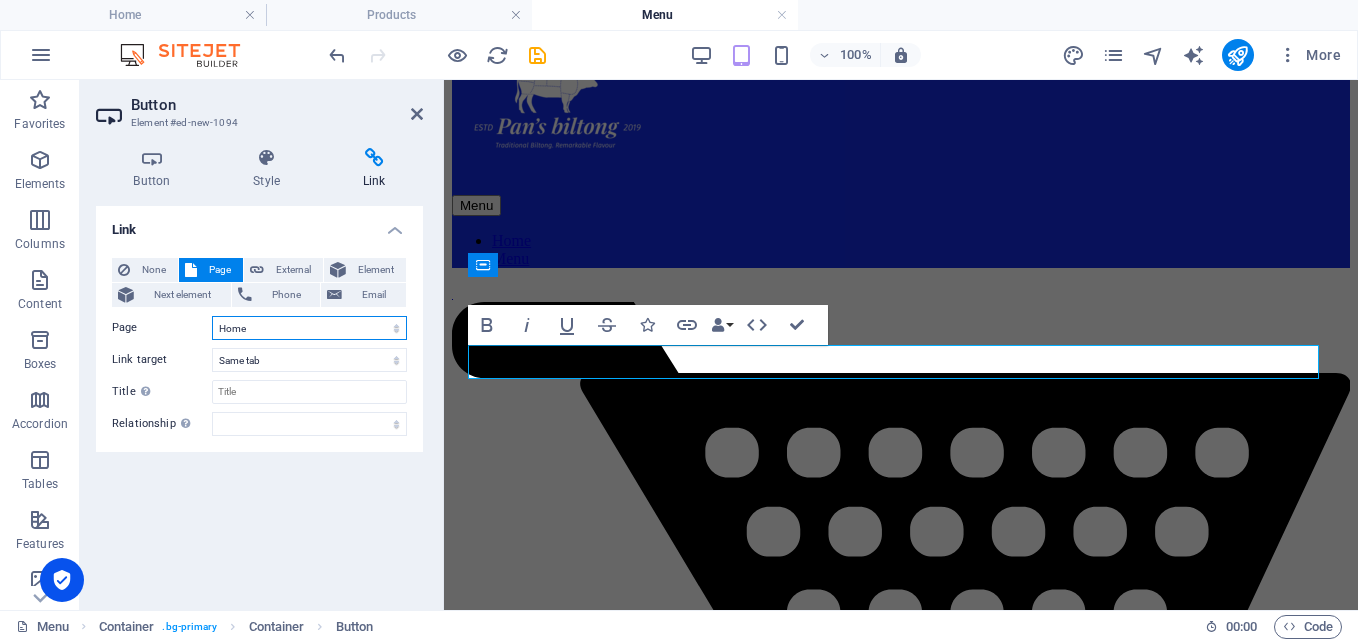 click on "Home Products Legal Notice Pricing Privacy Menu" at bounding box center (309, 328) 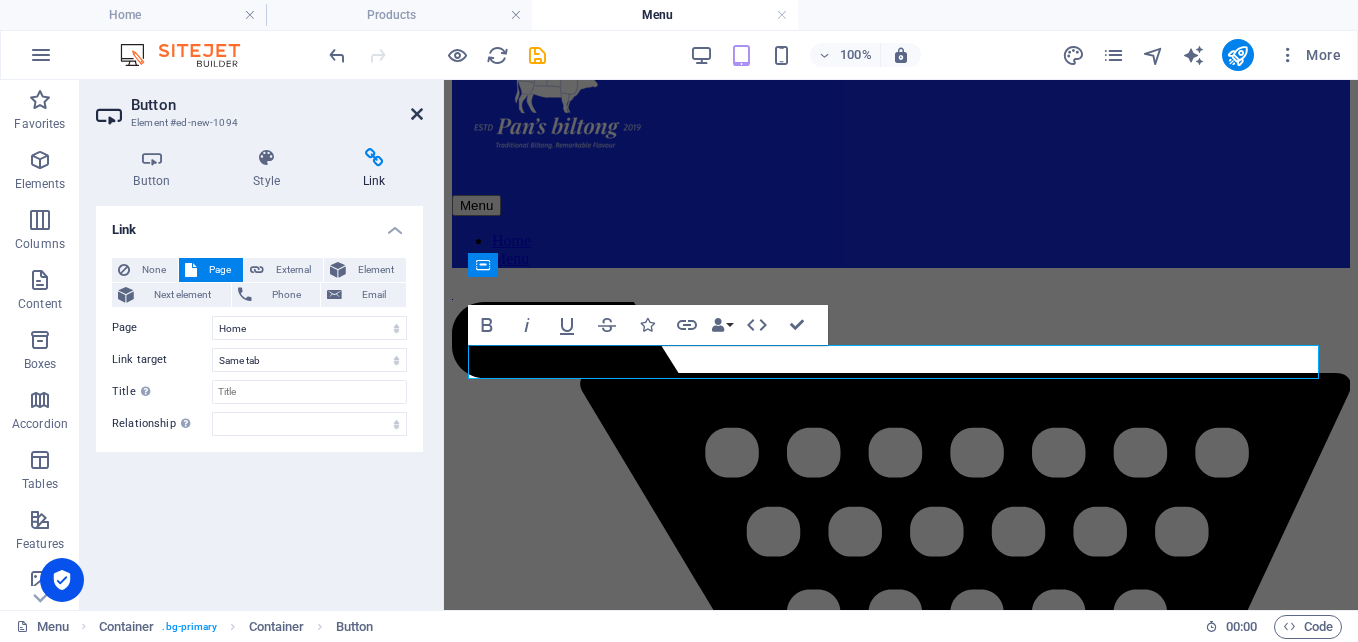 click at bounding box center (417, 114) 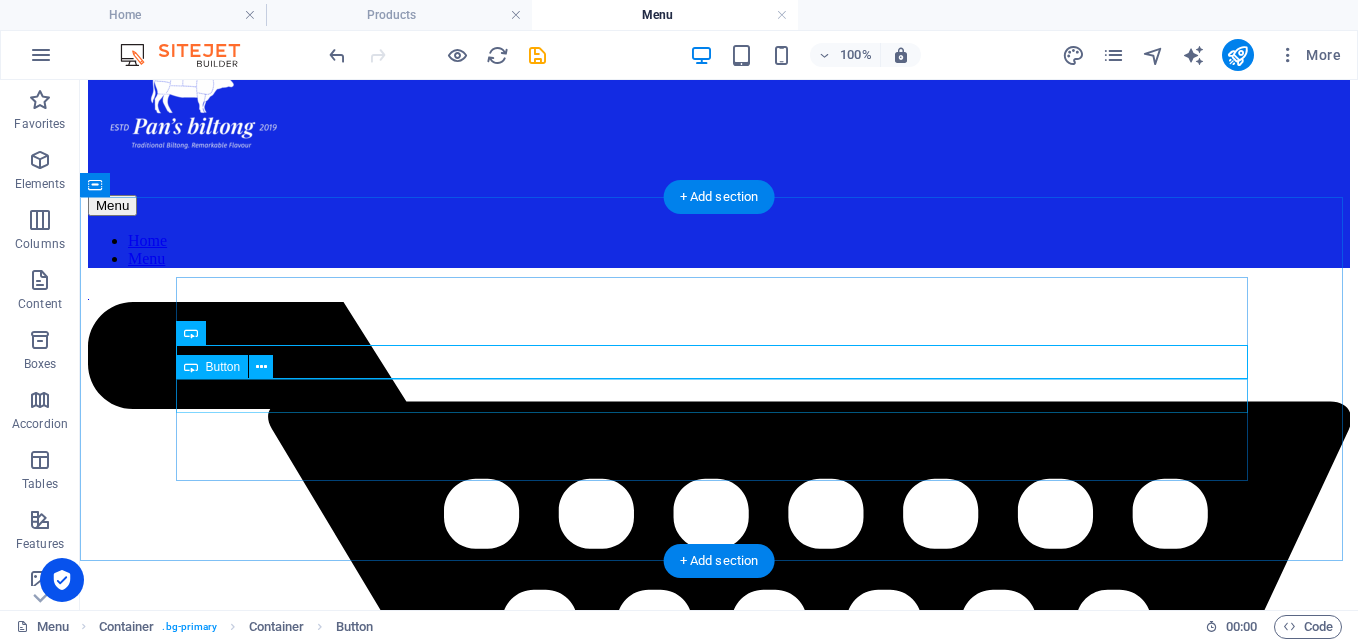 click on "products" at bounding box center (719, 5235) 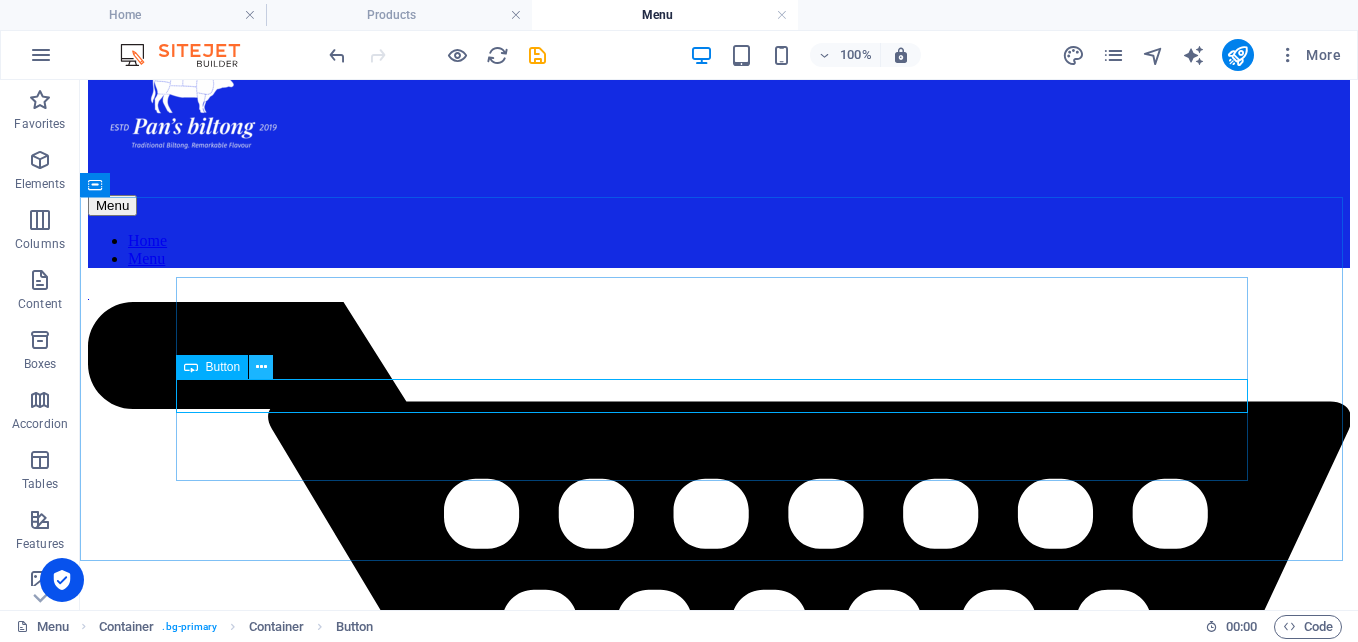 click at bounding box center [261, 367] 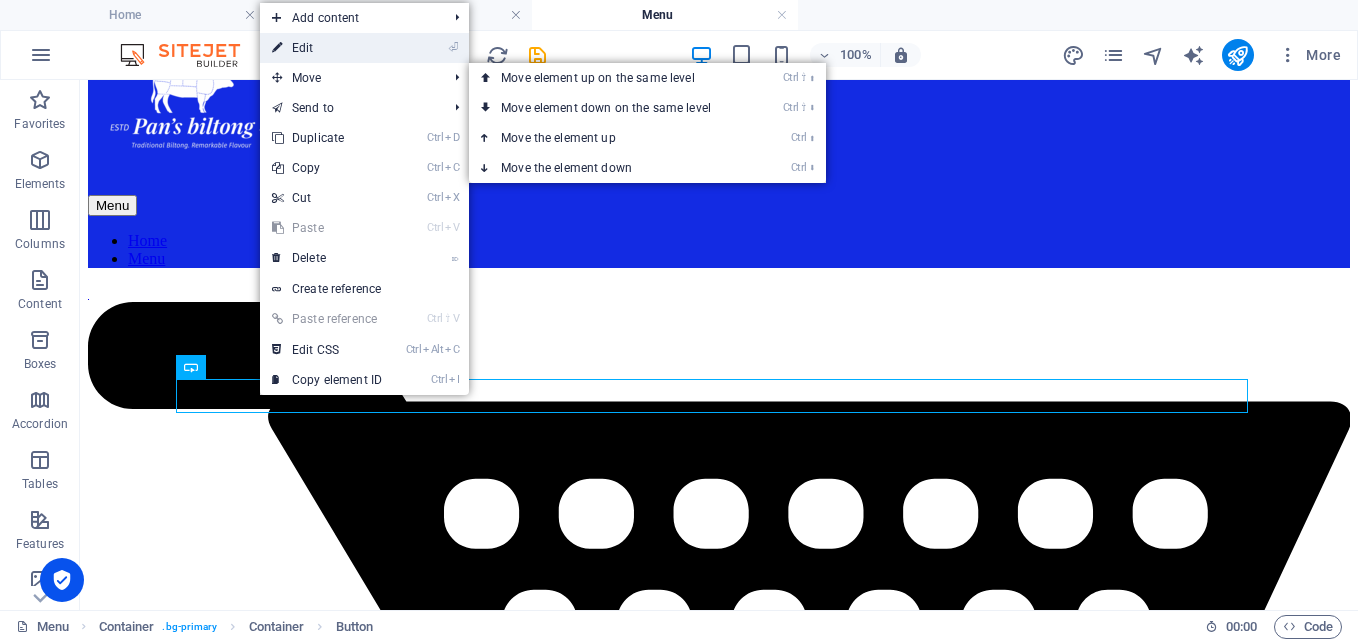 click on "⏎  Edit" at bounding box center [327, 48] 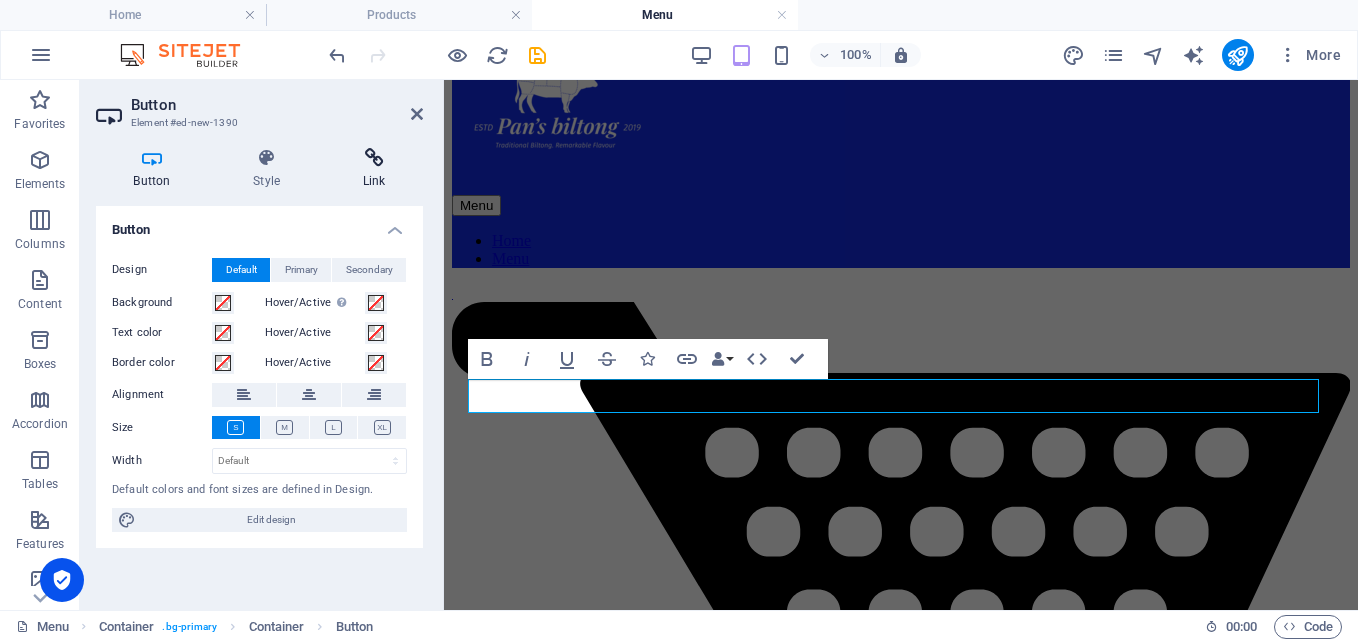 click at bounding box center (374, 158) 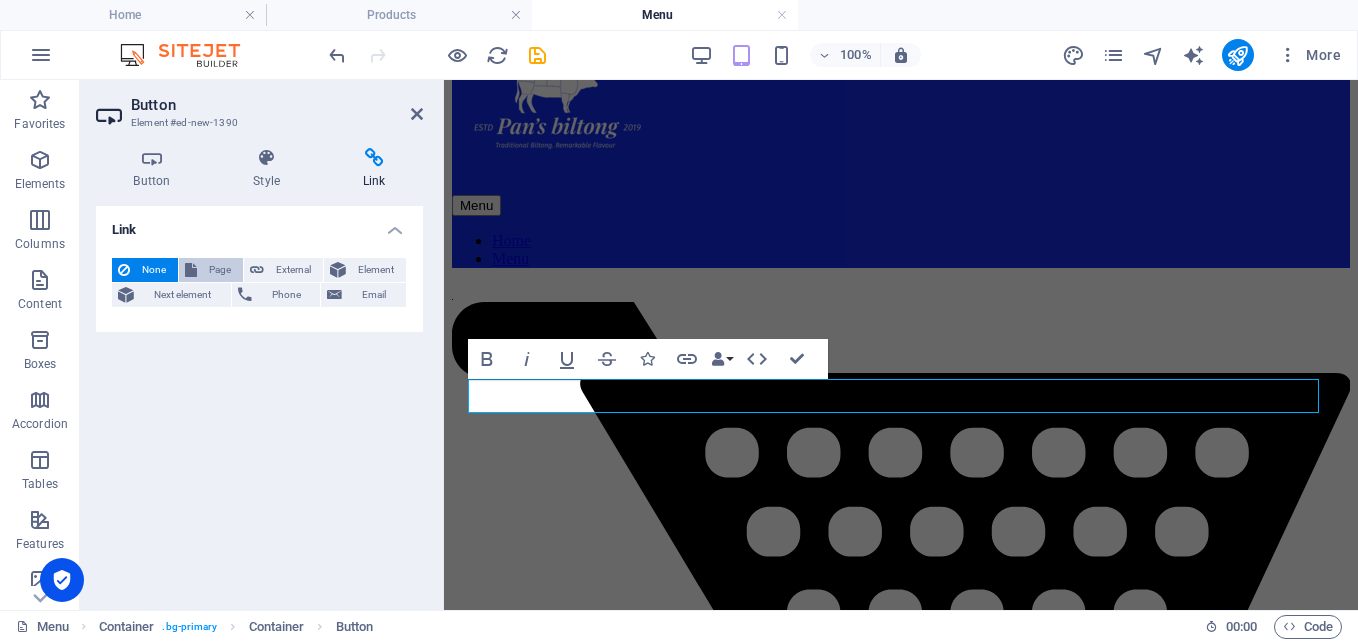 click on "Page" at bounding box center (220, 270) 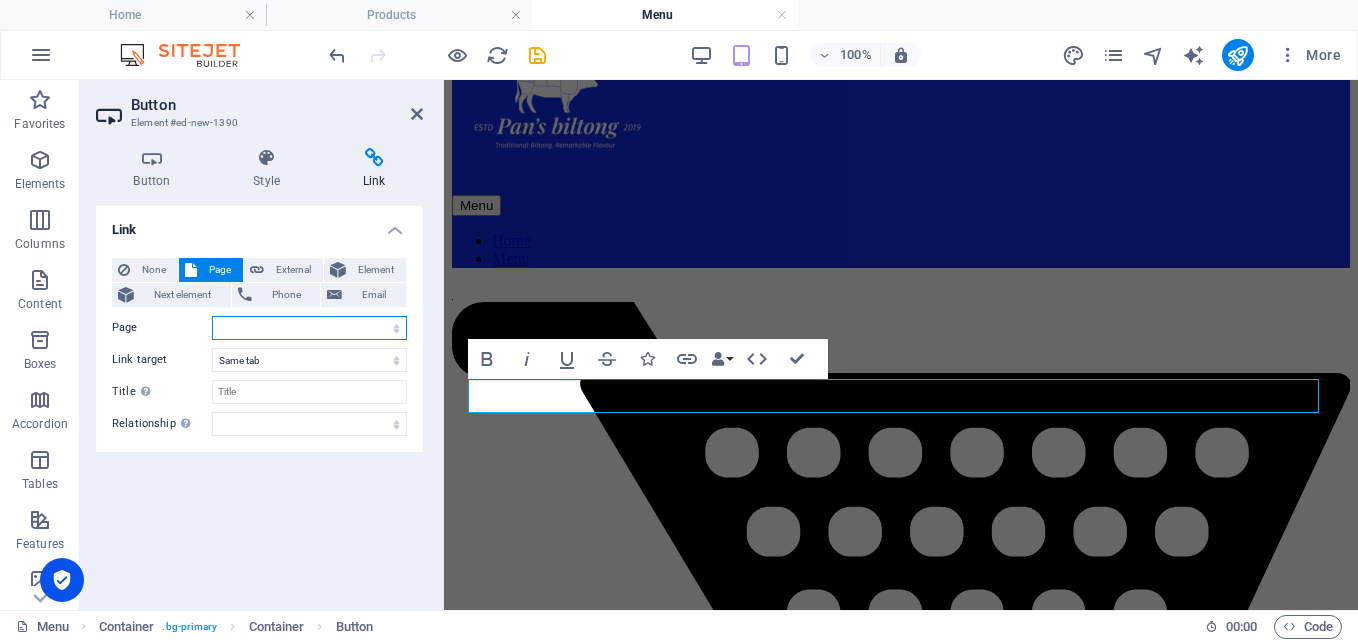 click on "Home Products Legal Notice Pricing Privacy Menu" at bounding box center [309, 328] 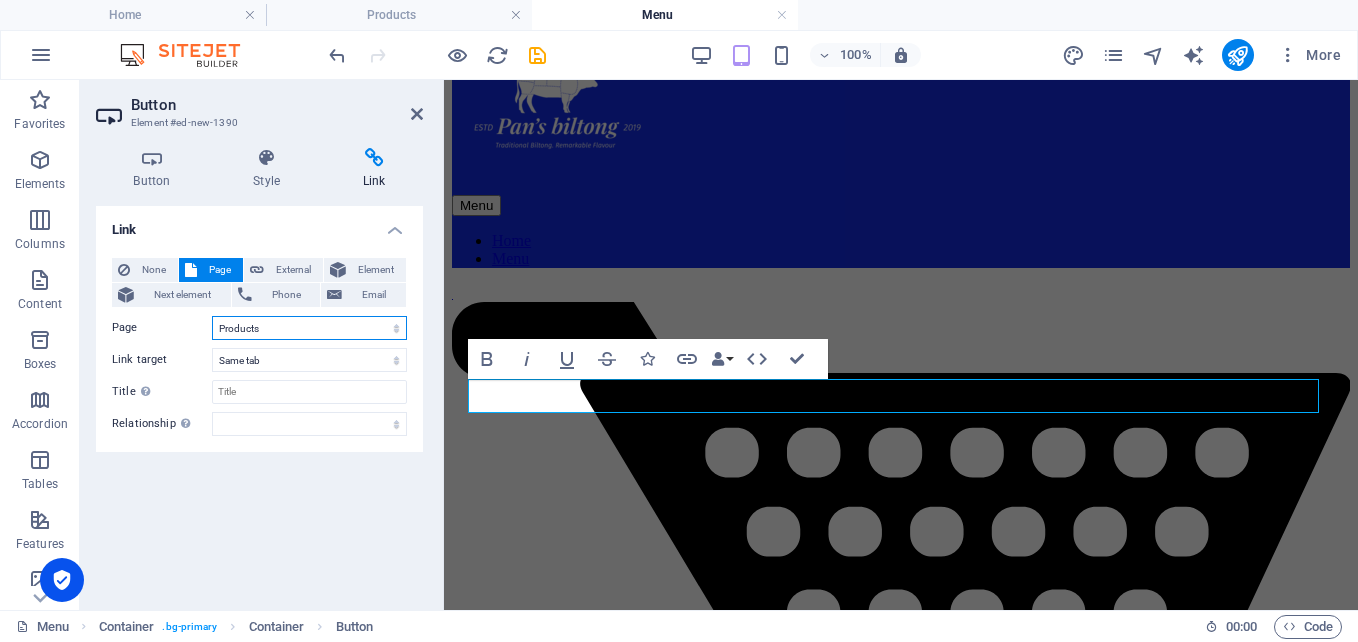click on "Home Products Legal Notice Pricing Privacy Menu" at bounding box center [309, 328] 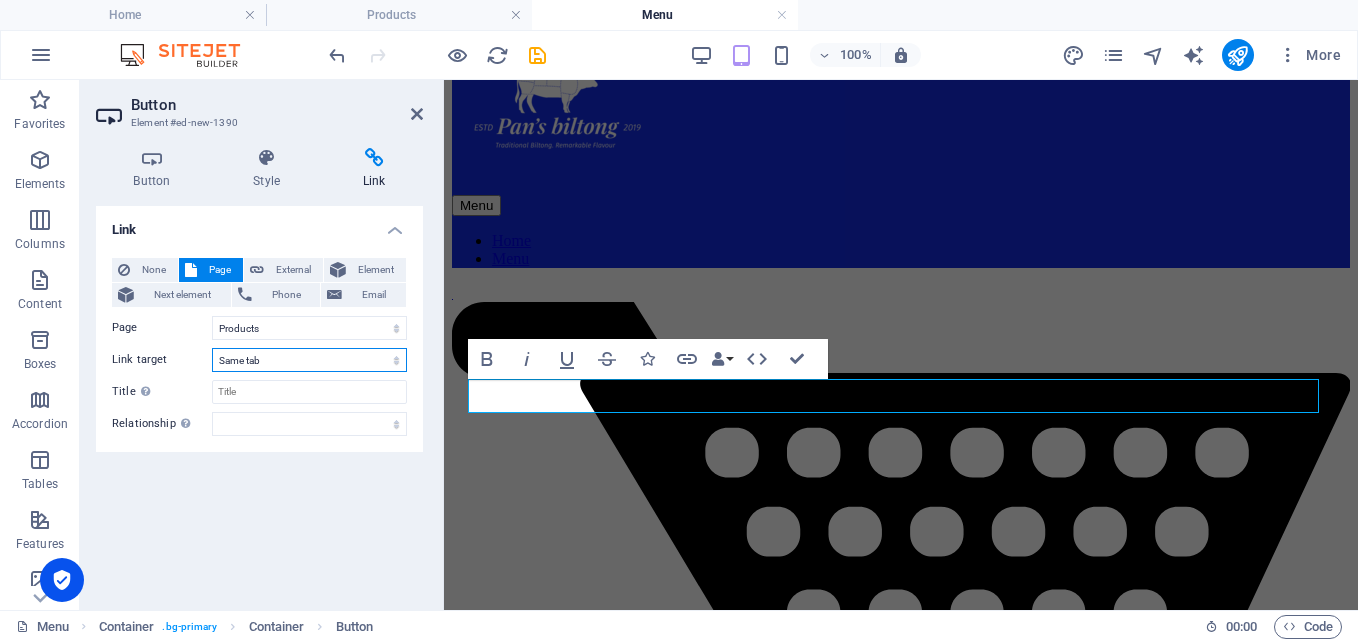 click on "New tab Same tab Overlay" at bounding box center [309, 360] 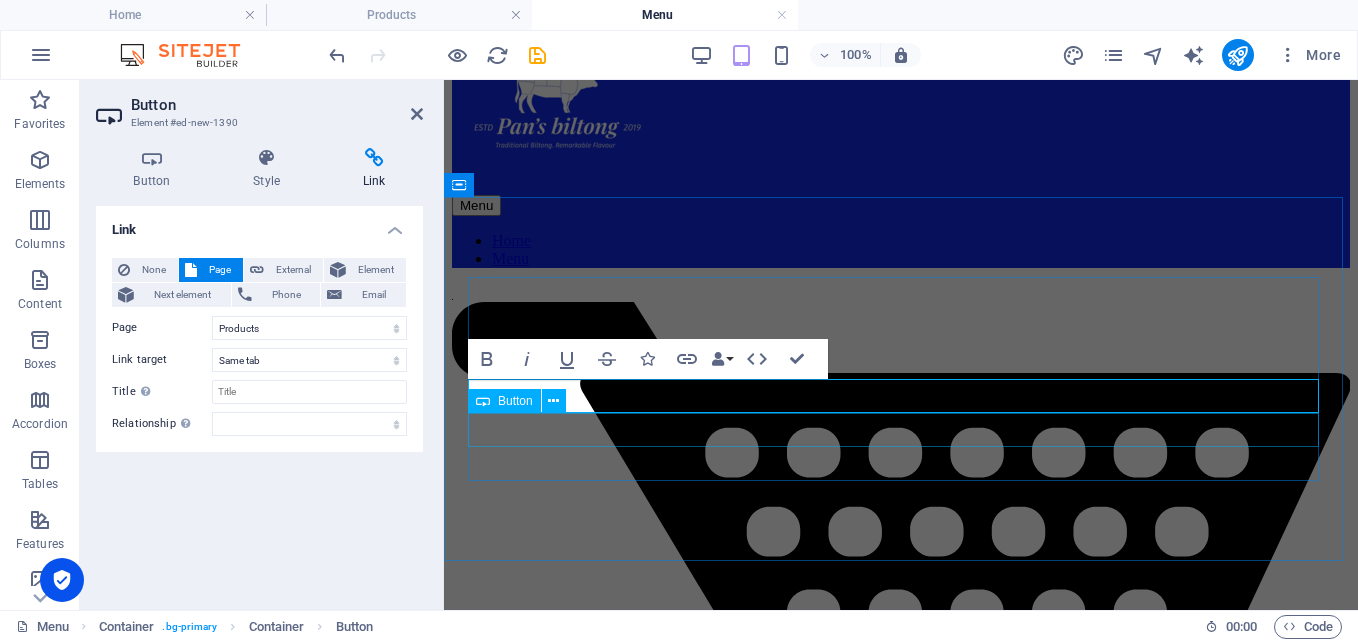 click on "pricing" at bounding box center (901, 4661) 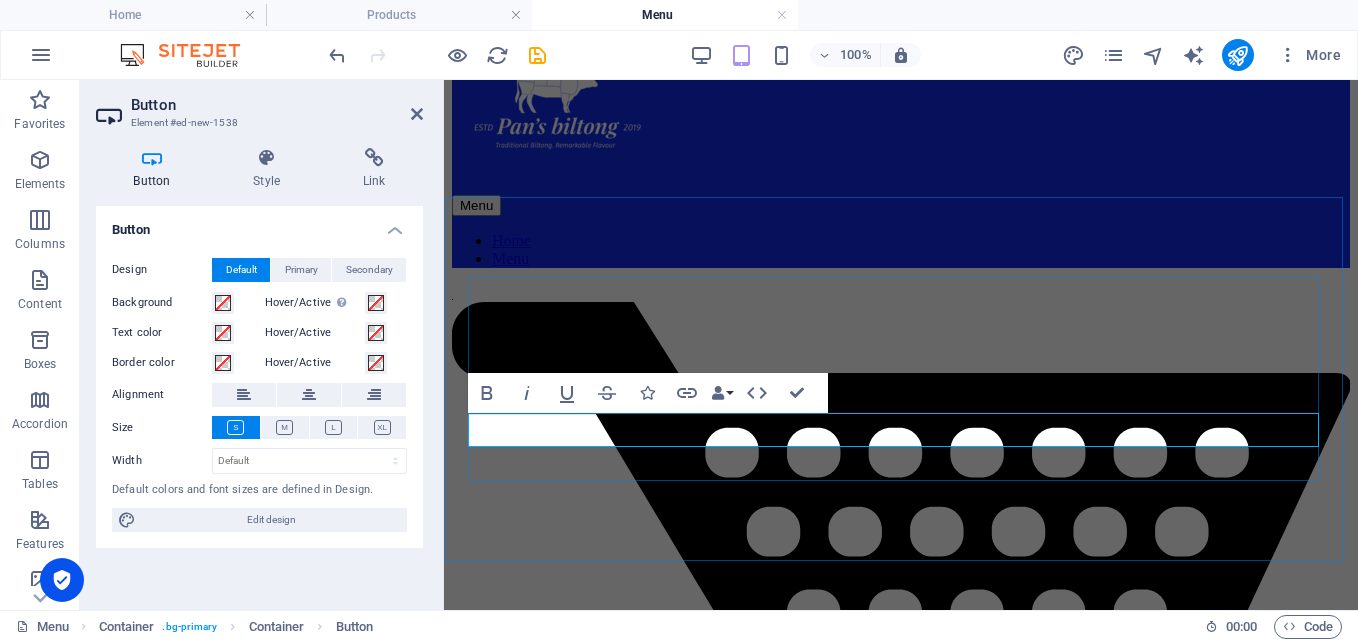click on "pricing" at bounding box center (901, 4661) 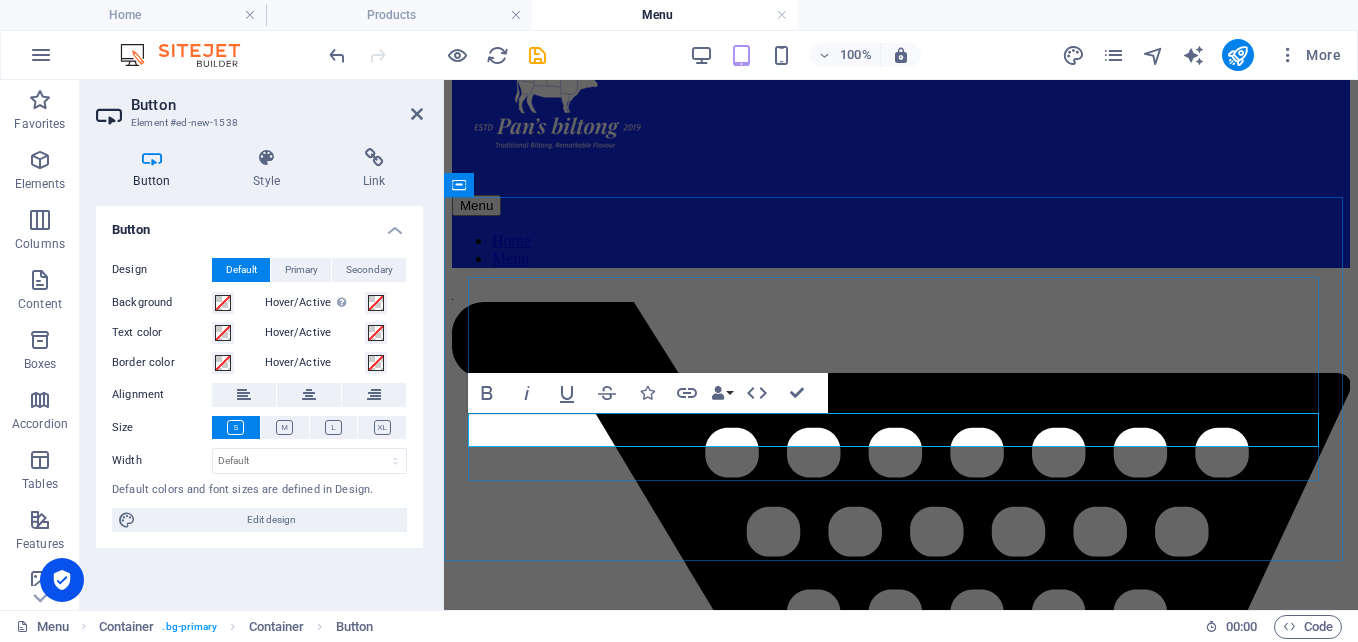 click on "pricing" at bounding box center (901, 4661) 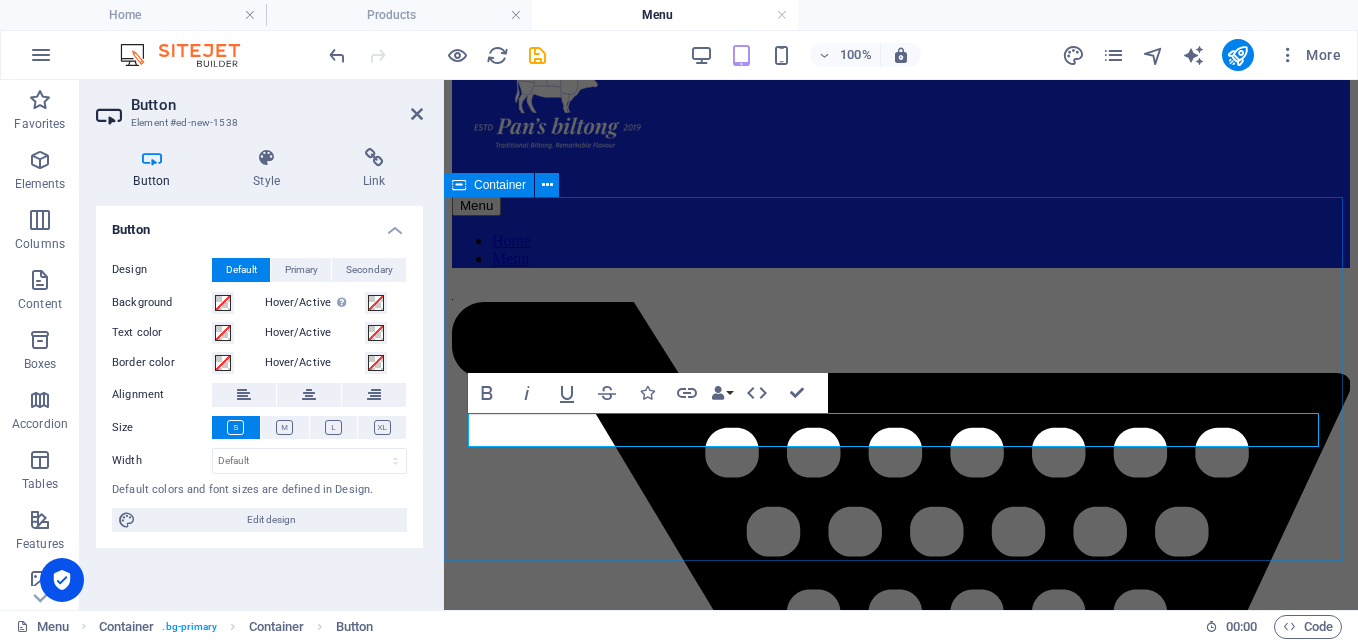 click on "cart     contact us     home       products     pricing     more info" at bounding box center (901, 3151) 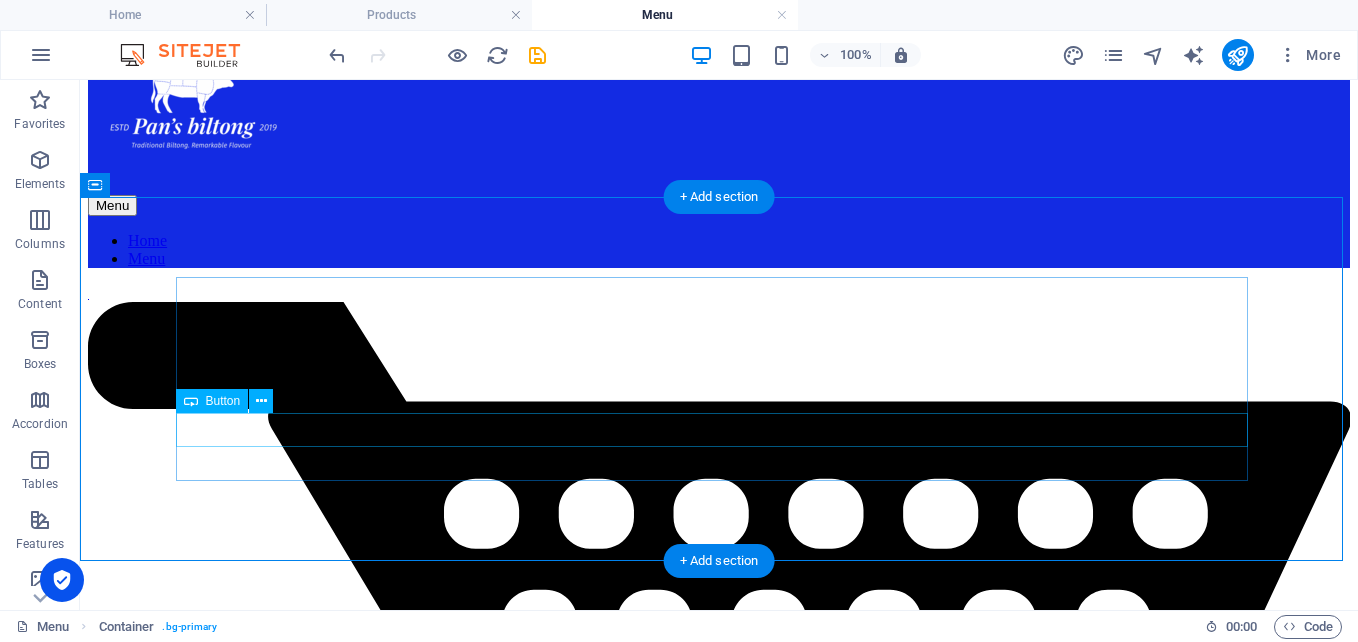 click on "pricing" at bounding box center (719, 6361) 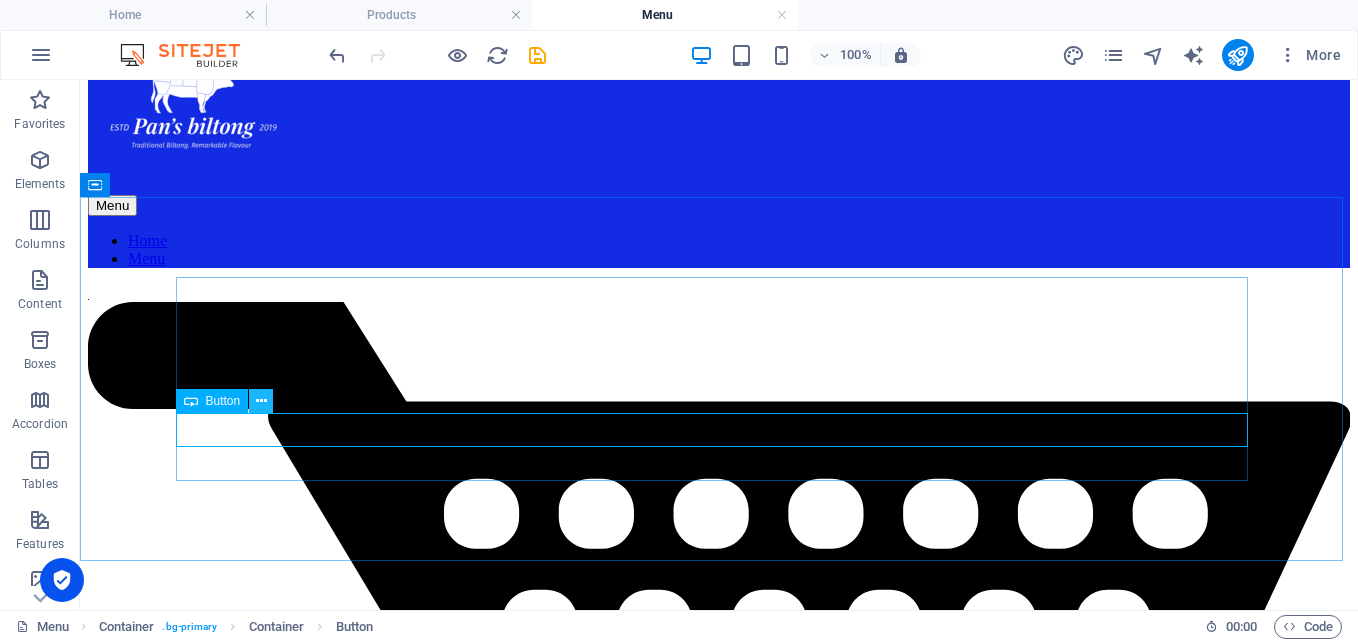 click at bounding box center [261, 401] 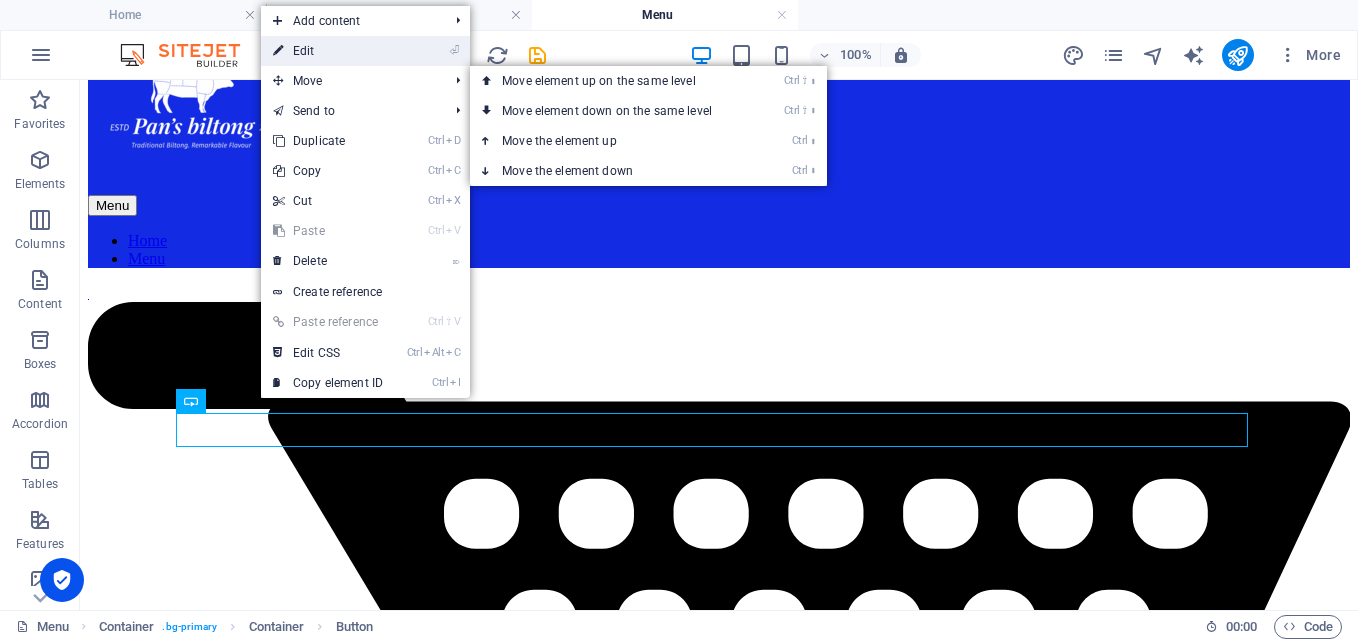 click on "⏎  Edit" at bounding box center (328, 51) 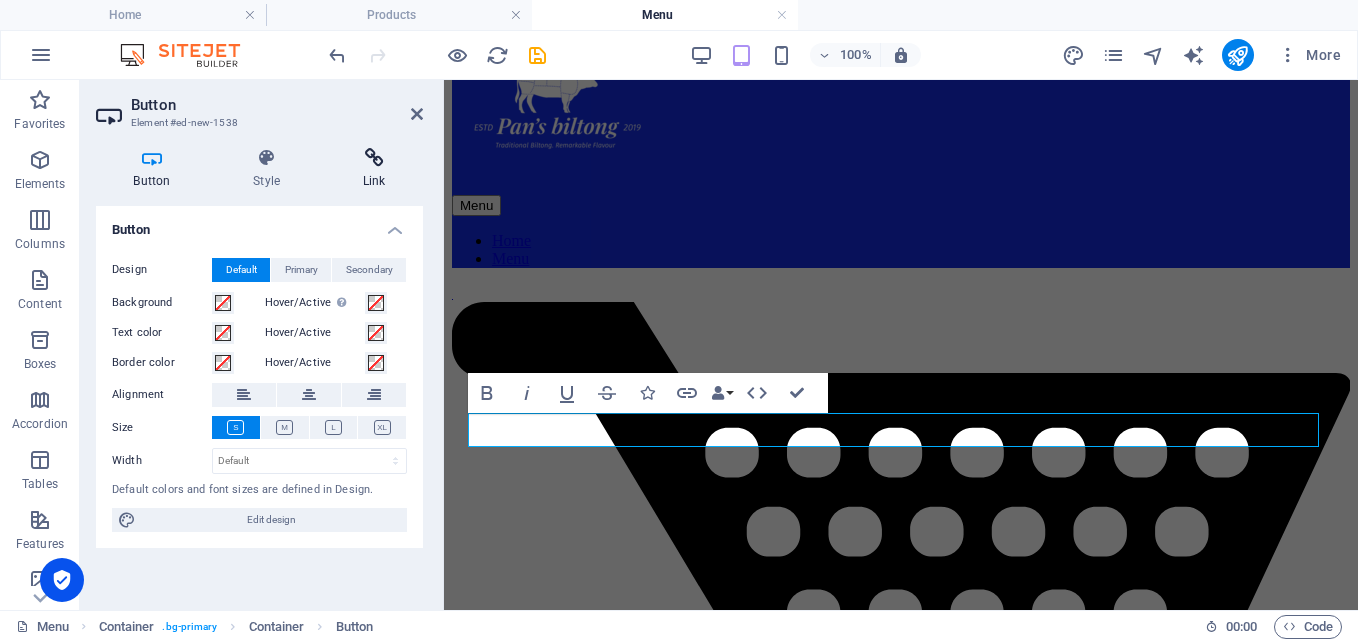 click at bounding box center [374, 158] 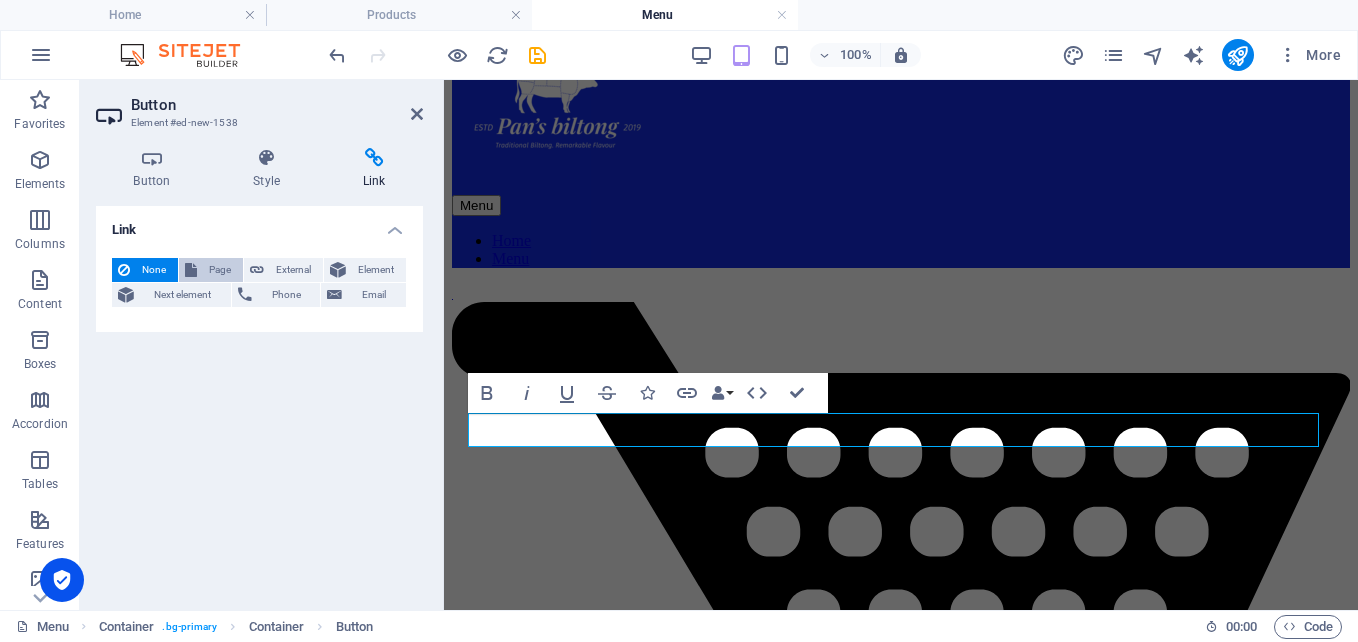 click on "Page" at bounding box center (220, 270) 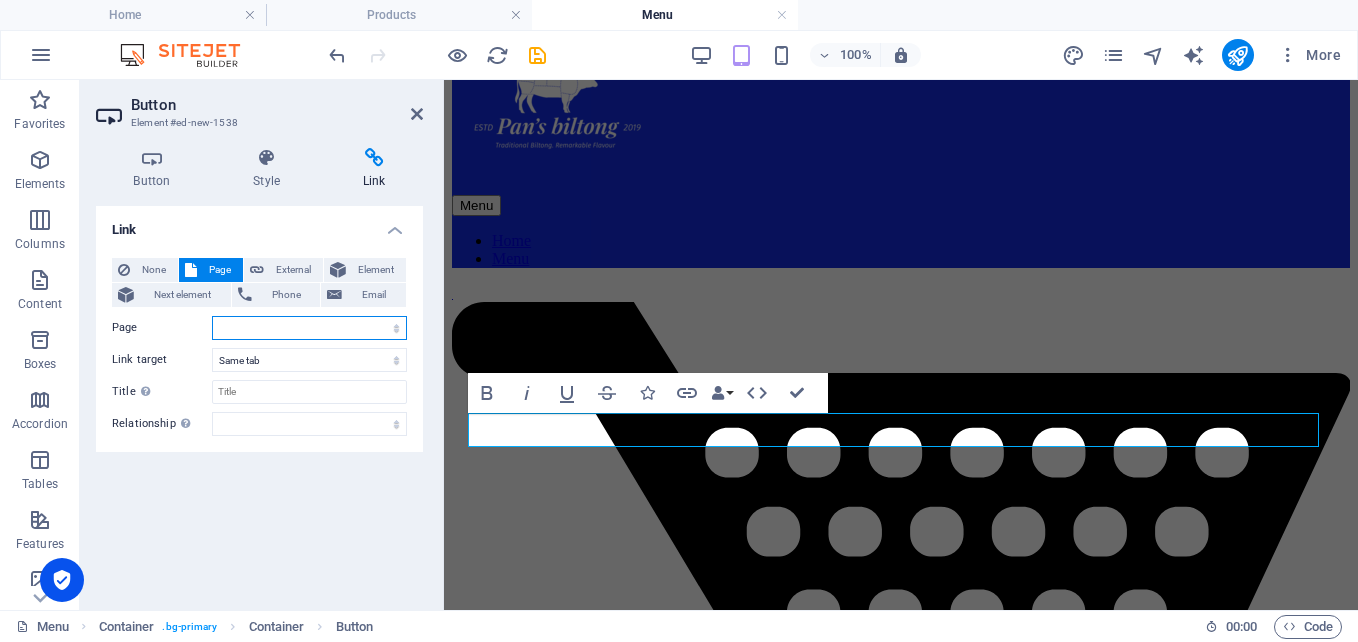 click on "Home Products Legal Notice Pricing Privacy Menu" at bounding box center [309, 328] 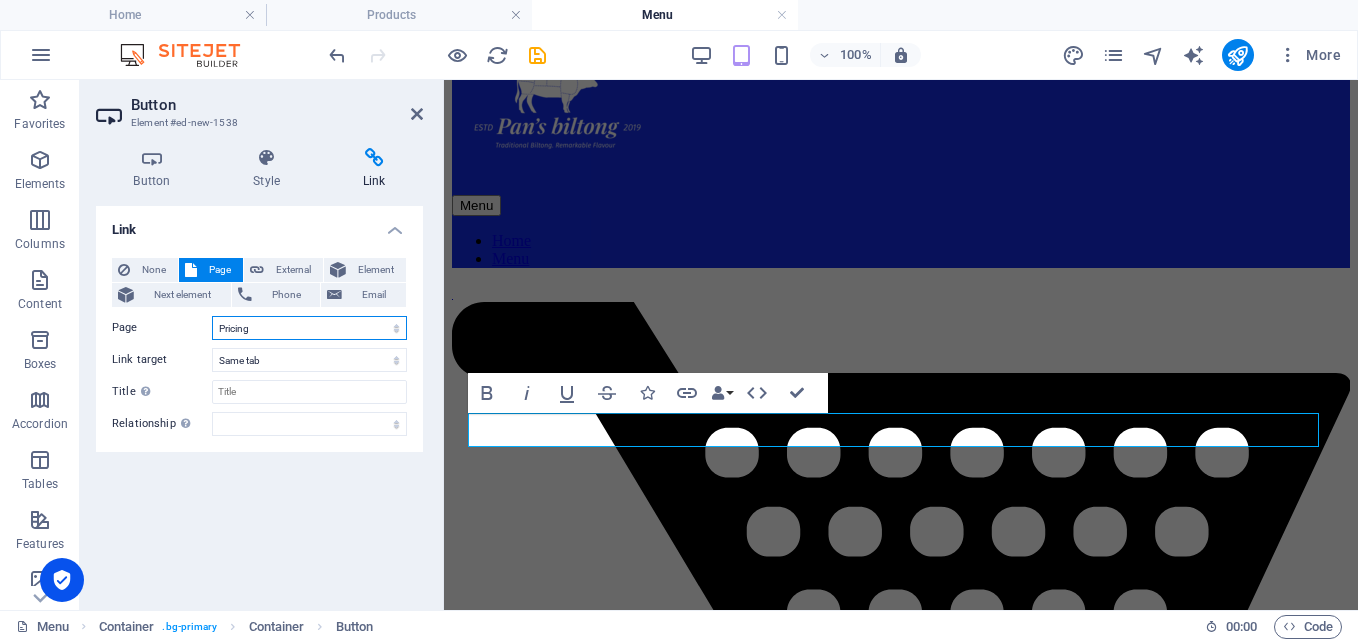 click on "Home Products Legal Notice Pricing Privacy Menu" at bounding box center (309, 328) 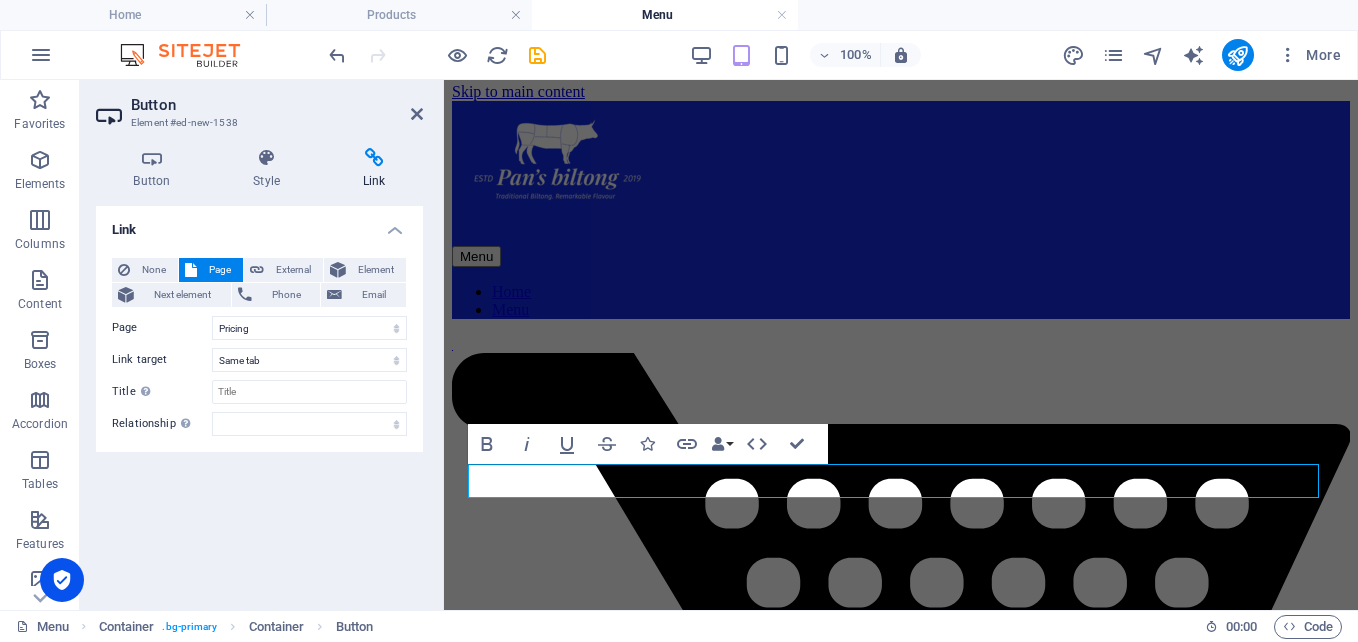 scroll, scrollTop: 4, scrollLeft: 0, axis: vertical 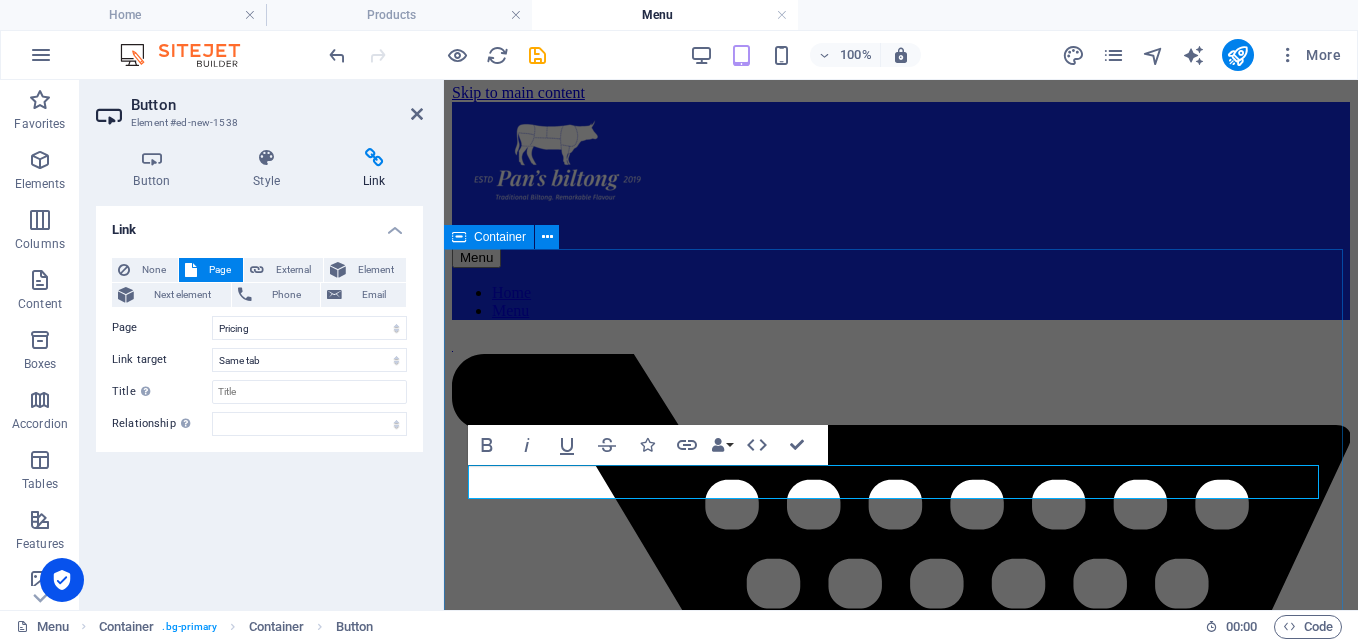 click on "cart     contact us     home       products     pricing     more info" at bounding box center [901, 3203] 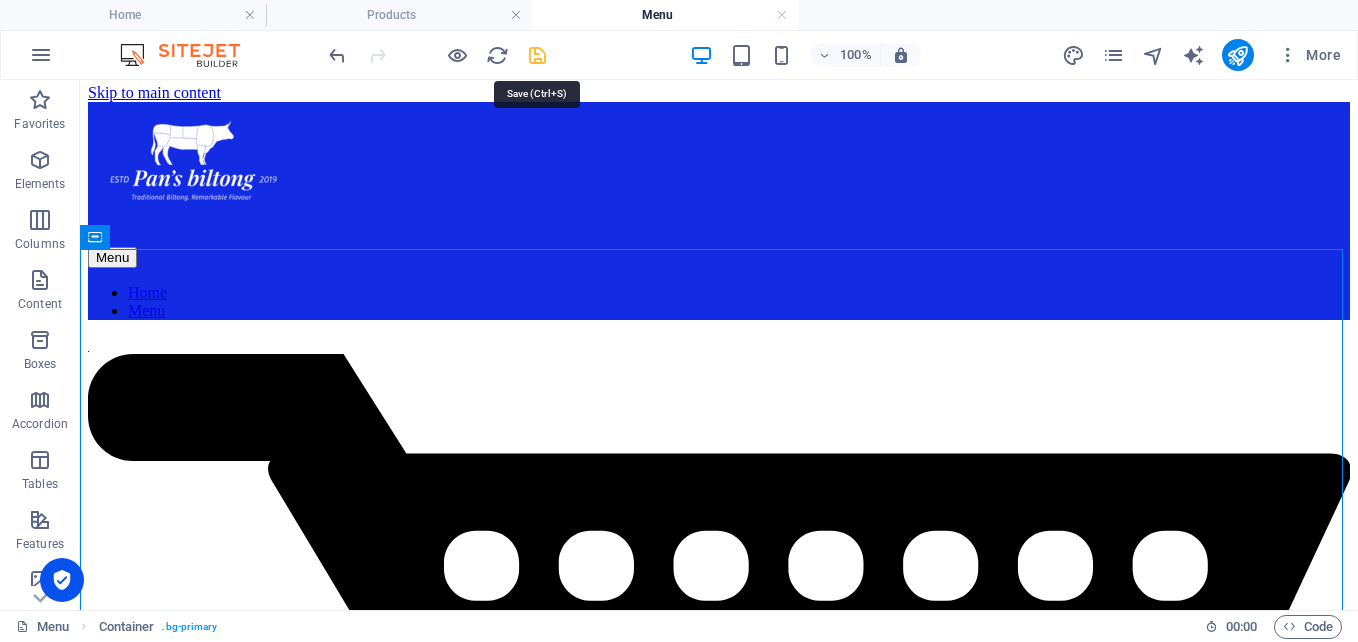 click at bounding box center (537, 55) 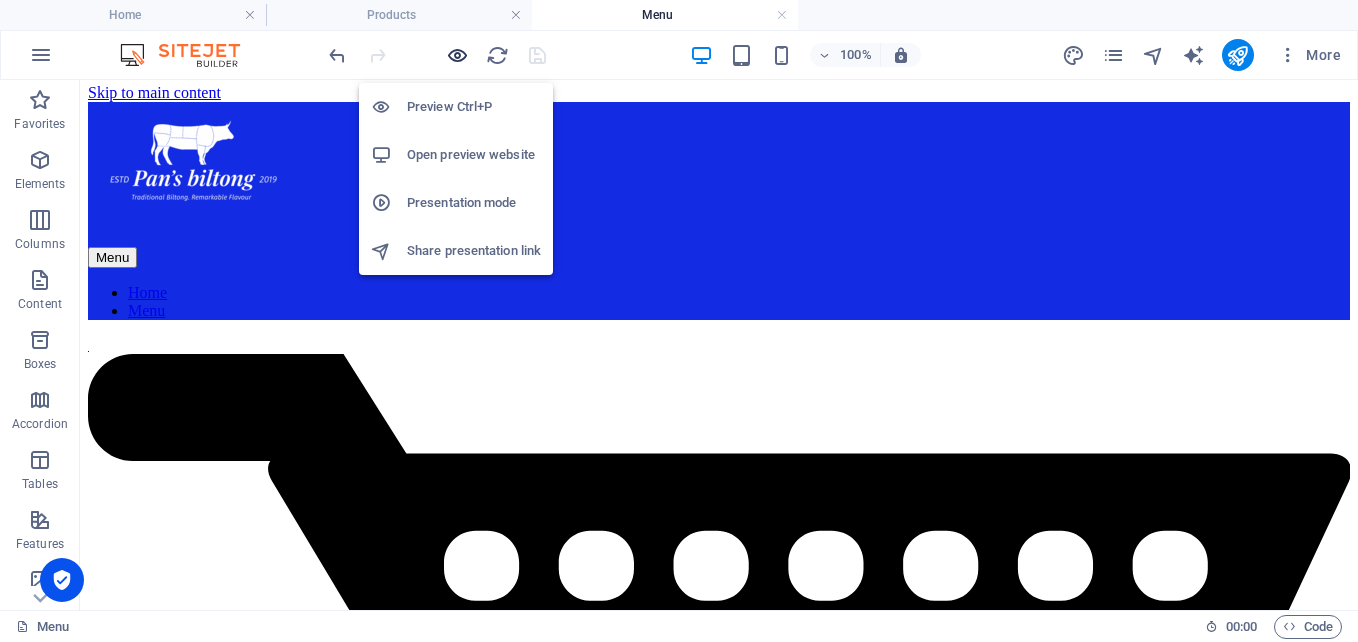 click at bounding box center [457, 55] 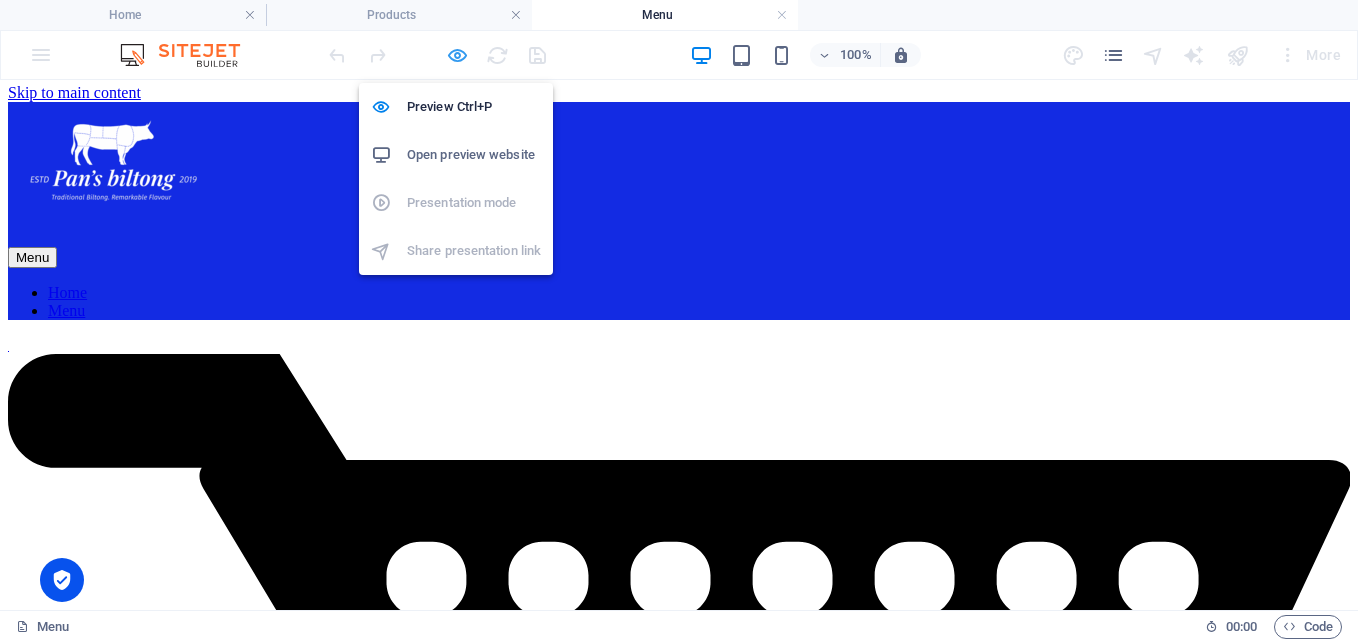 click at bounding box center [457, 55] 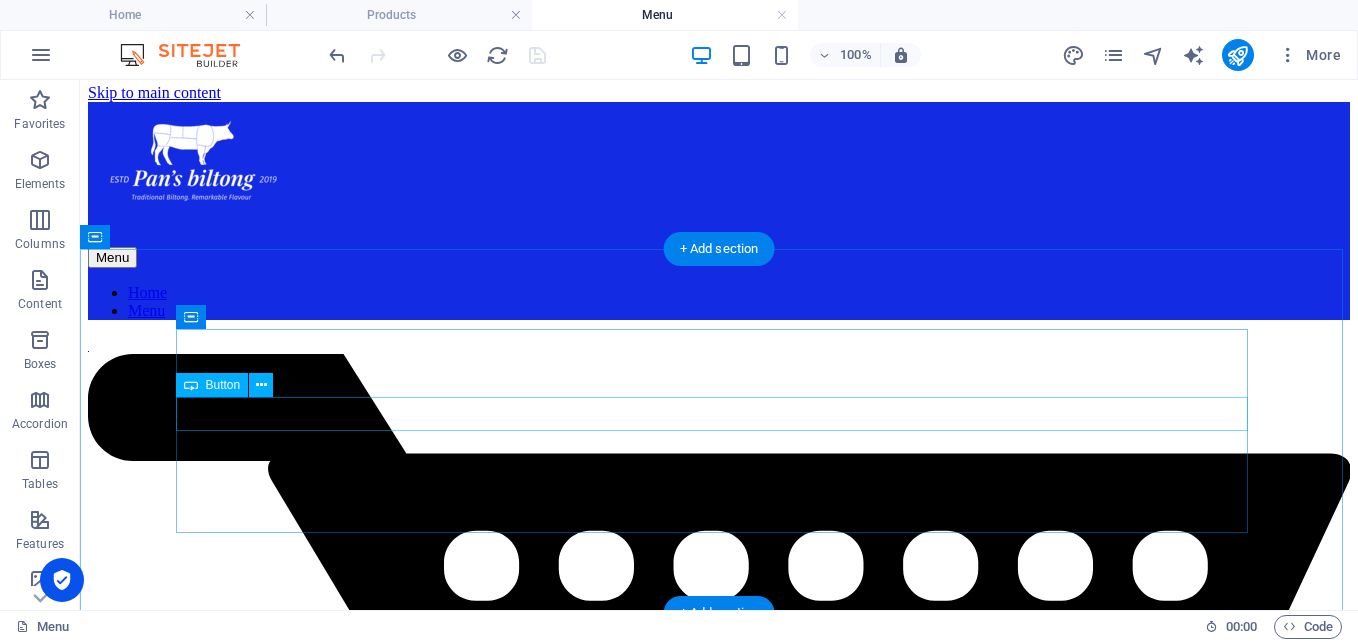 click on "home" at bounding box center [719, 3599] 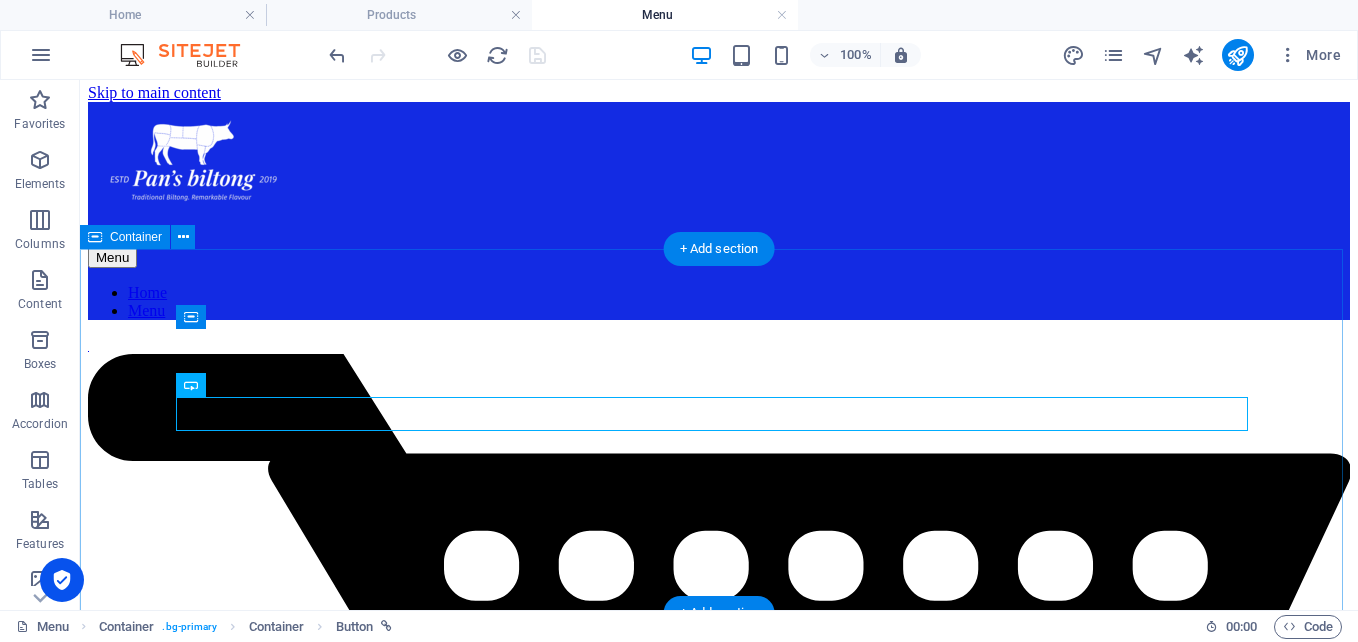click on "Home Menu" at bounding box center (719, 302) 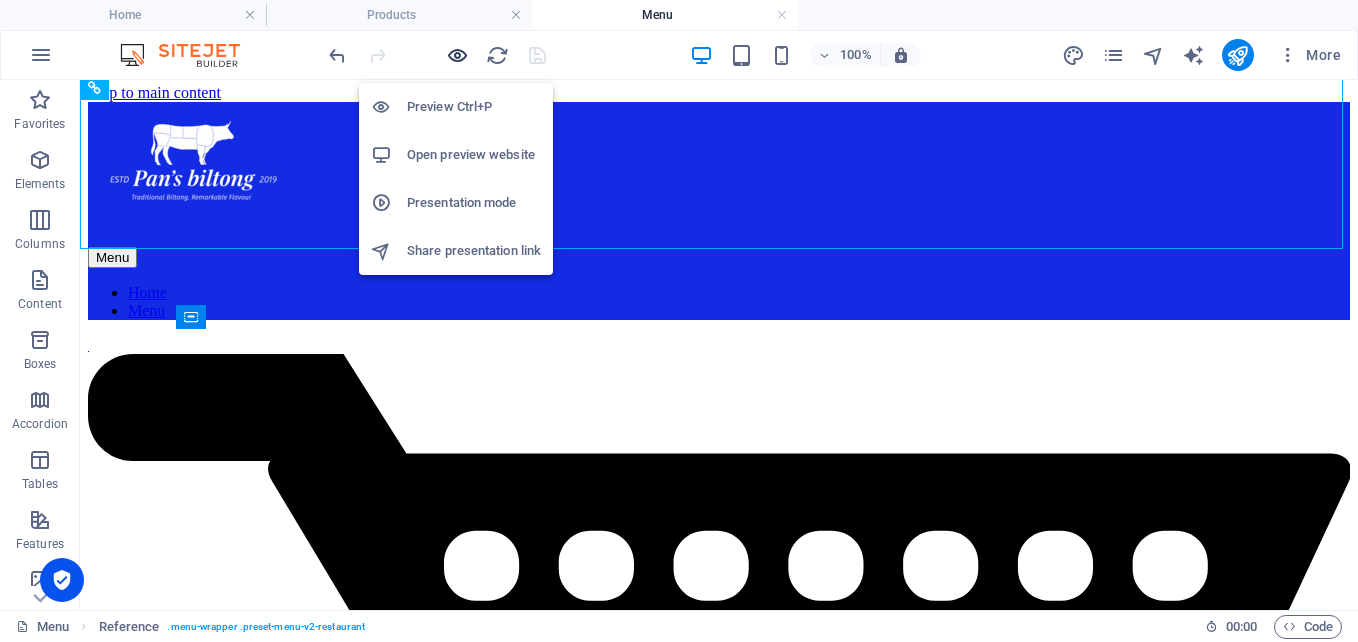 click at bounding box center [457, 55] 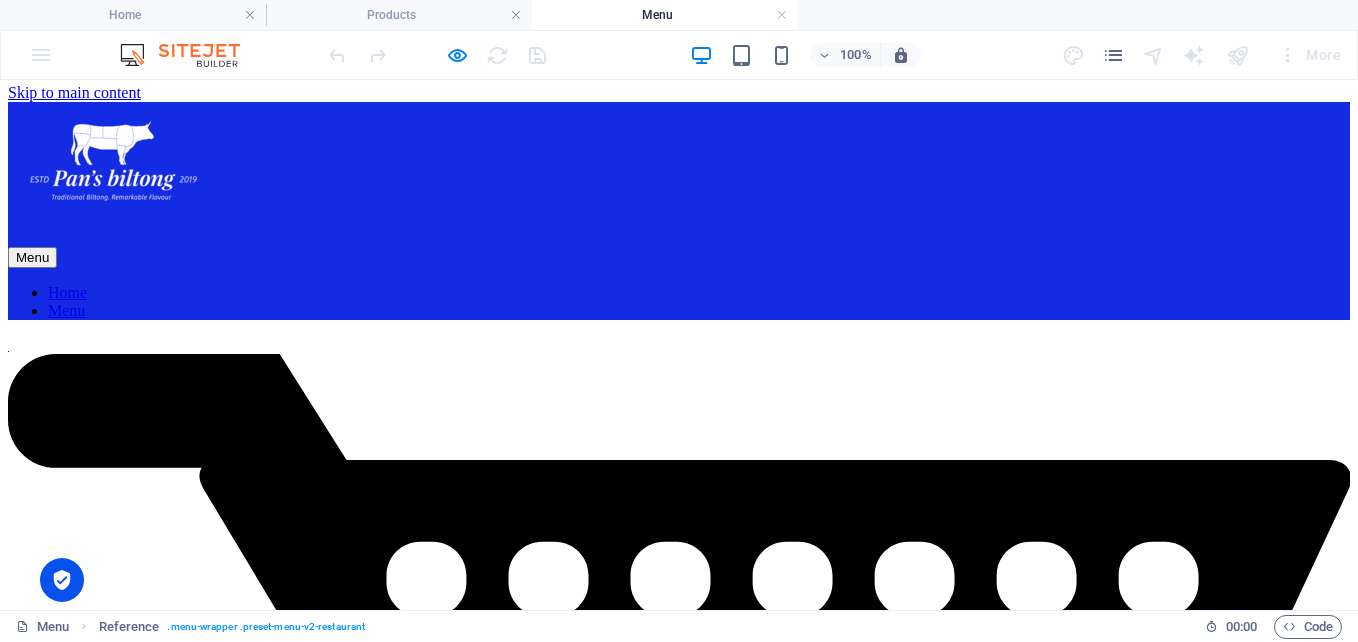 click on "home" at bounding box center [679, 3798] 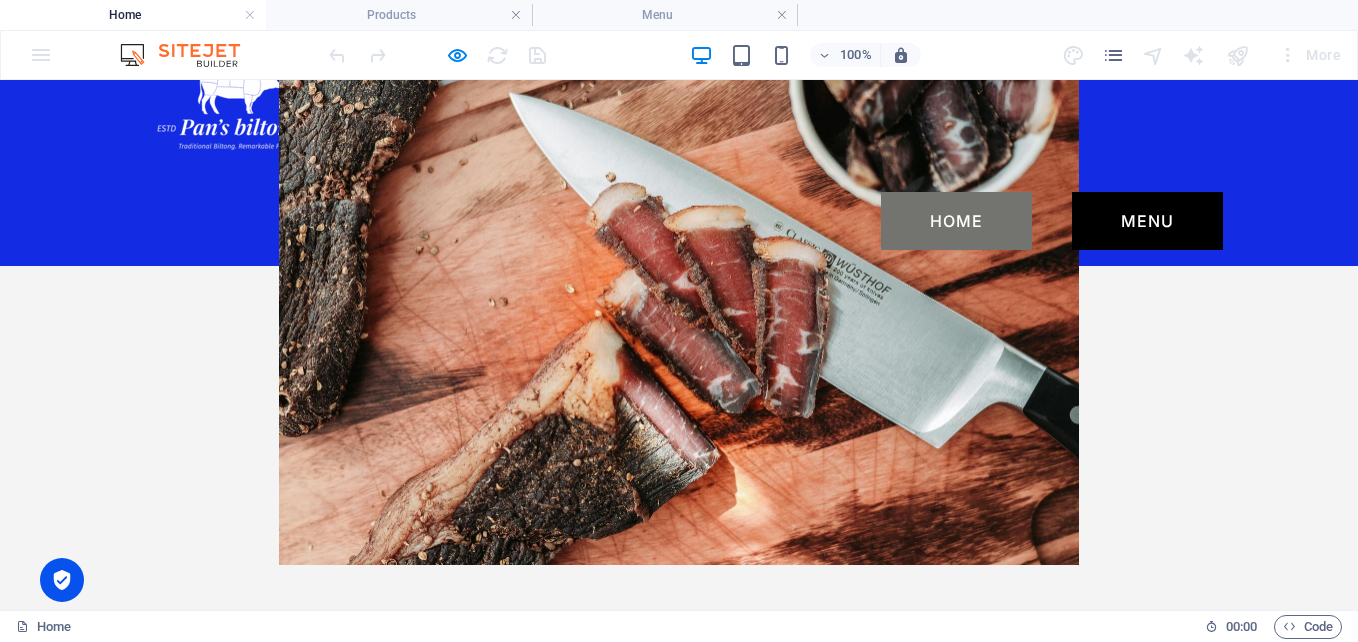 scroll, scrollTop: 0, scrollLeft: 0, axis: both 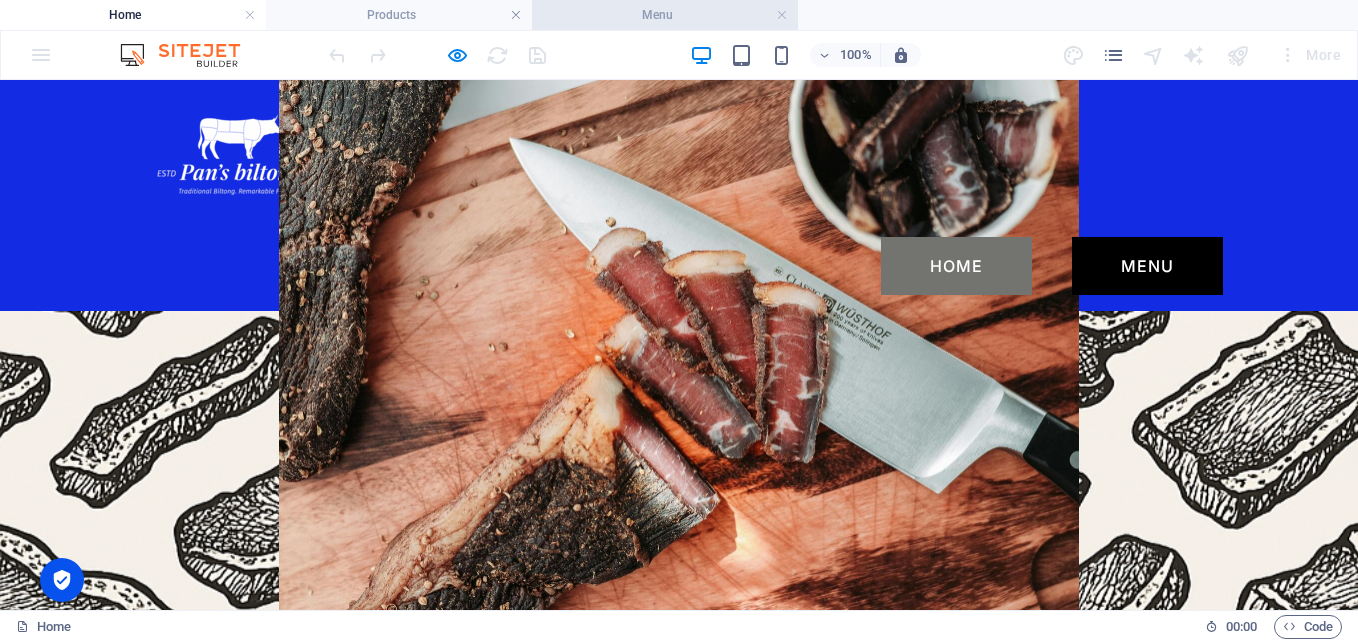 click on "Menu" at bounding box center [665, 15] 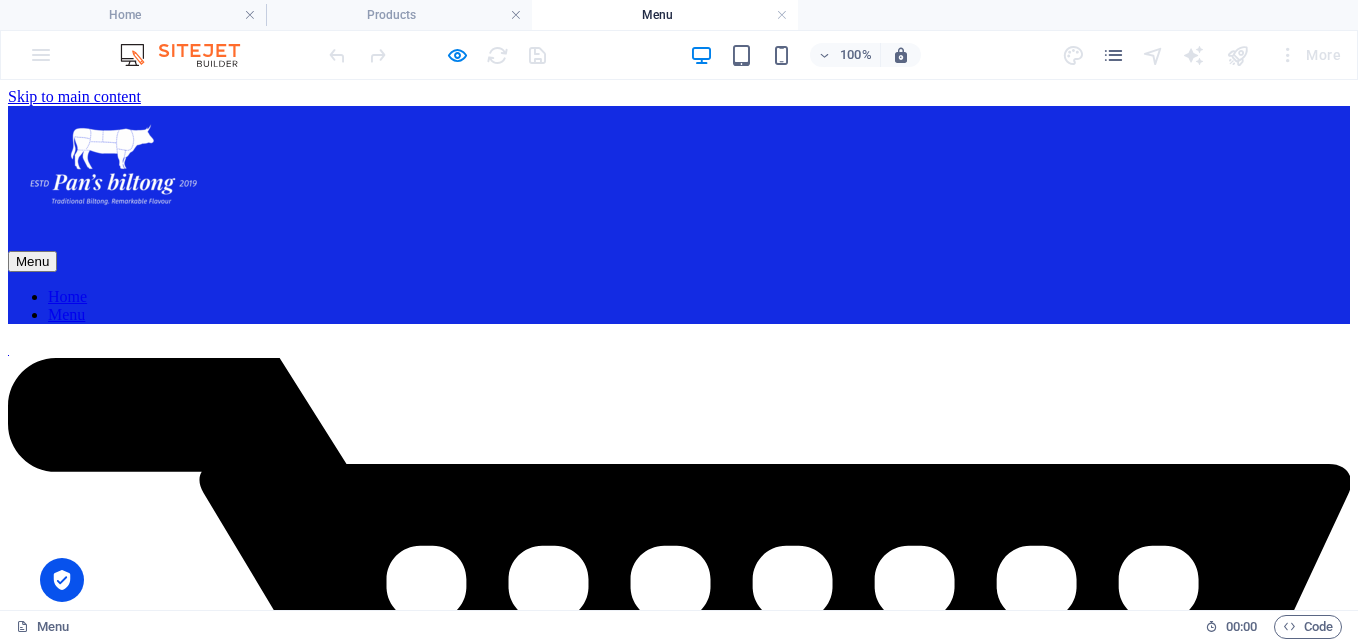 scroll, scrollTop: 4, scrollLeft: 0, axis: vertical 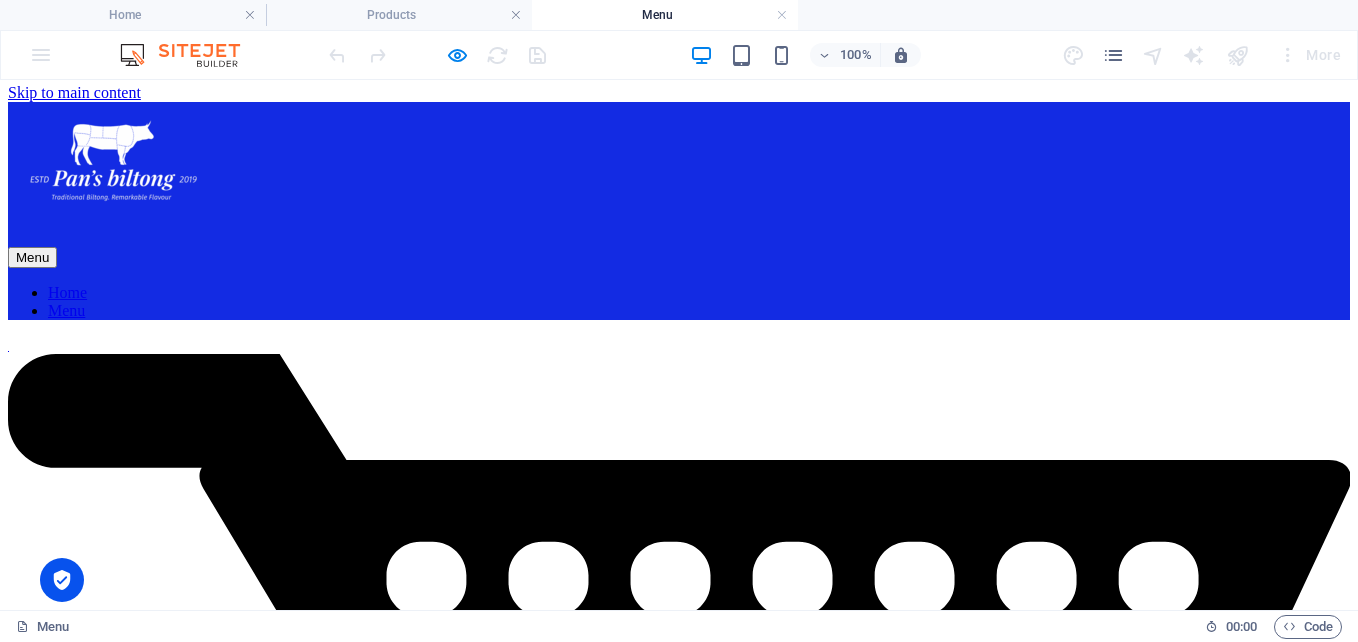 click on "products" at bounding box center (679, 5592) 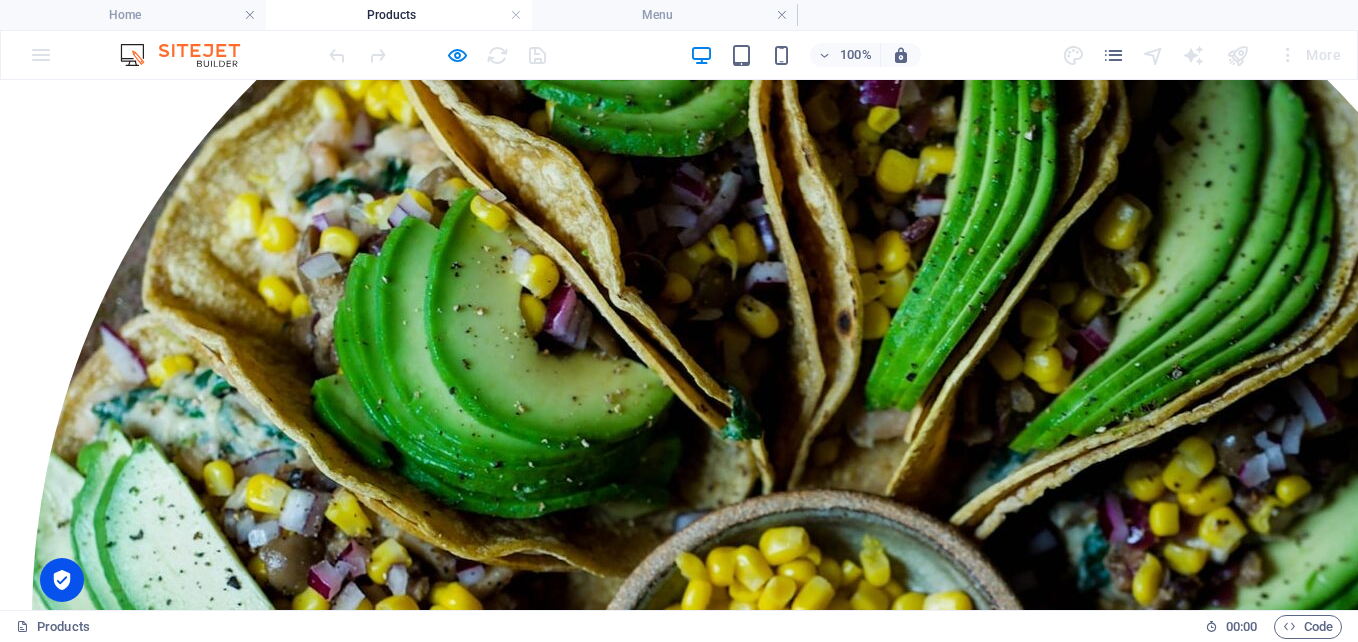 scroll, scrollTop: 0, scrollLeft: 0, axis: both 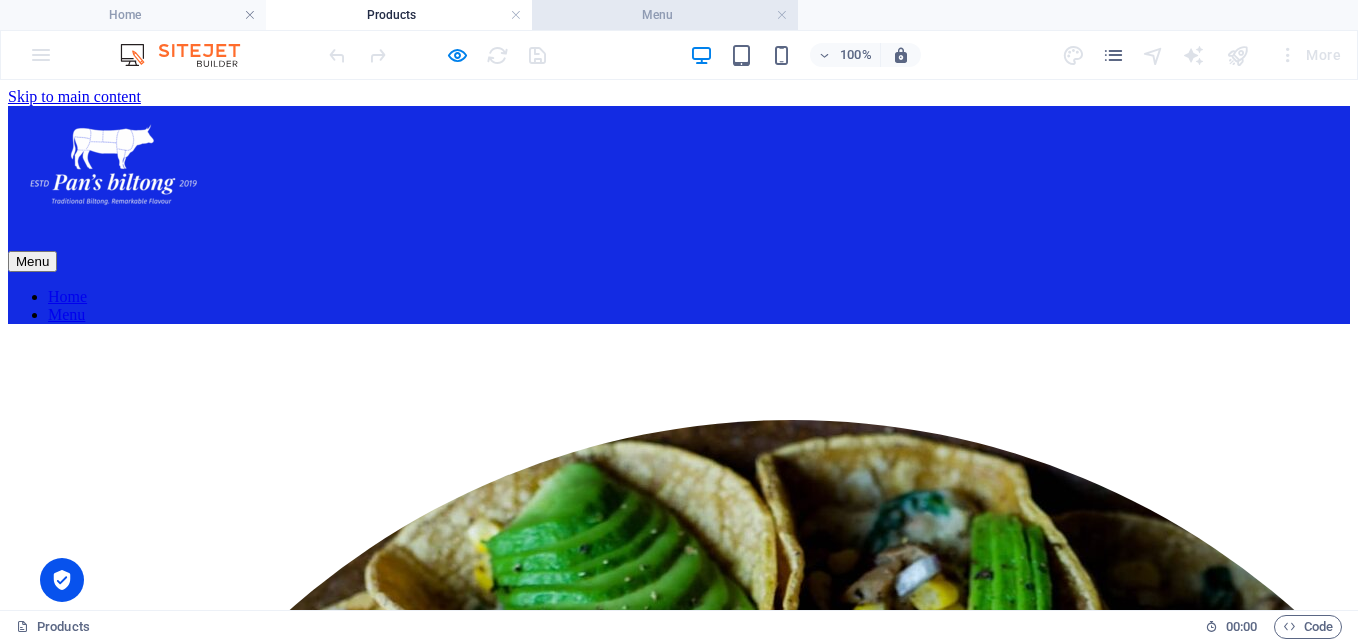 click on "Menu" at bounding box center [665, 15] 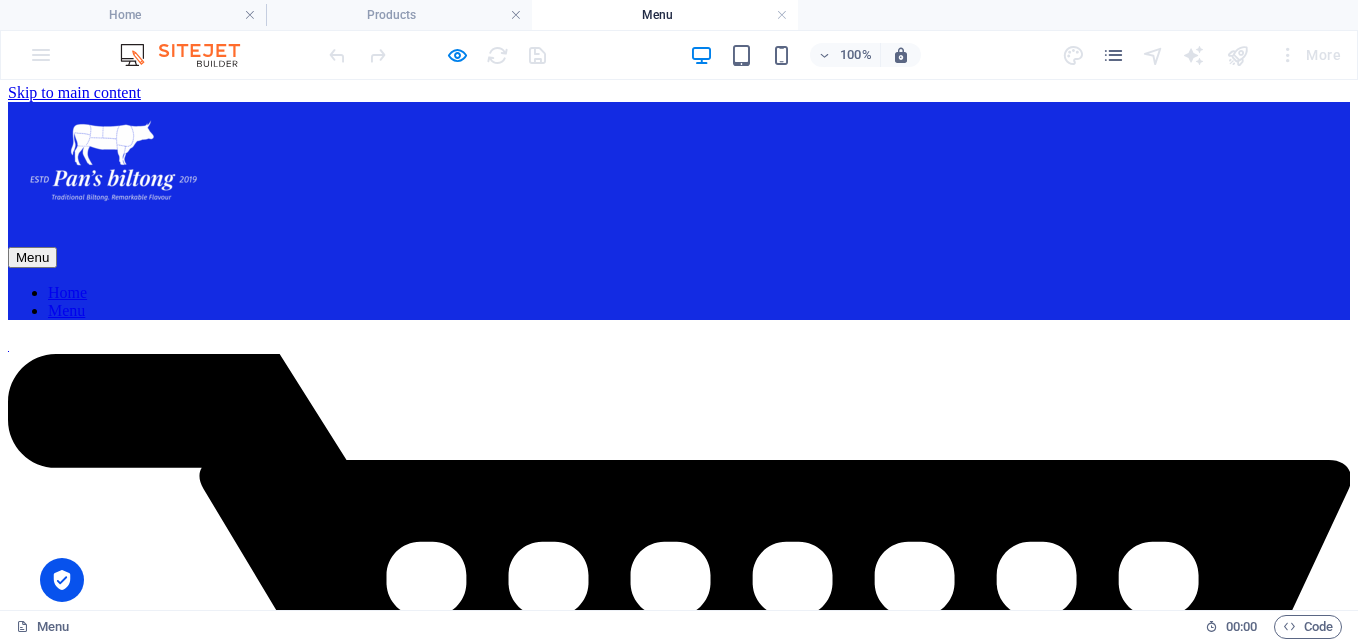 click on "pricing" at bounding box center (679, 6786) 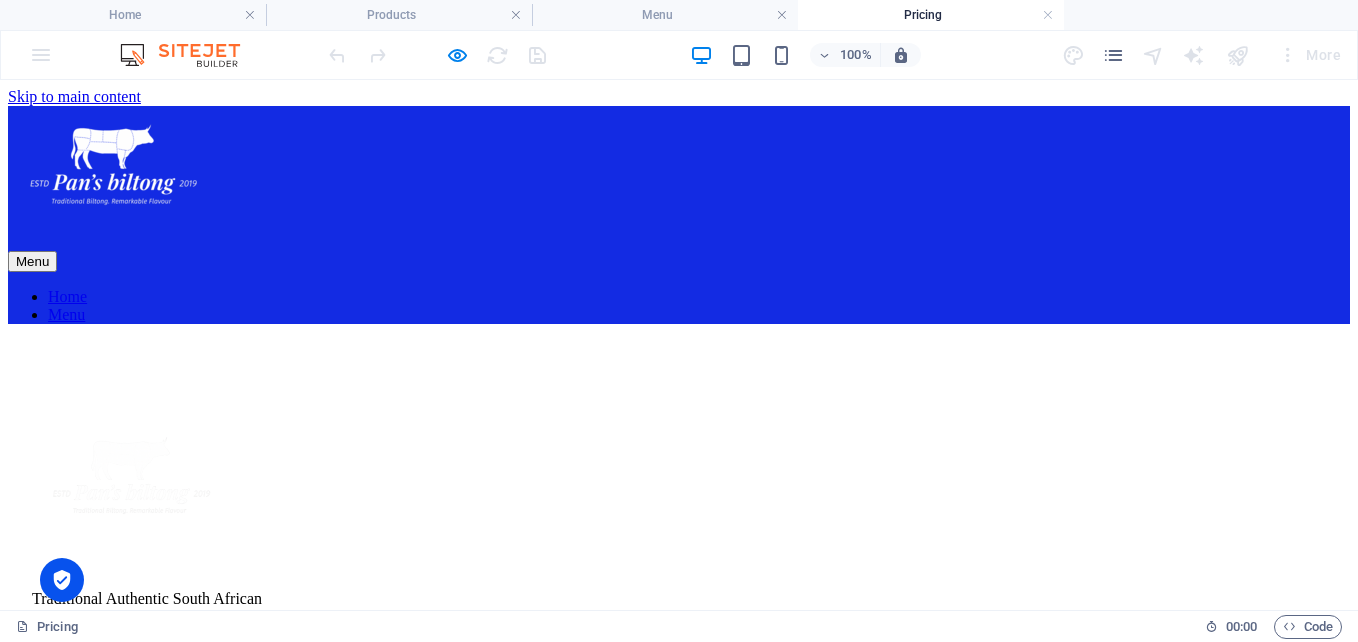 scroll, scrollTop: 0, scrollLeft: 0, axis: both 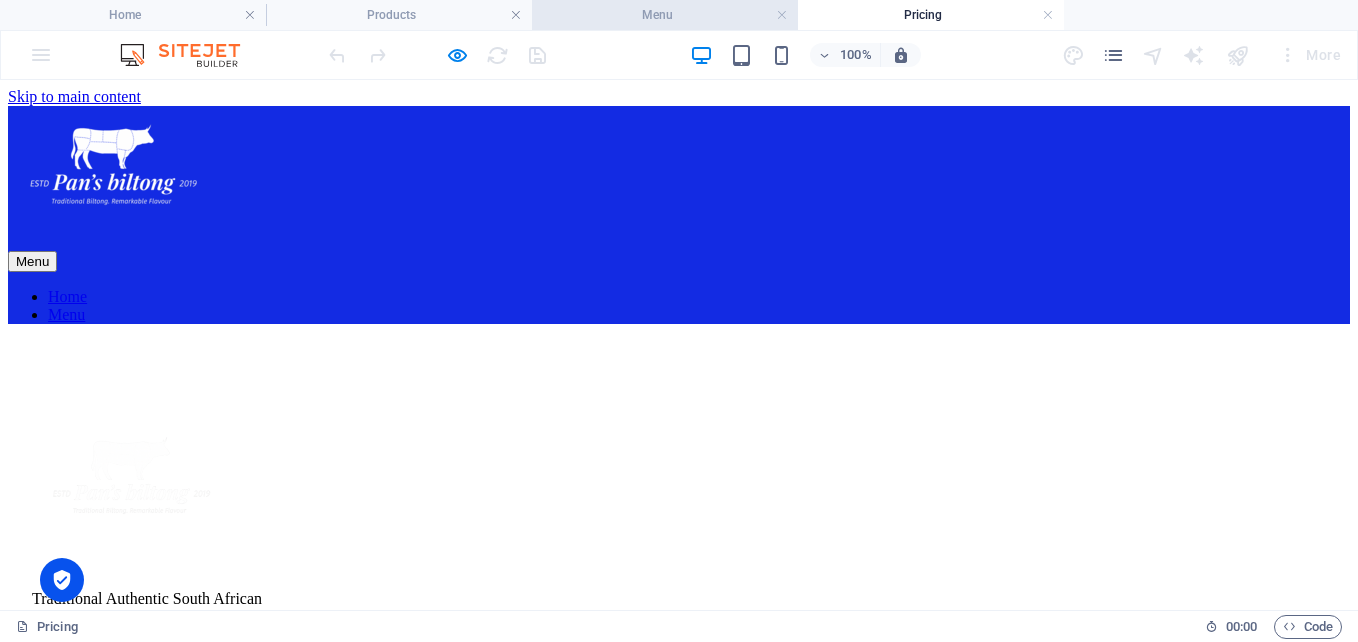 click on "Menu" at bounding box center (665, 15) 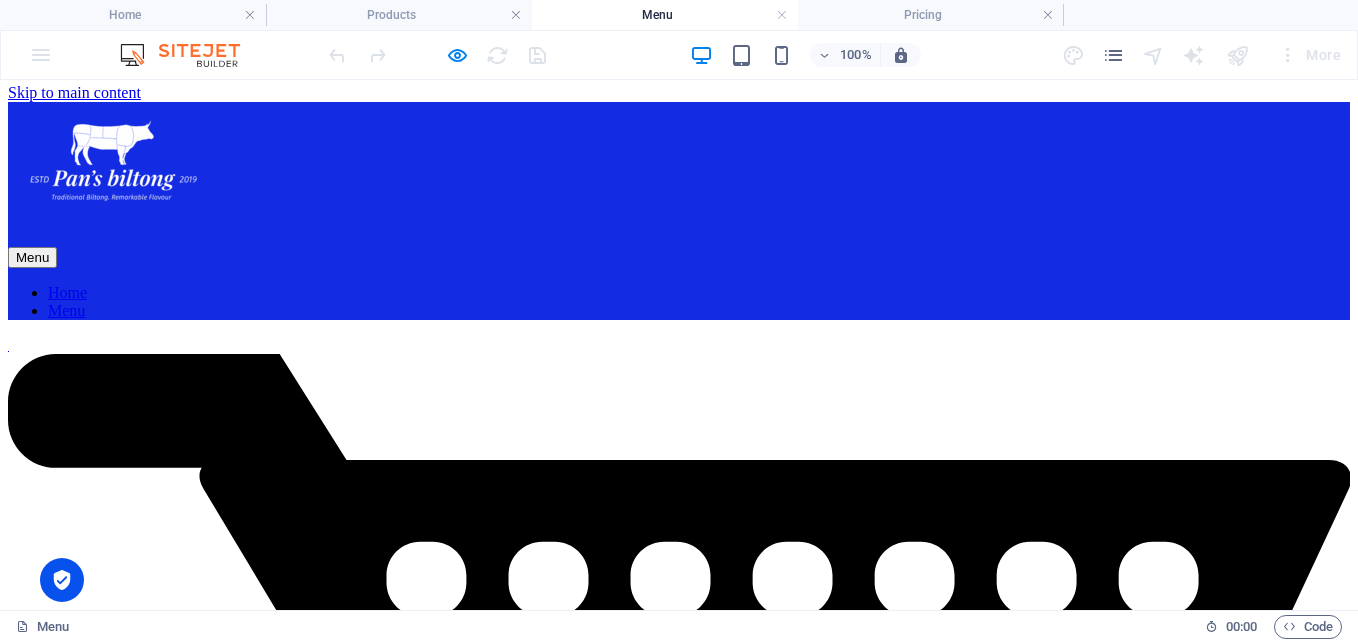 click on "cart     contact us     home       products     pricing     more info" at bounding box center [679, 4560] 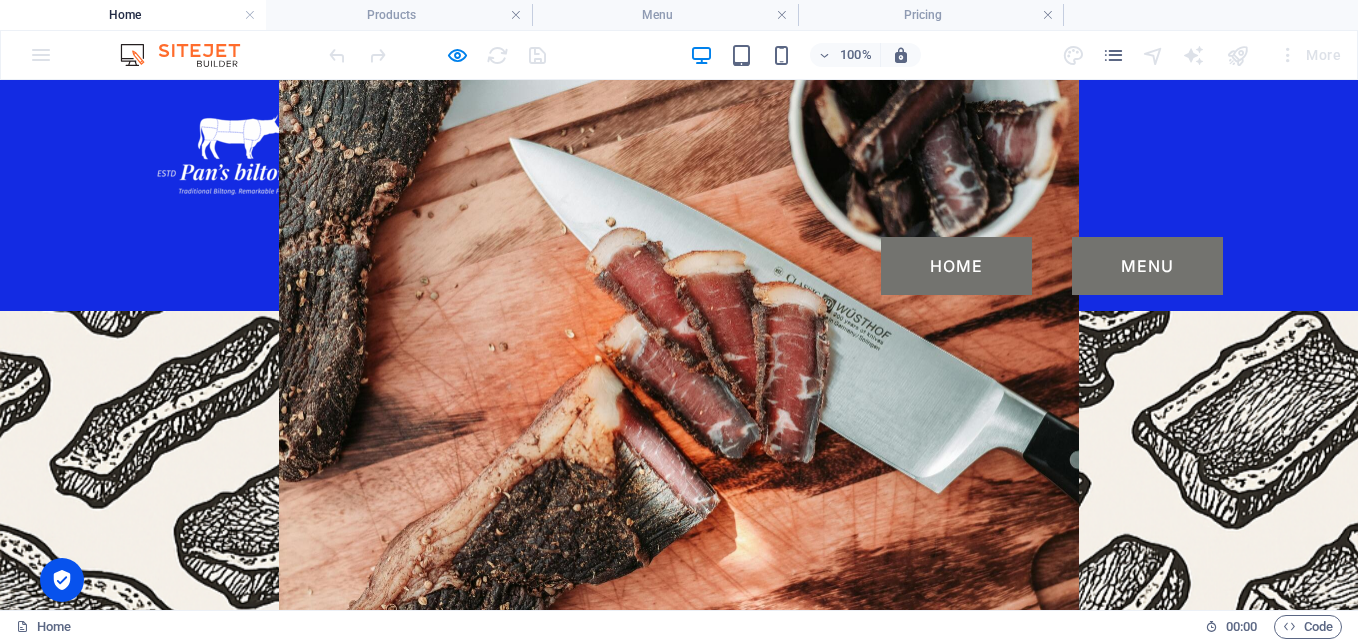 click on "Menu" at bounding box center (1147, 266) 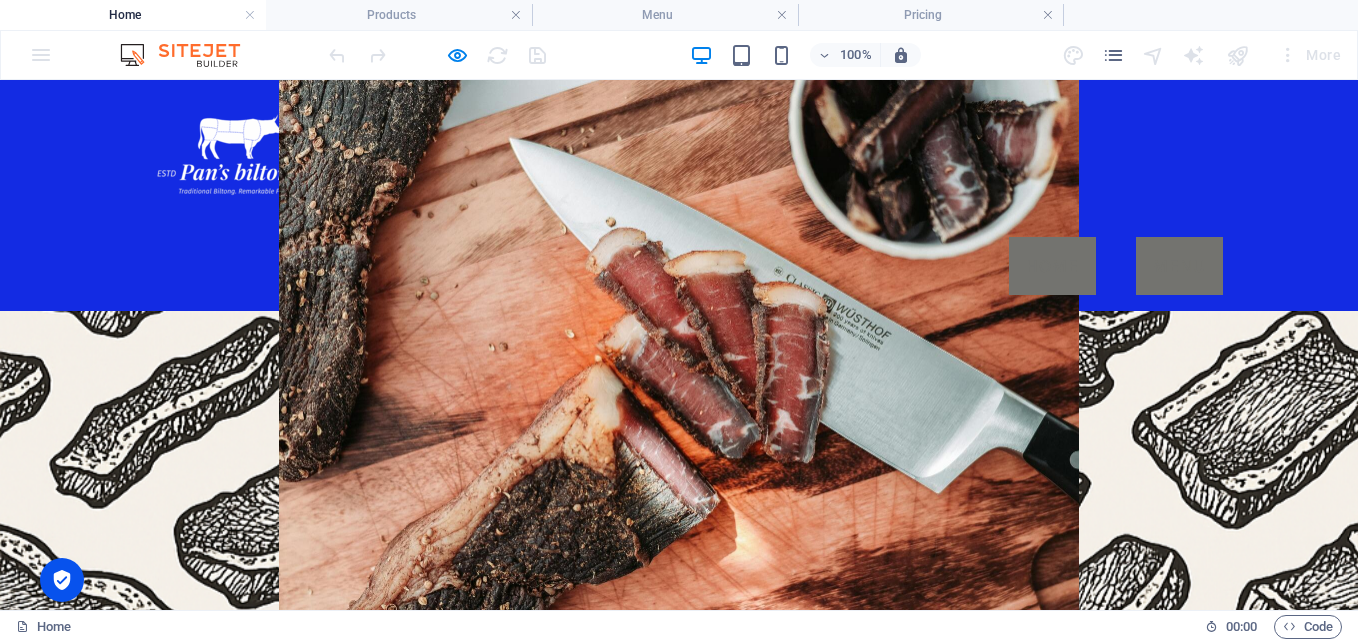 scroll, scrollTop: 4, scrollLeft: 0, axis: vertical 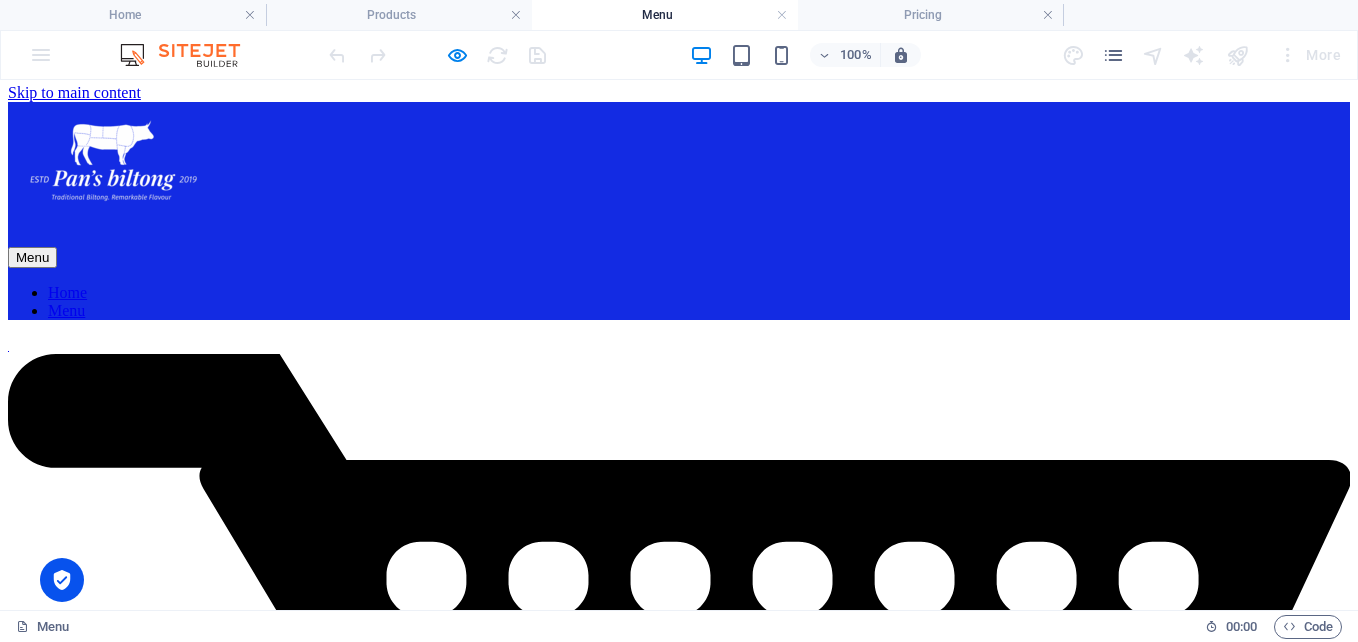 click on "Home" at bounding box center [67, 292] 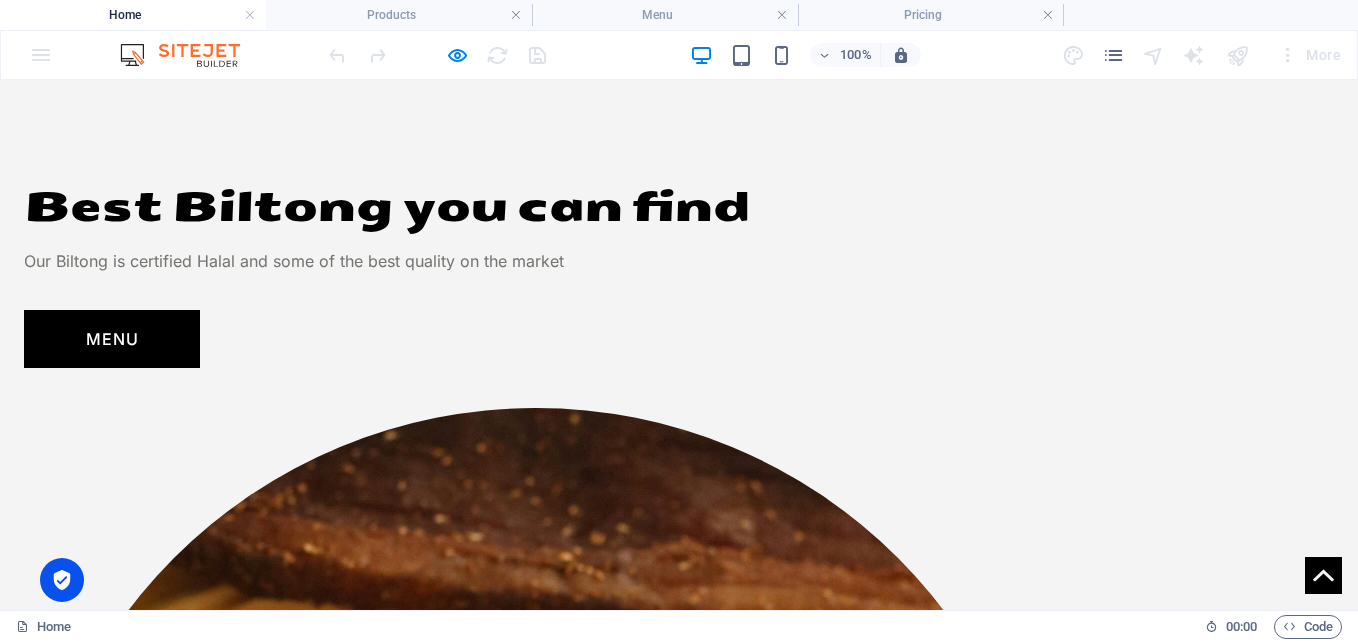 scroll, scrollTop: 1555, scrollLeft: 0, axis: vertical 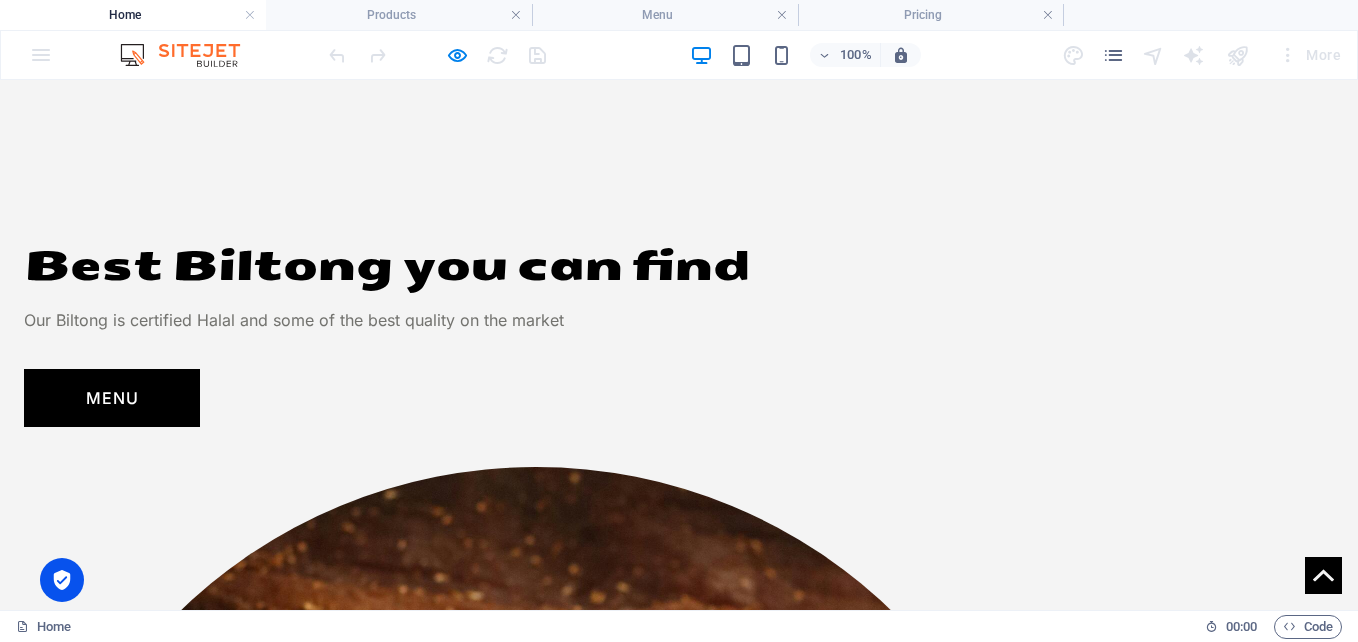 click on "pricing" at bounding box center [129, 3284] 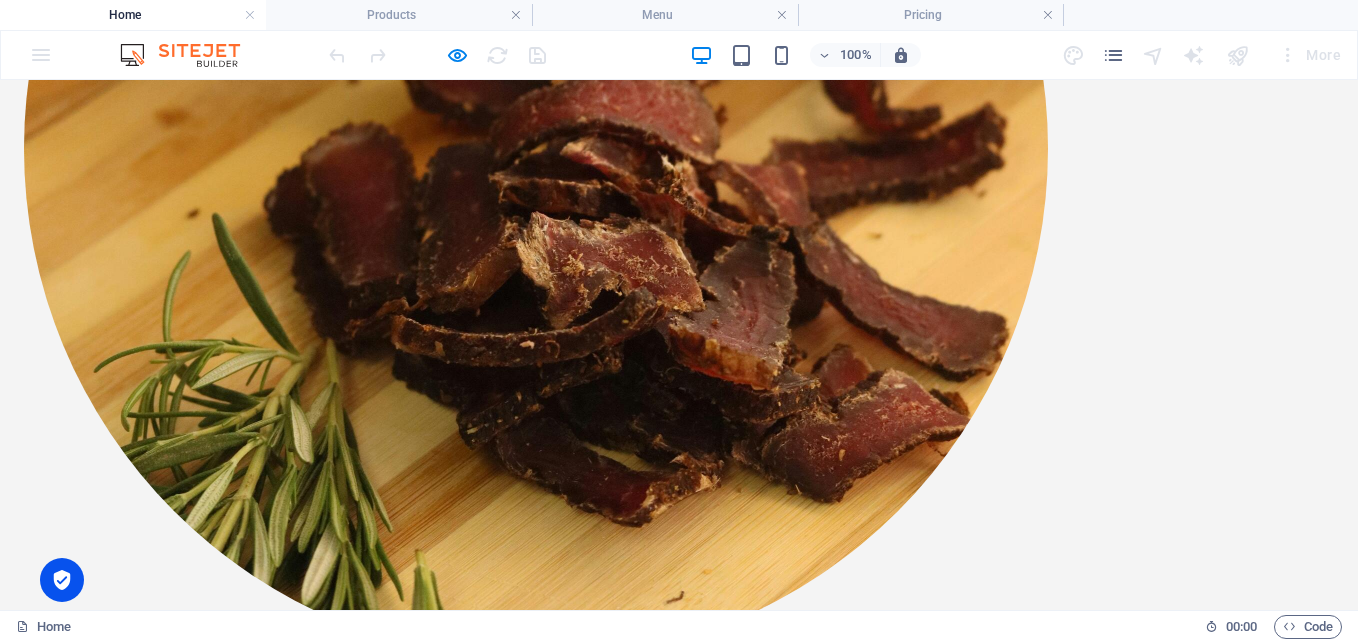 scroll, scrollTop: 0, scrollLeft: 0, axis: both 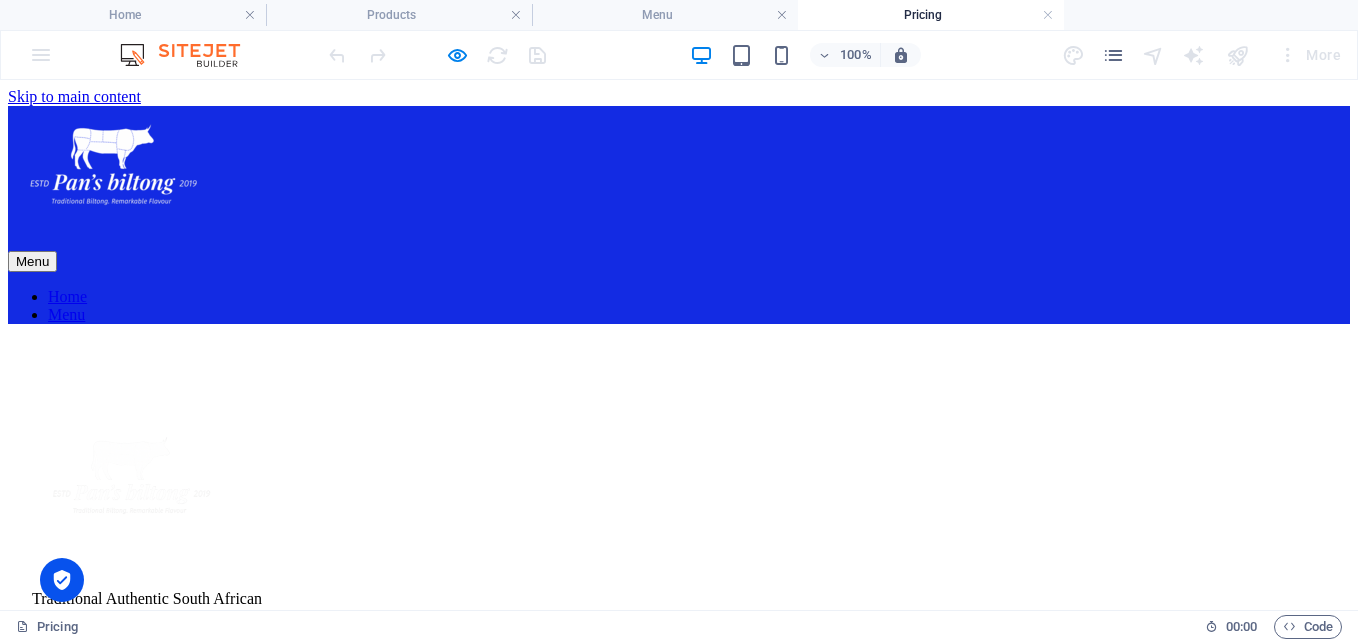 click on "Home Menu" at bounding box center [679, 306] 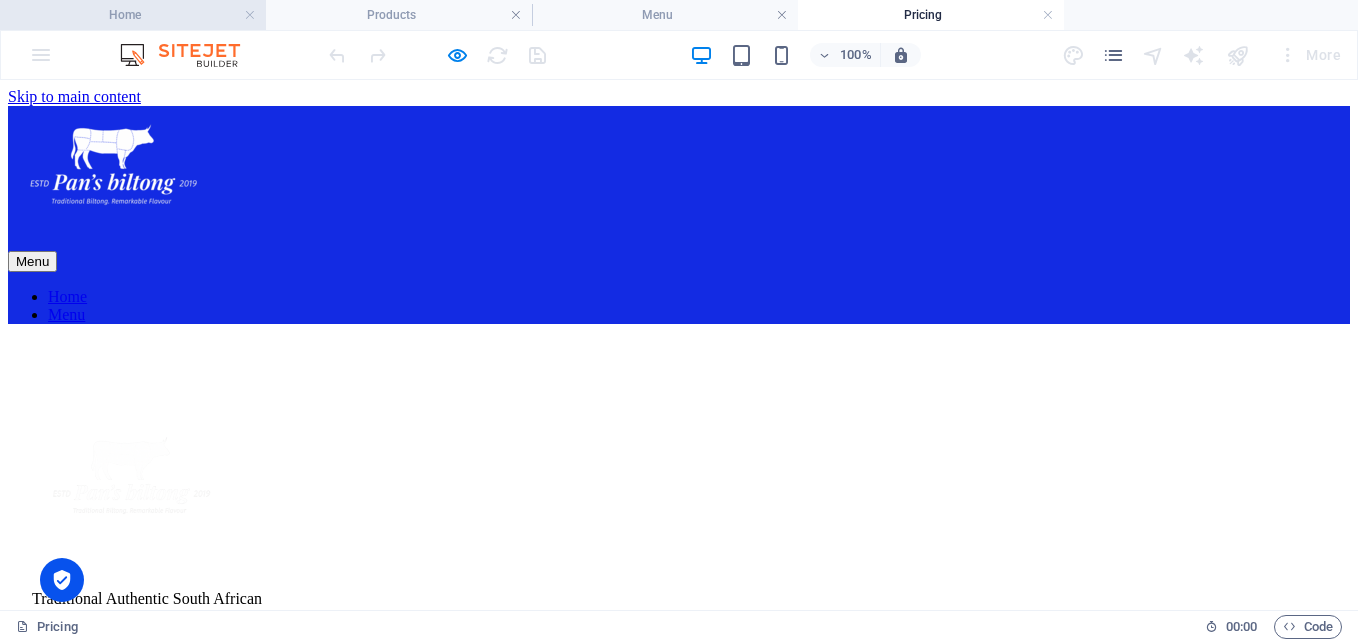 click on "Home" at bounding box center (133, 15) 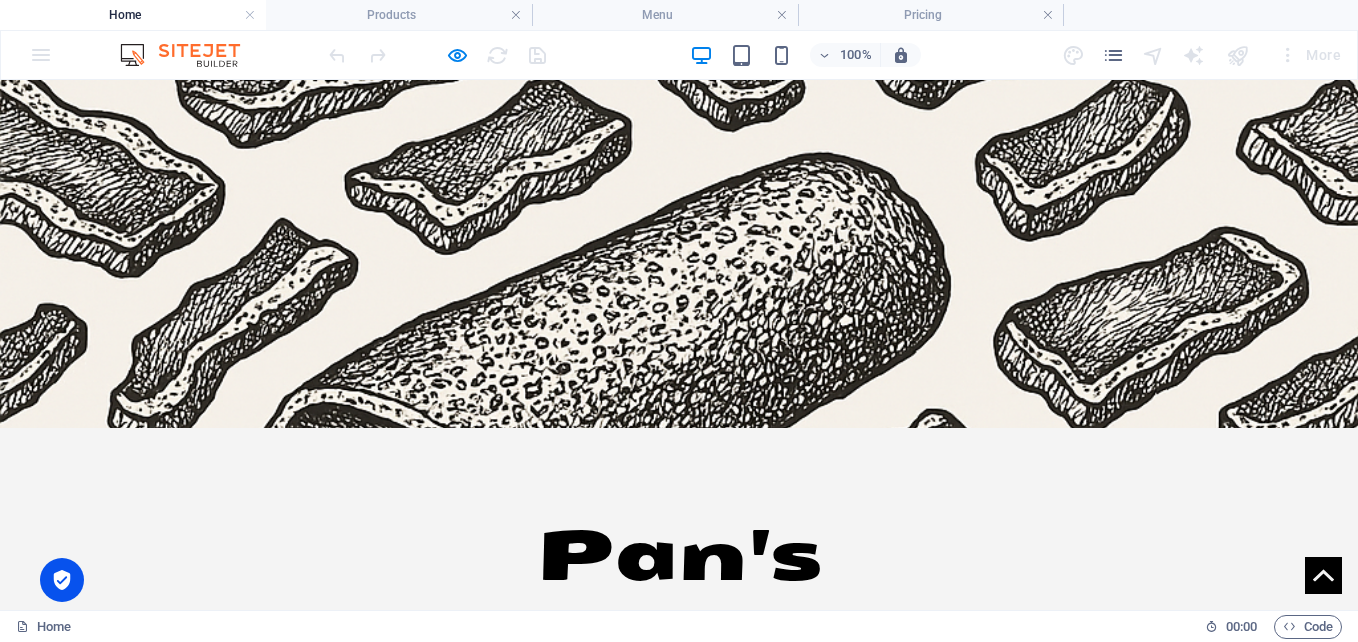 scroll, scrollTop: 883, scrollLeft: 0, axis: vertical 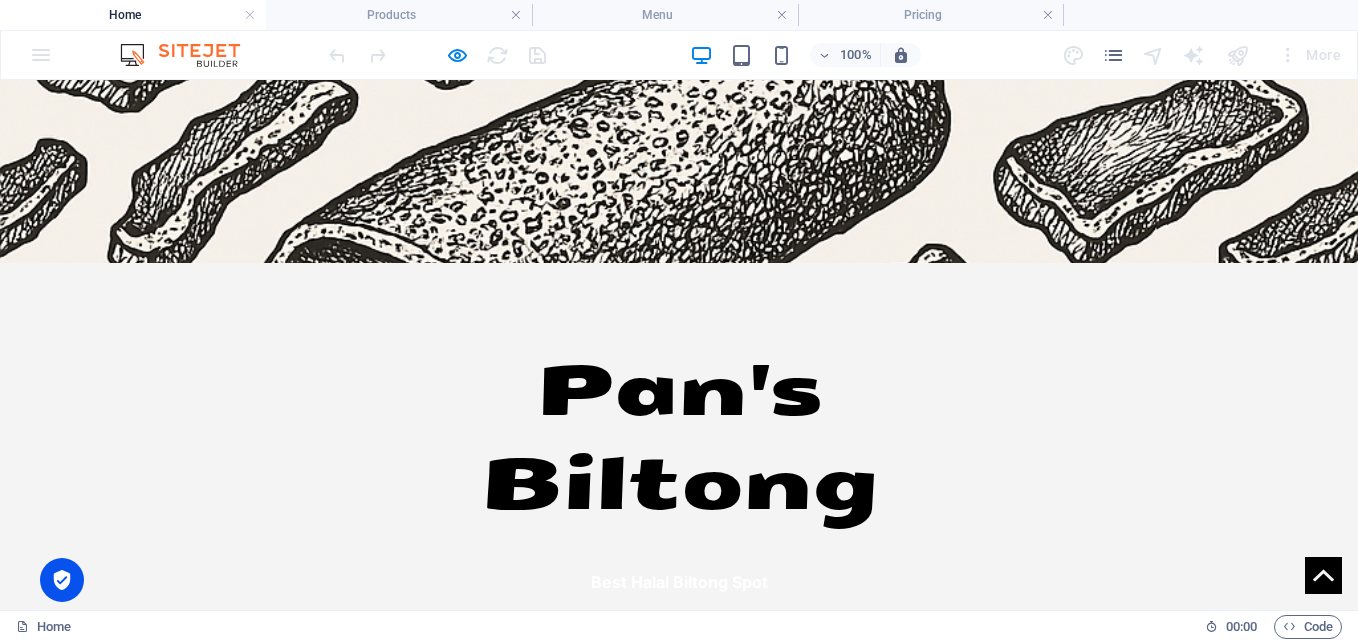 click on "menu" at bounding box center [112, 1070] 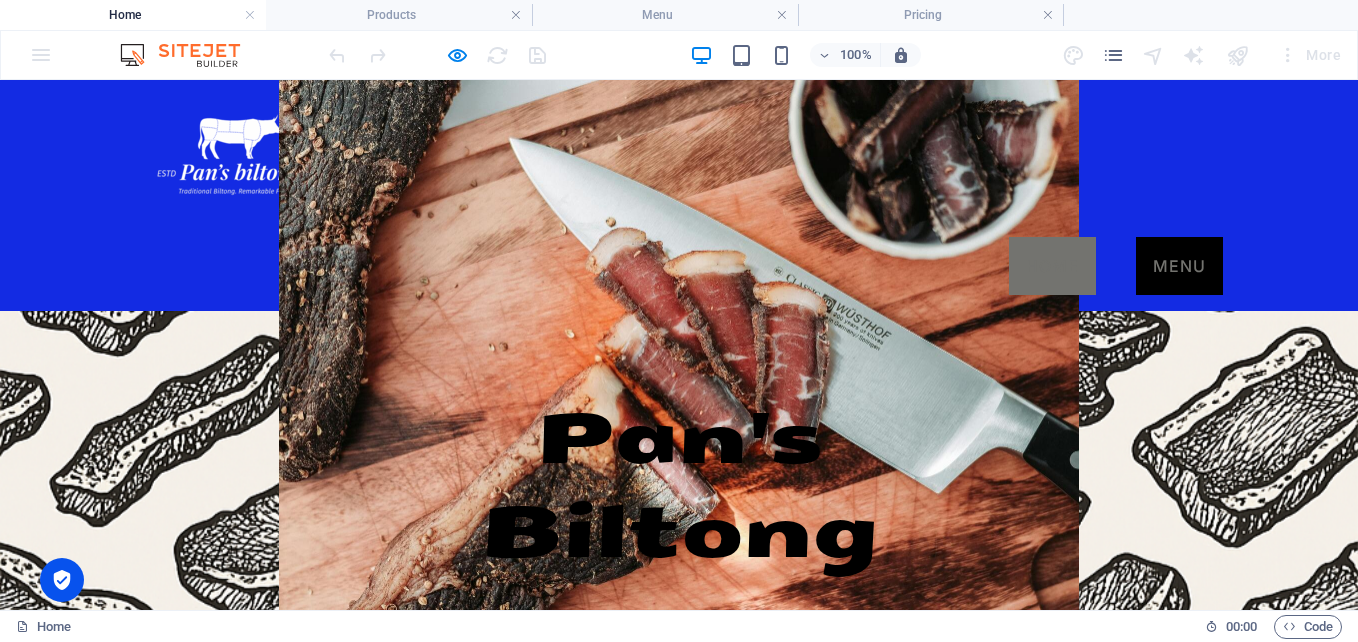scroll, scrollTop: 4, scrollLeft: 0, axis: vertical 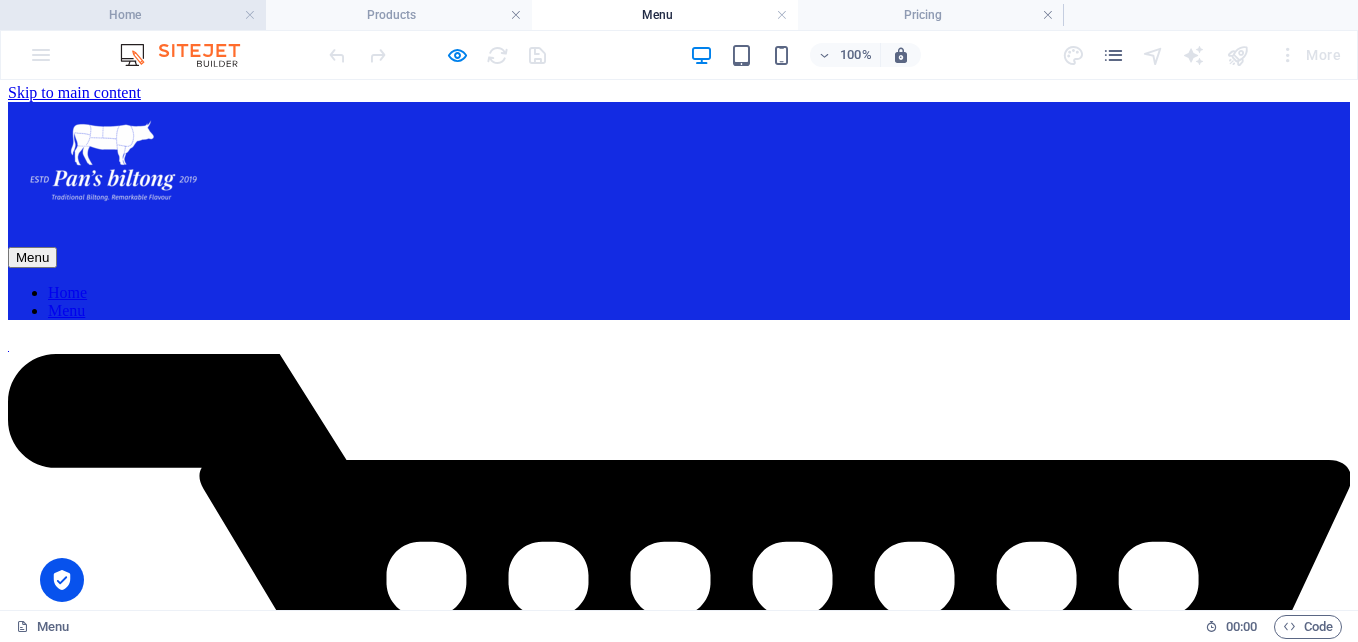 click on "Home" at bounding box center (133, 15) 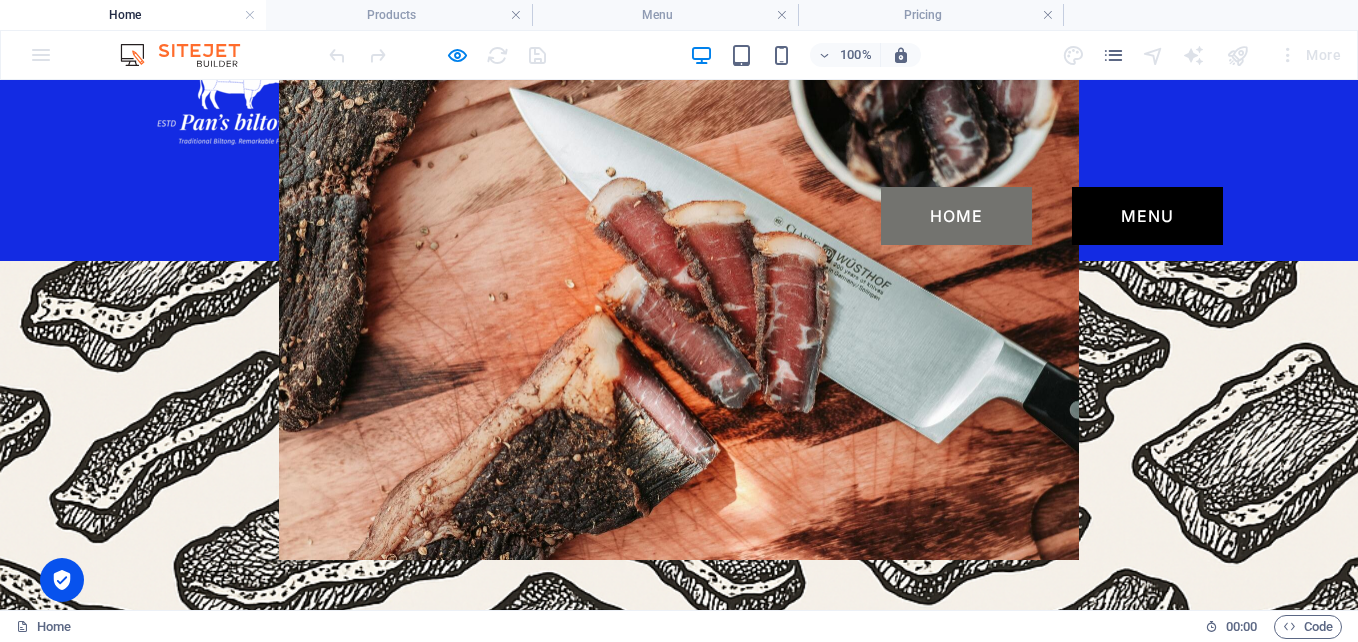 scroll, scrollTop: 54, scrollLeft: 0, axis: vertical 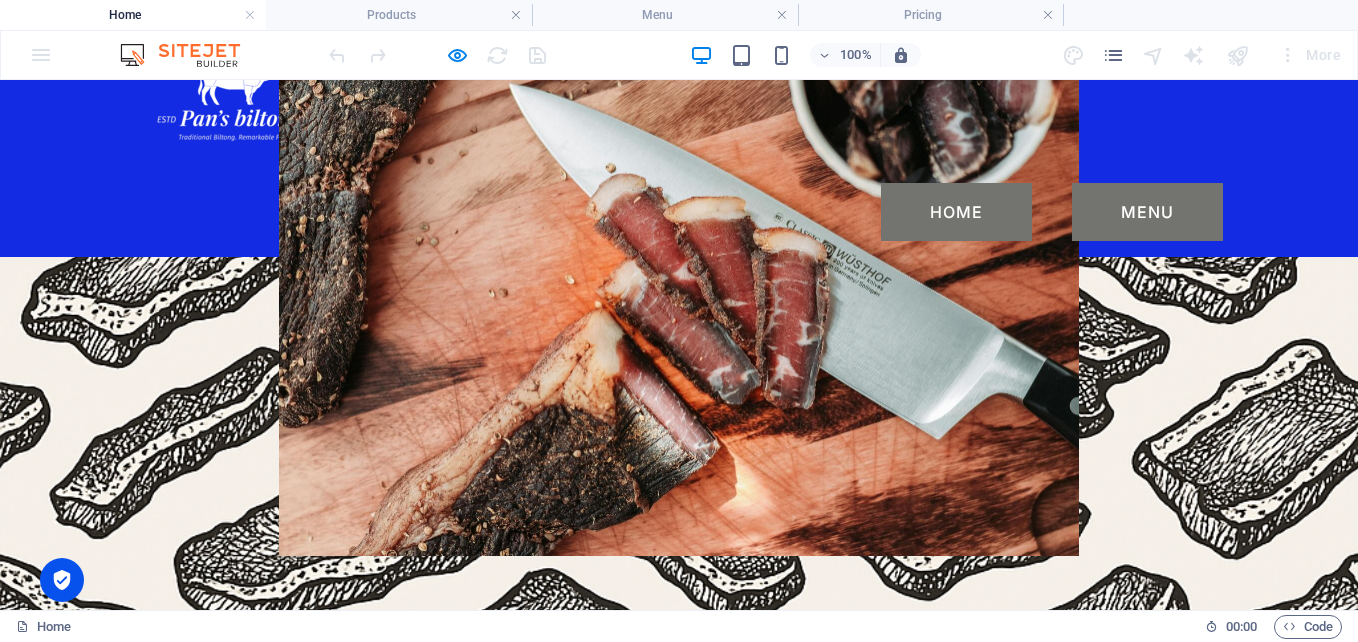 click on "Menu" at bounding box center (1147, 212) 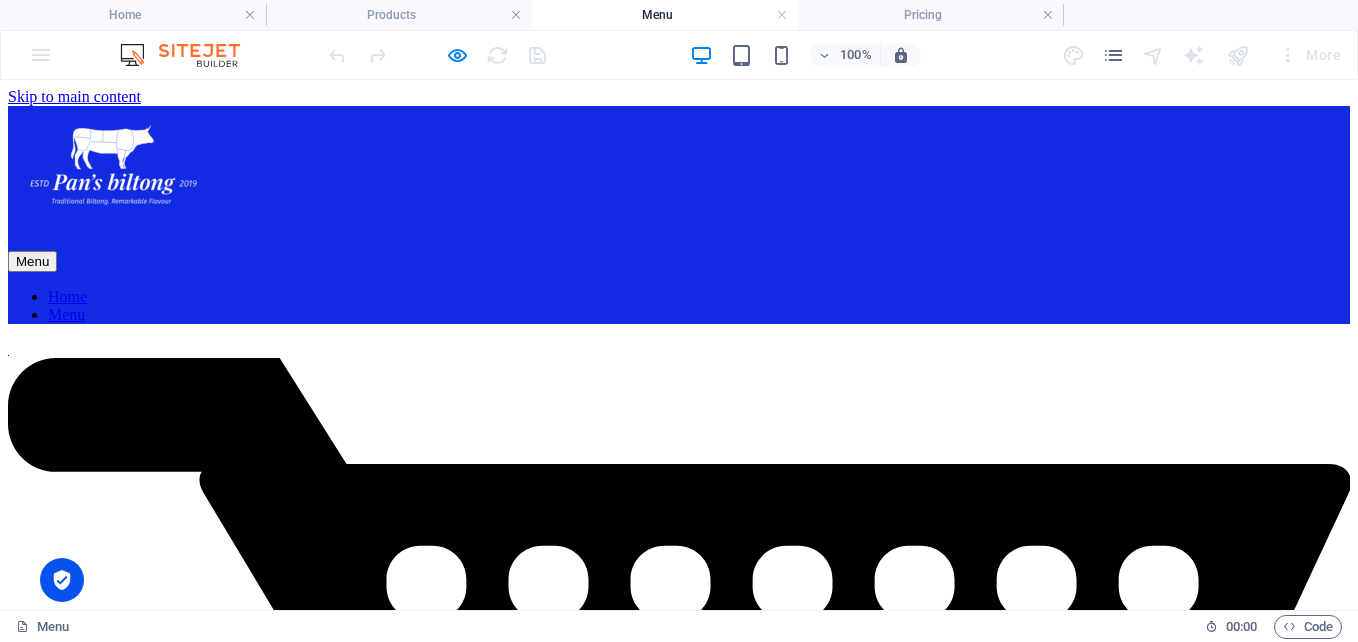 scroll, scrollTop: 4, scrollLeft: 0, axis: vertical 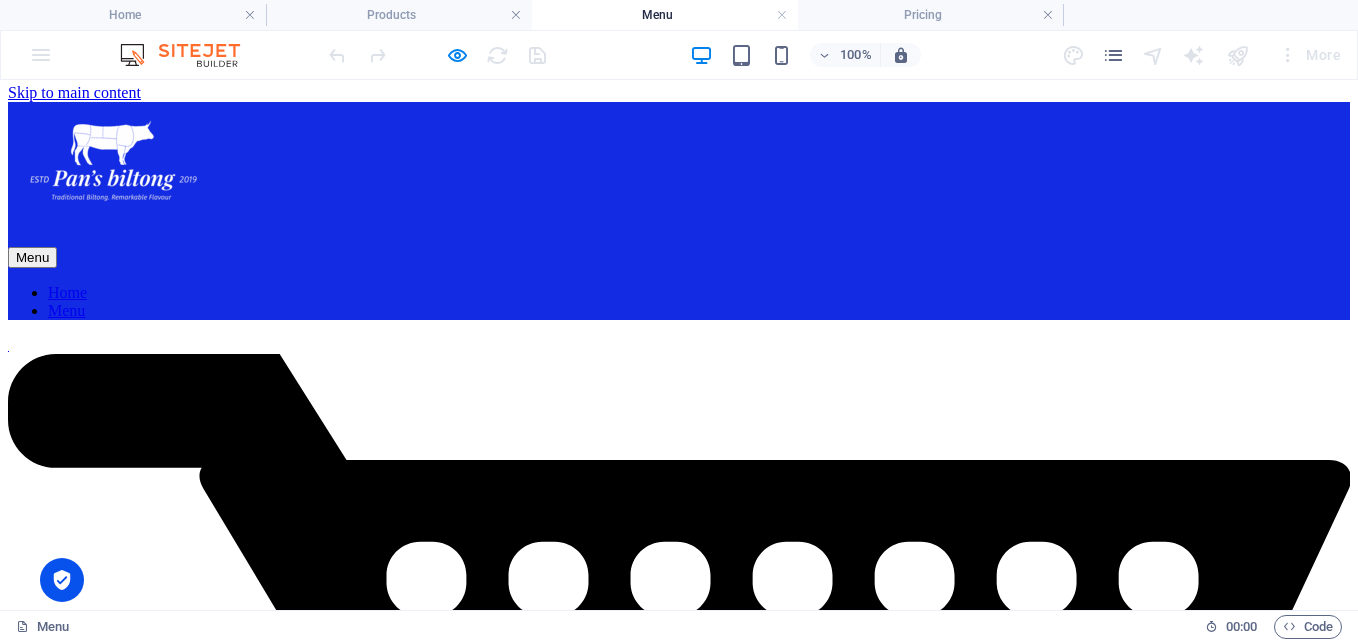 click on "Home" at bounding box center [67, 292] 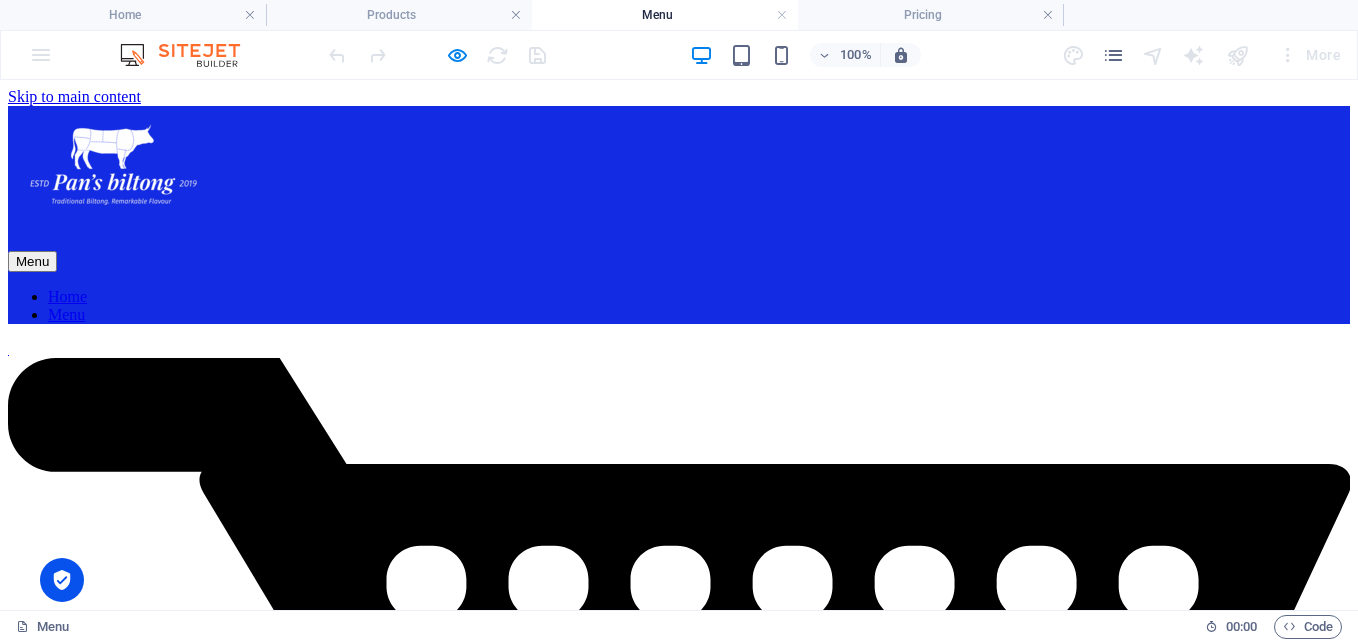scroll, scrollTop: 54, scrollLeft: 0, axis: vertical 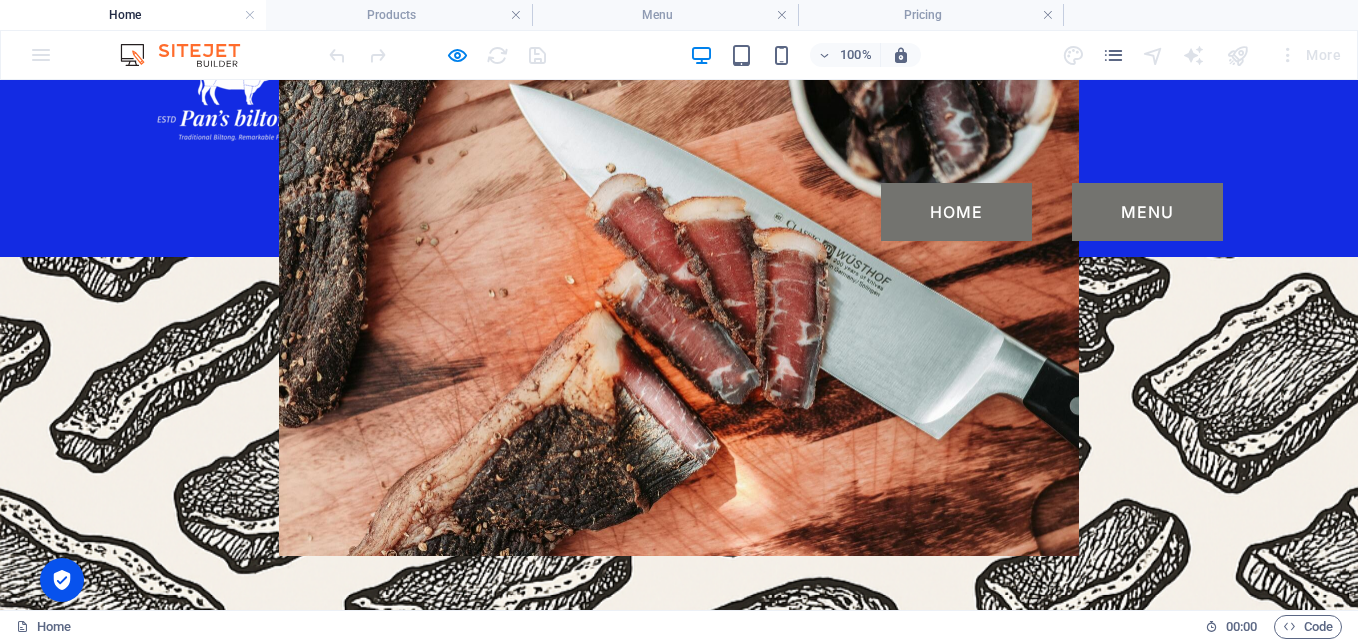 click on "Menu" at bounding box center (1147, 212) 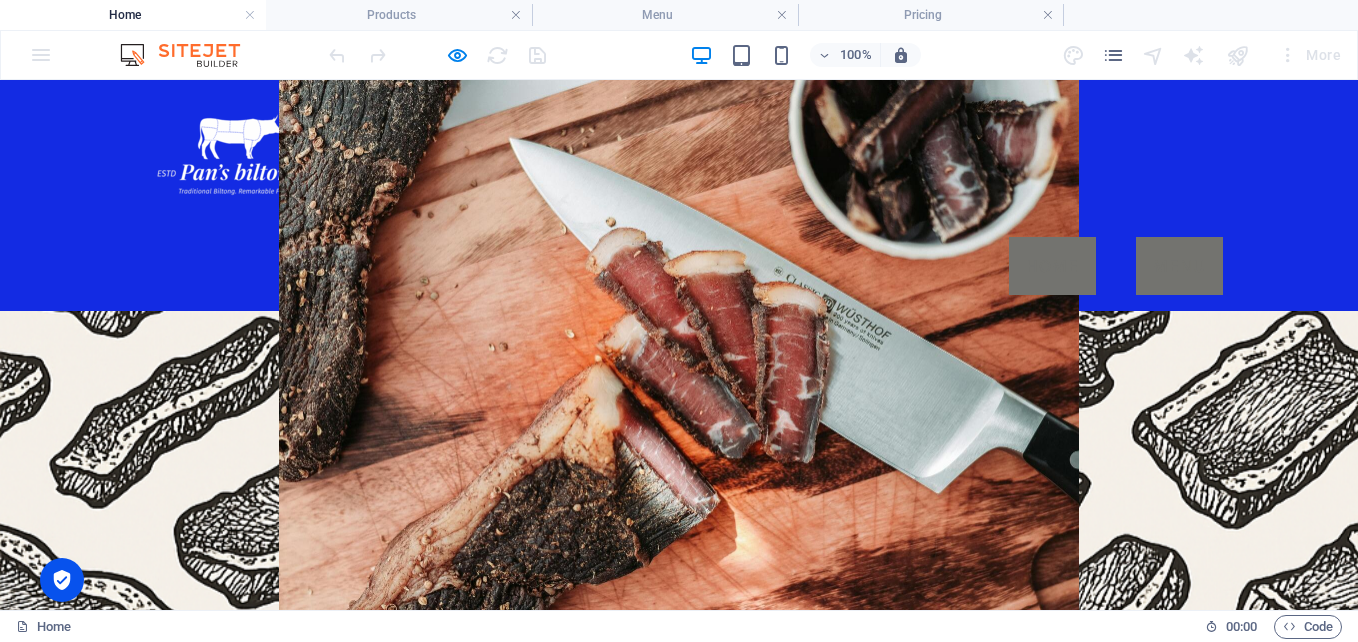 scroll, scrollTop: 4, scrollLeft: 0, axis: vertical 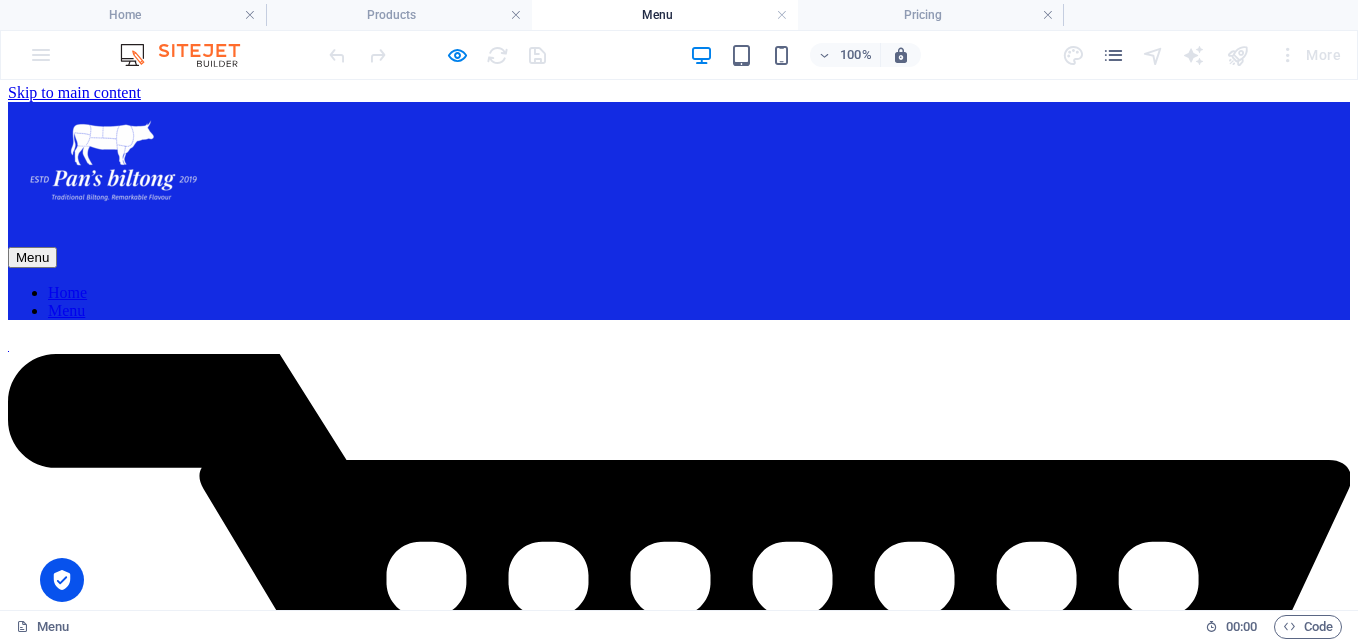 click on "Home" at bounding box center (67, 292) 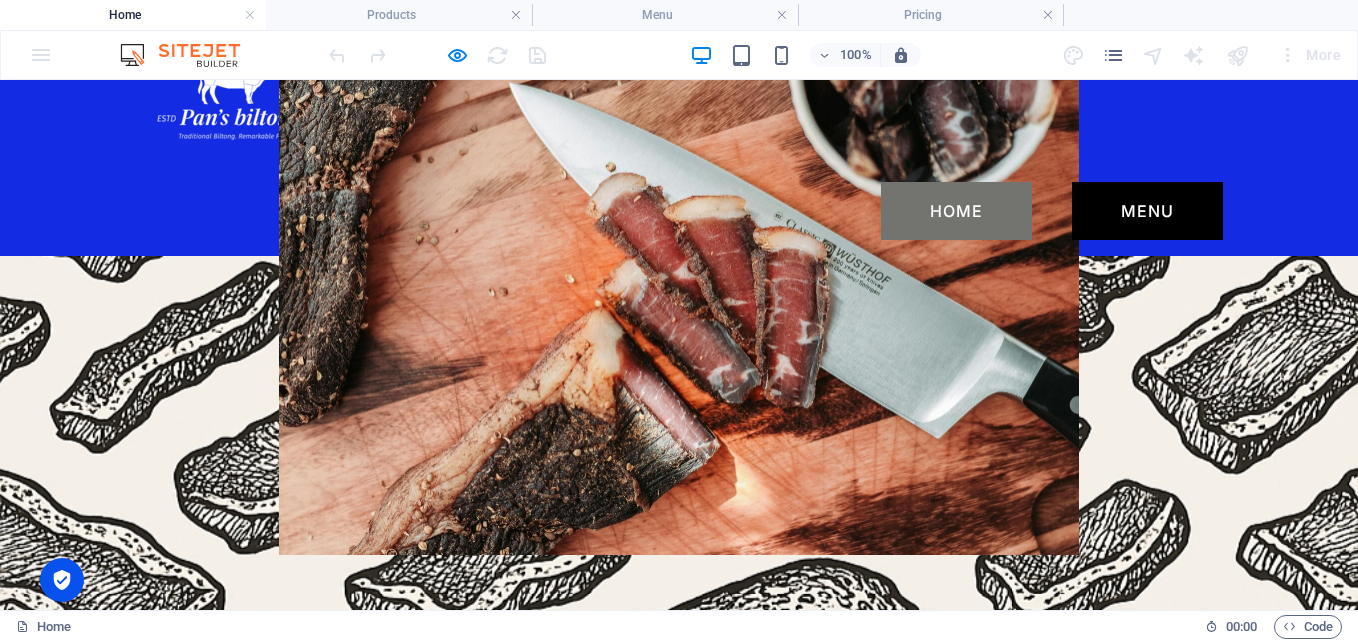 scroll, scrollTop: 2, scrollLeft: 0, axis: vertical 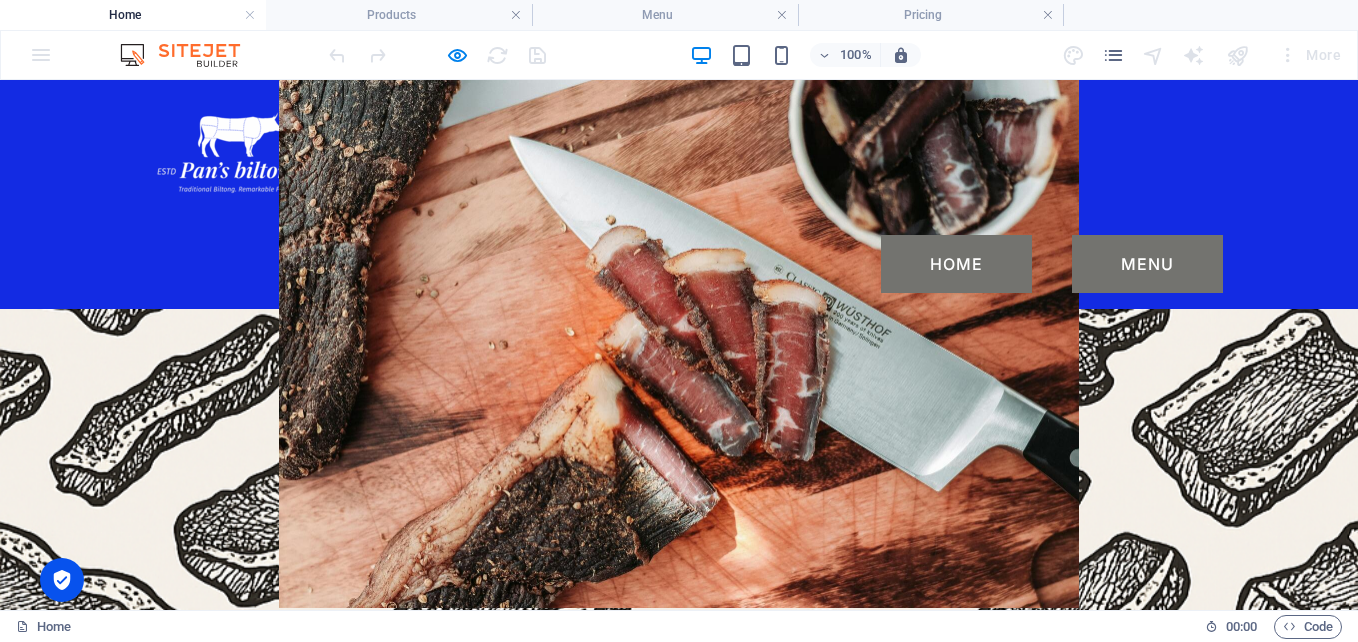 click on "Menu" at bounding box center (1147, 264) 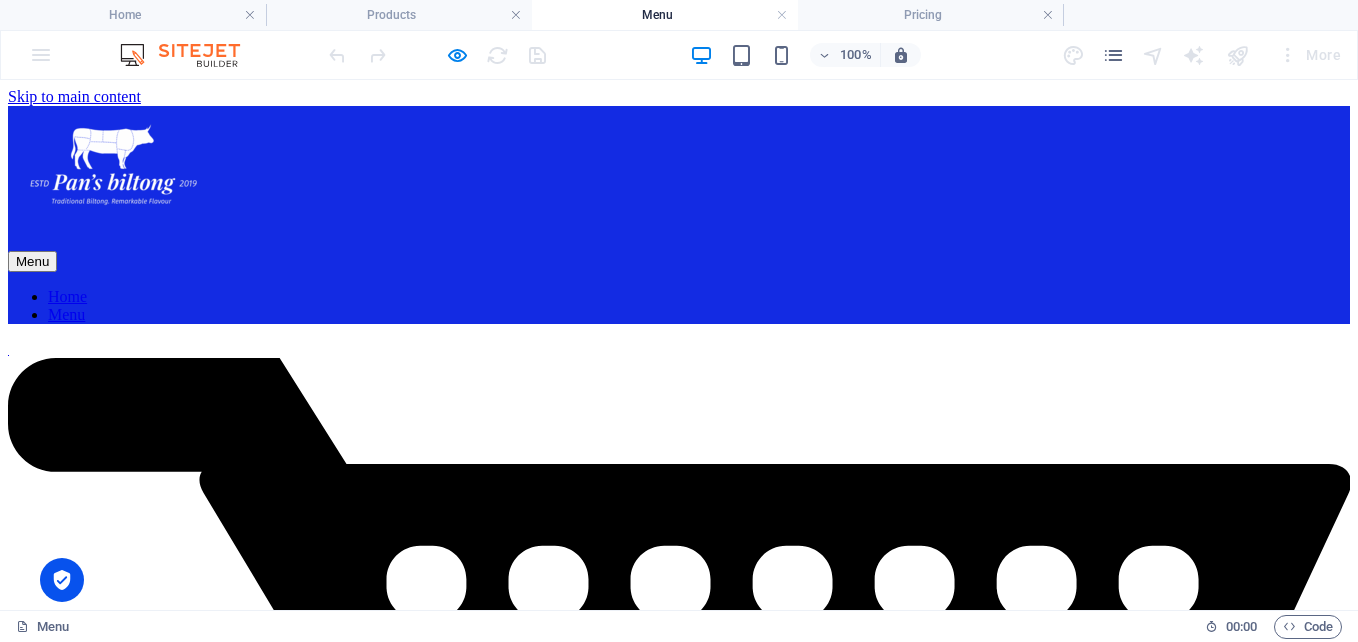 scroll, scrollTop: 4, scrollLeft: 0, axis: vertical 